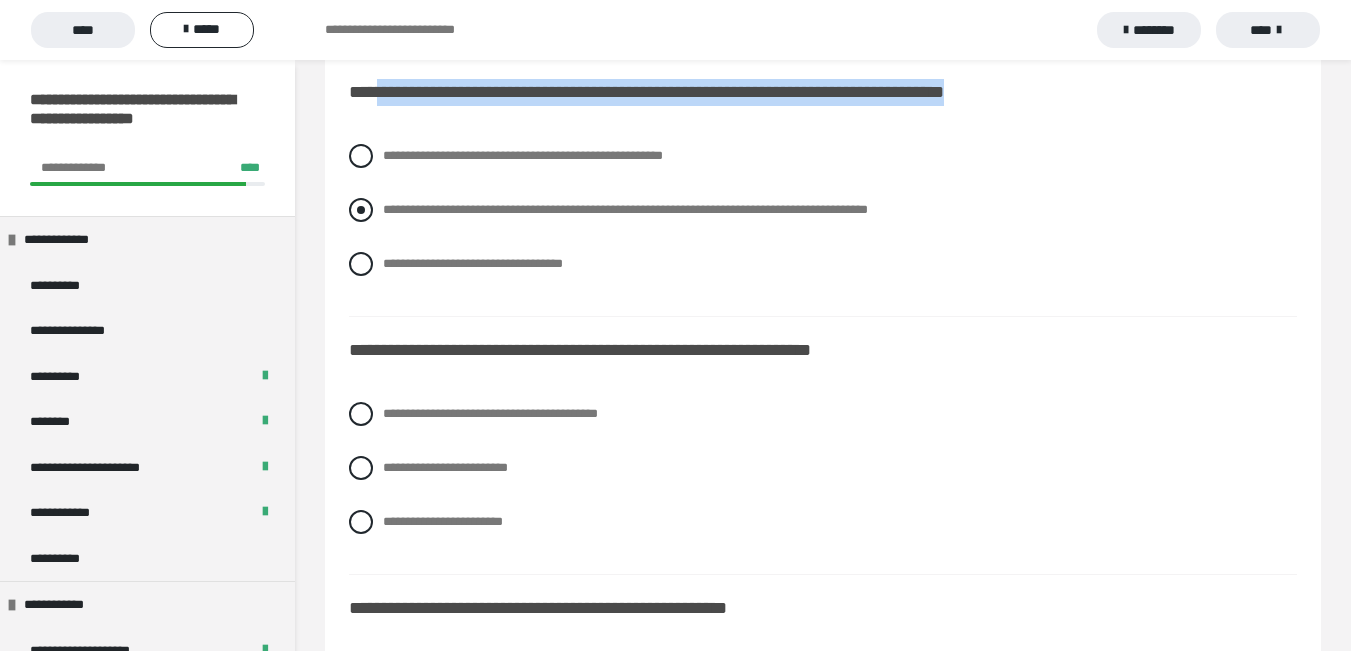 scroll, scrollTop: 5439, scrollLeft: 0, axis: vertical 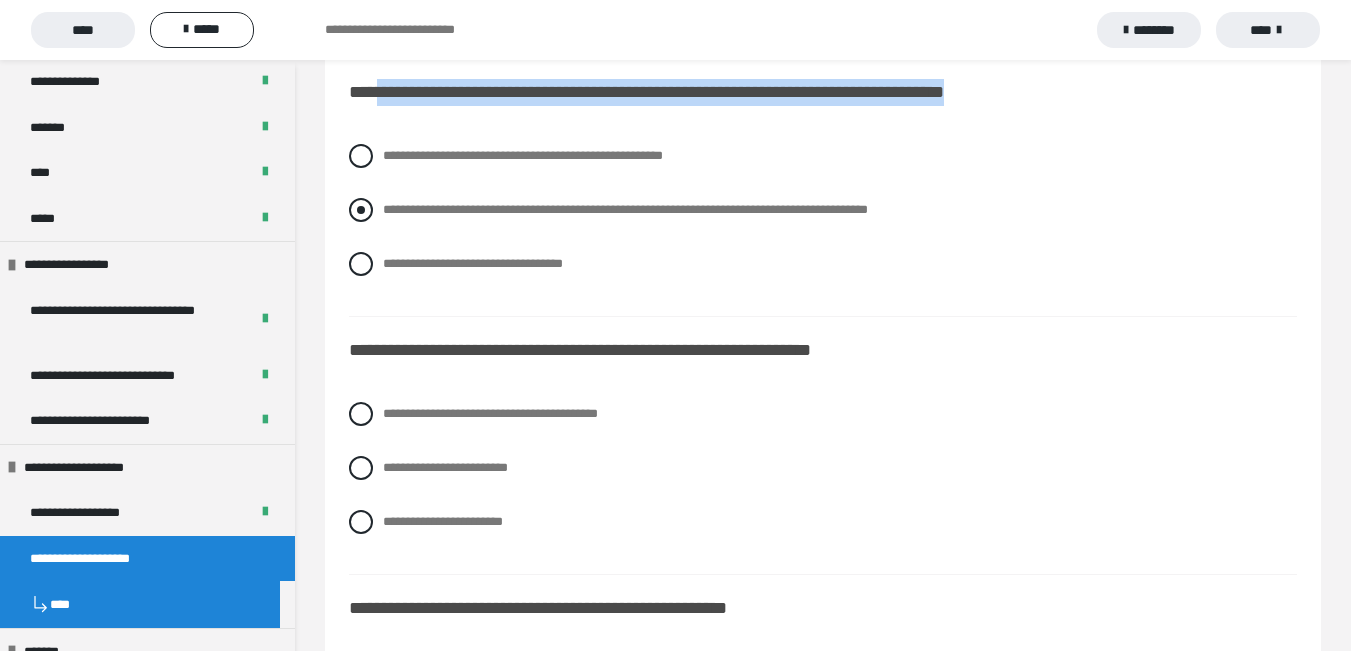 click at bounding box center [361, 210] 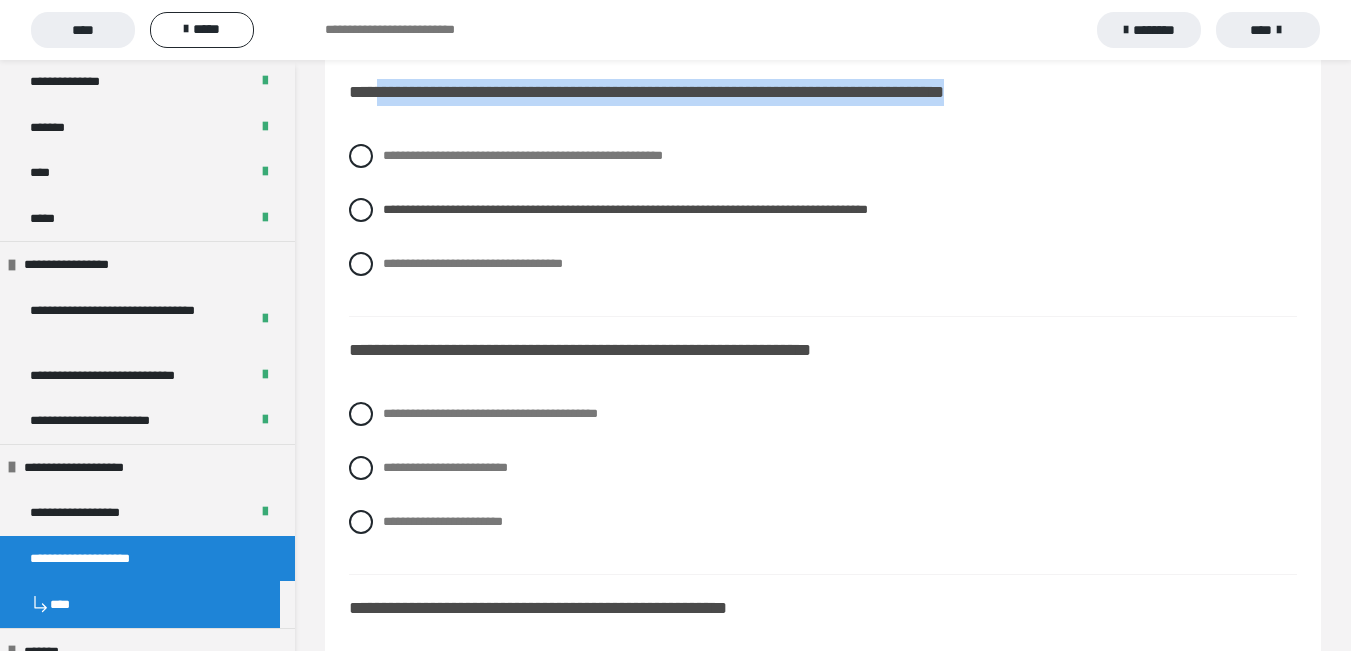scroll, scrollTop: 5639, scrollLeft: 0, axis: vertical 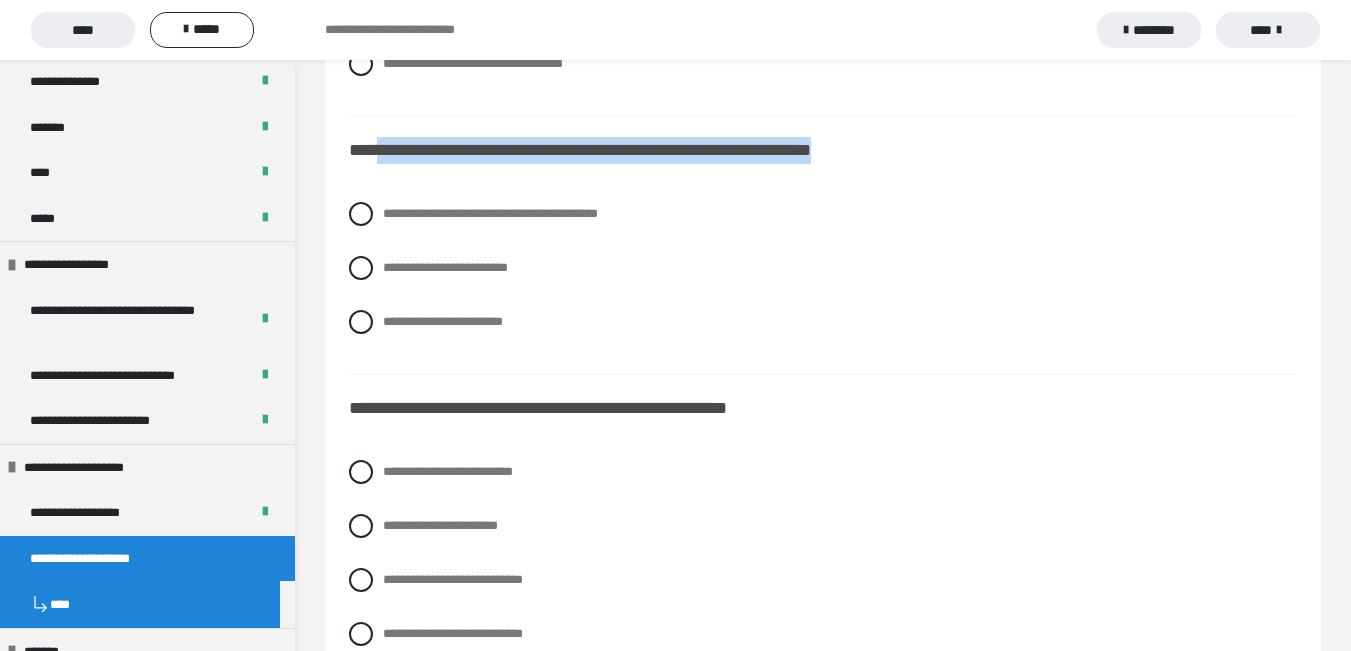 drag, startPoint x: 382, startPoint y: 154, endPoint x: 967, endPoint y: 161, distance: 585.0419 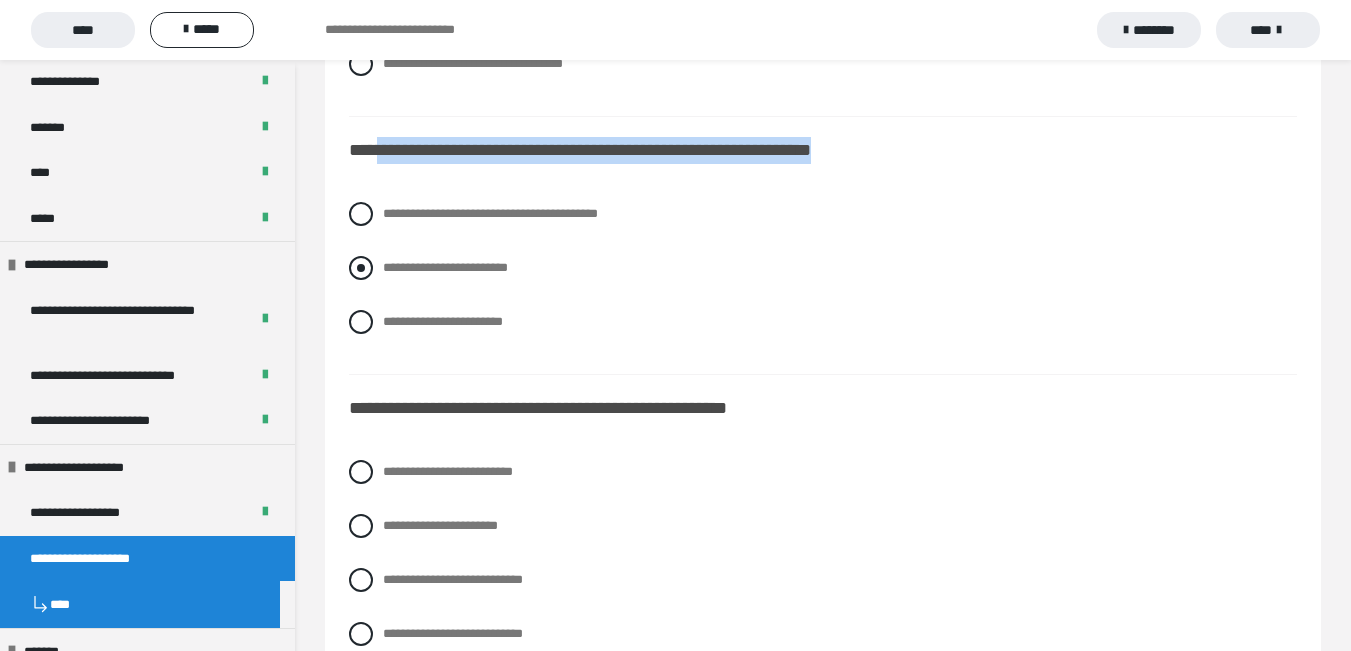 click at bounding box center (361, 268) 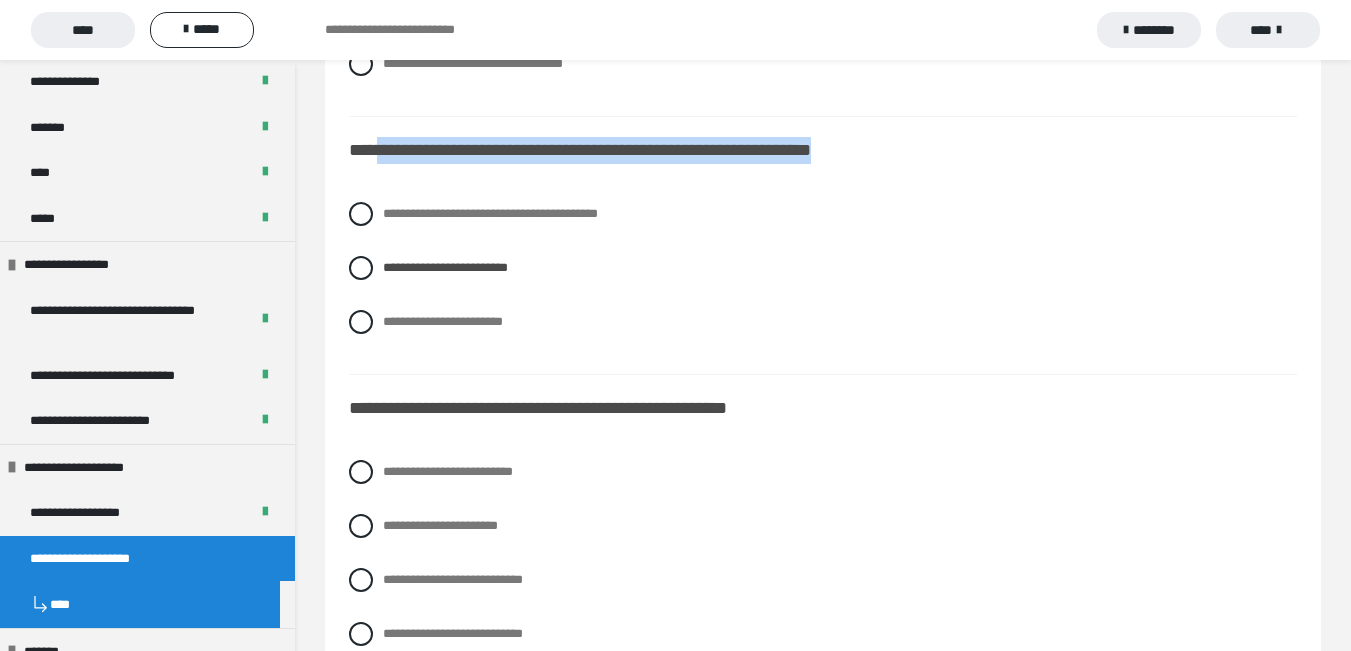 scroll, scrollTop: 5839, scrollLeft: 0, axis: vertical 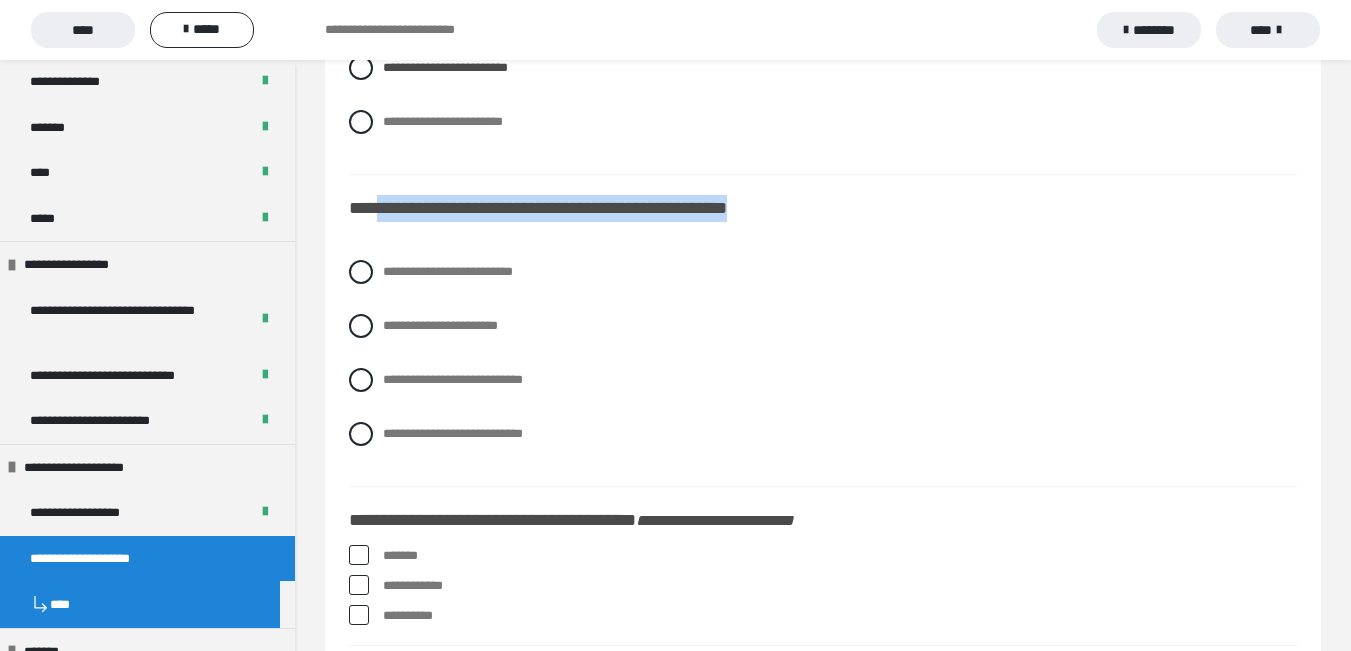 drag, startPoint x: 382, startPoint y: 209, endPoint x: 773, endPoint y: 215, distance: 391.04602 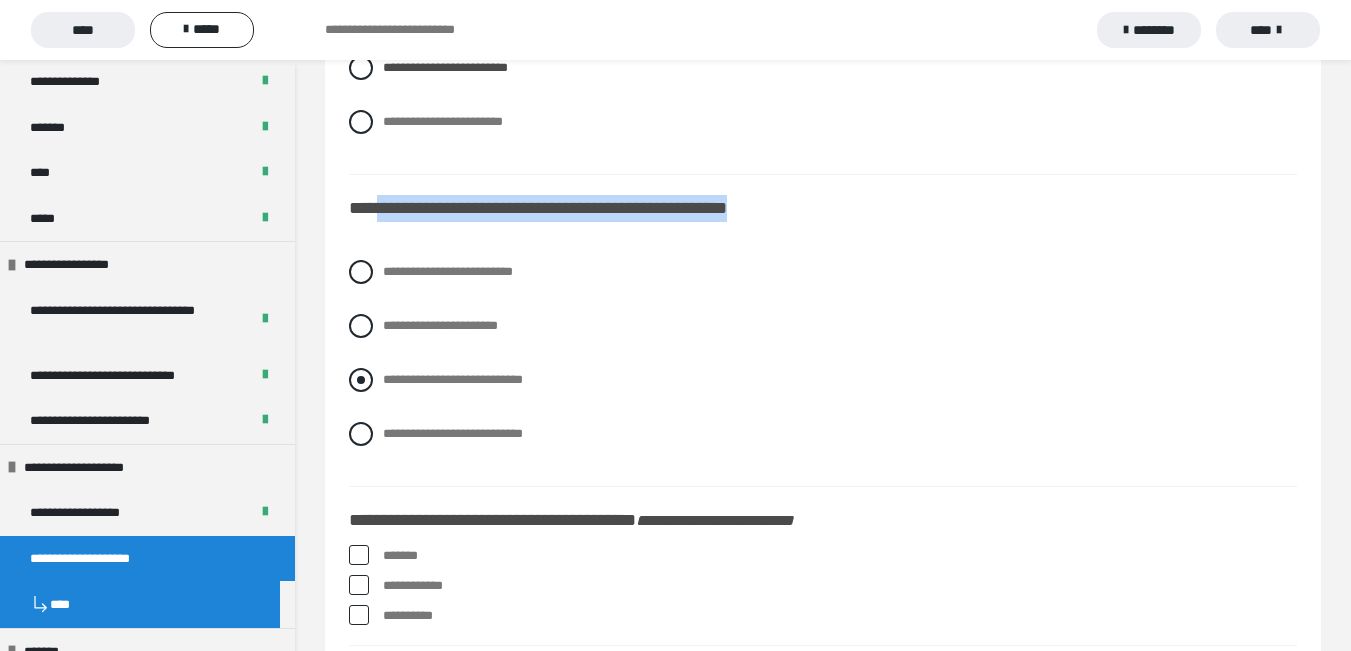 click at bounding box center [361, 380] 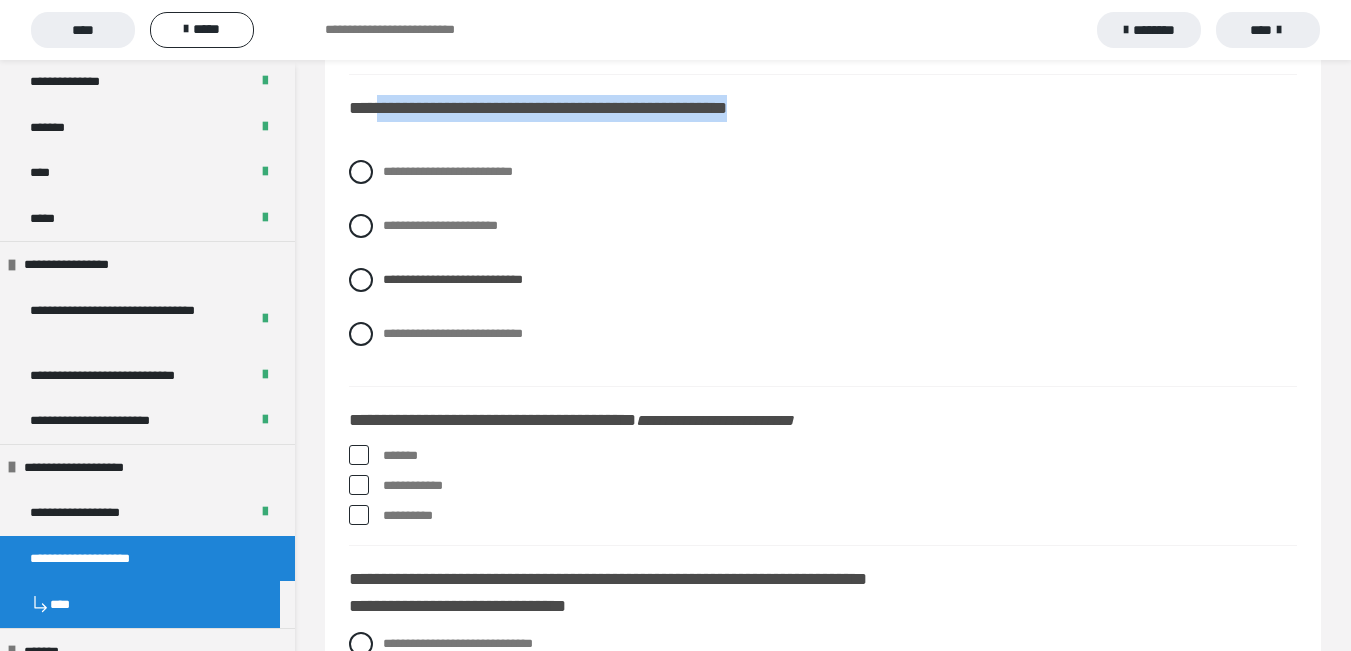 scroll, scrollTop: 6139, scrollLeft: 0, axis: vertical 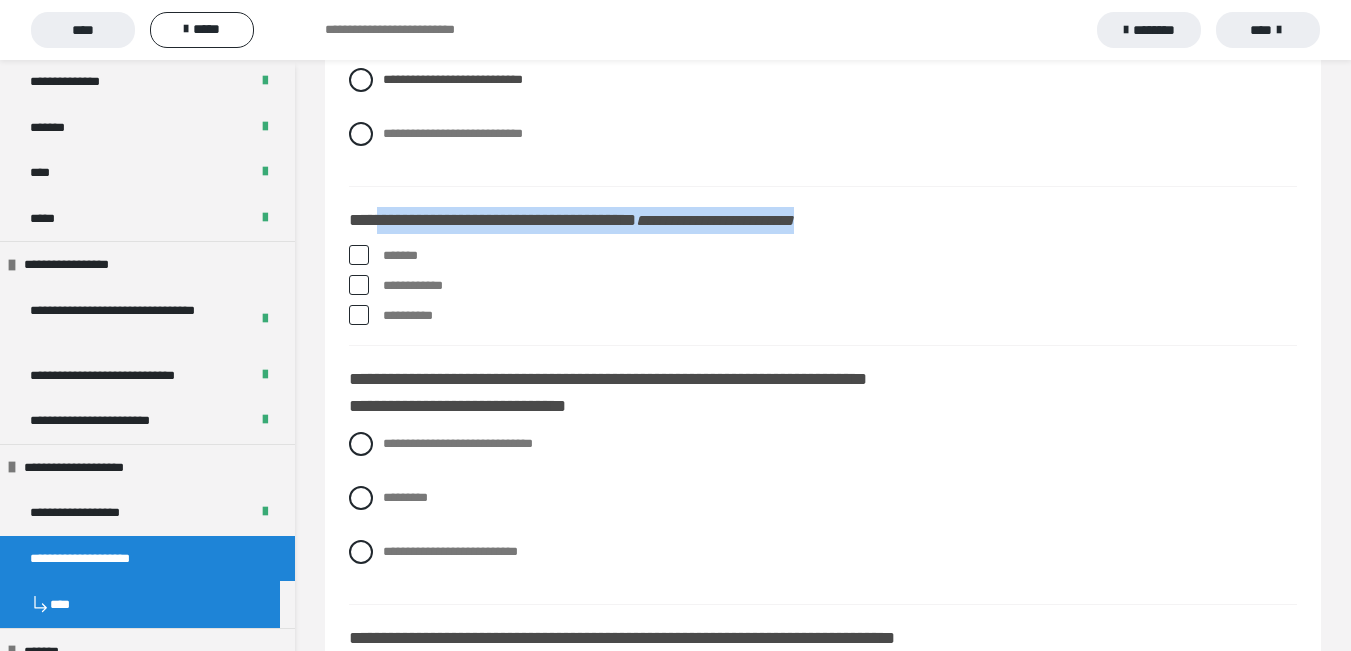 drag, startPoint x: 383, startPoint y: 227, endPoint x: 885, endPoint y: 228, distance: 502.001 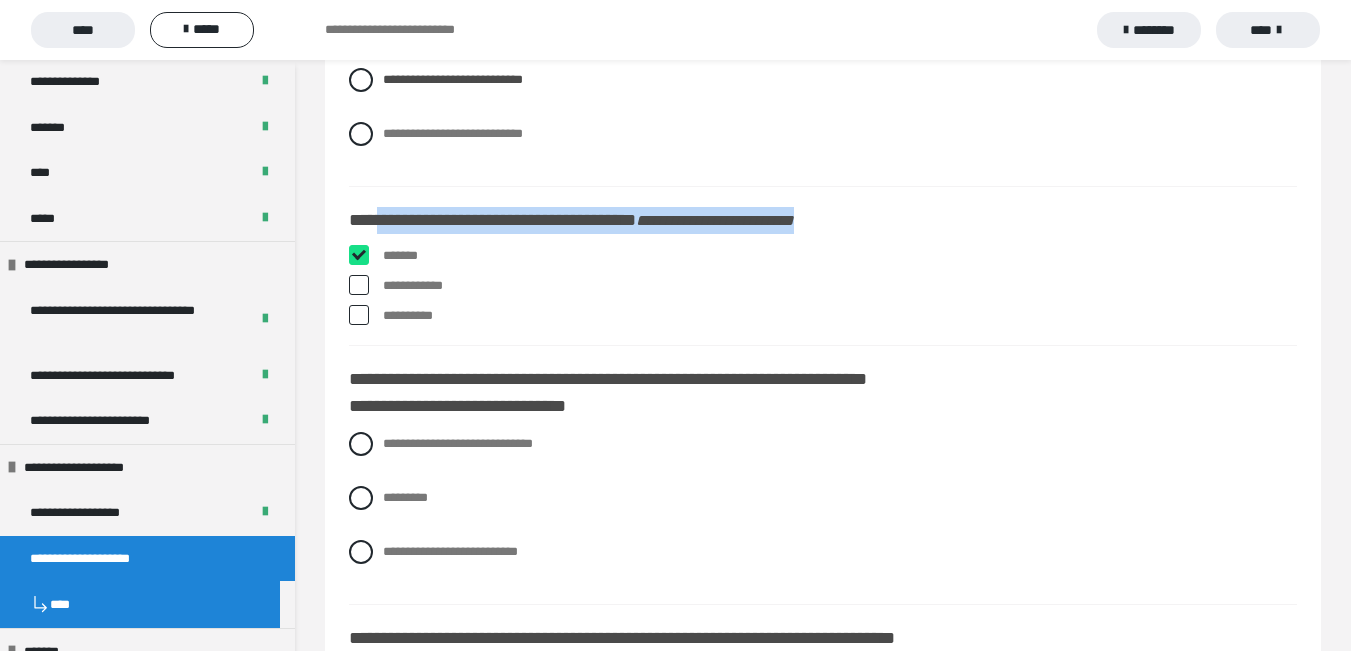 checkbox on "****" 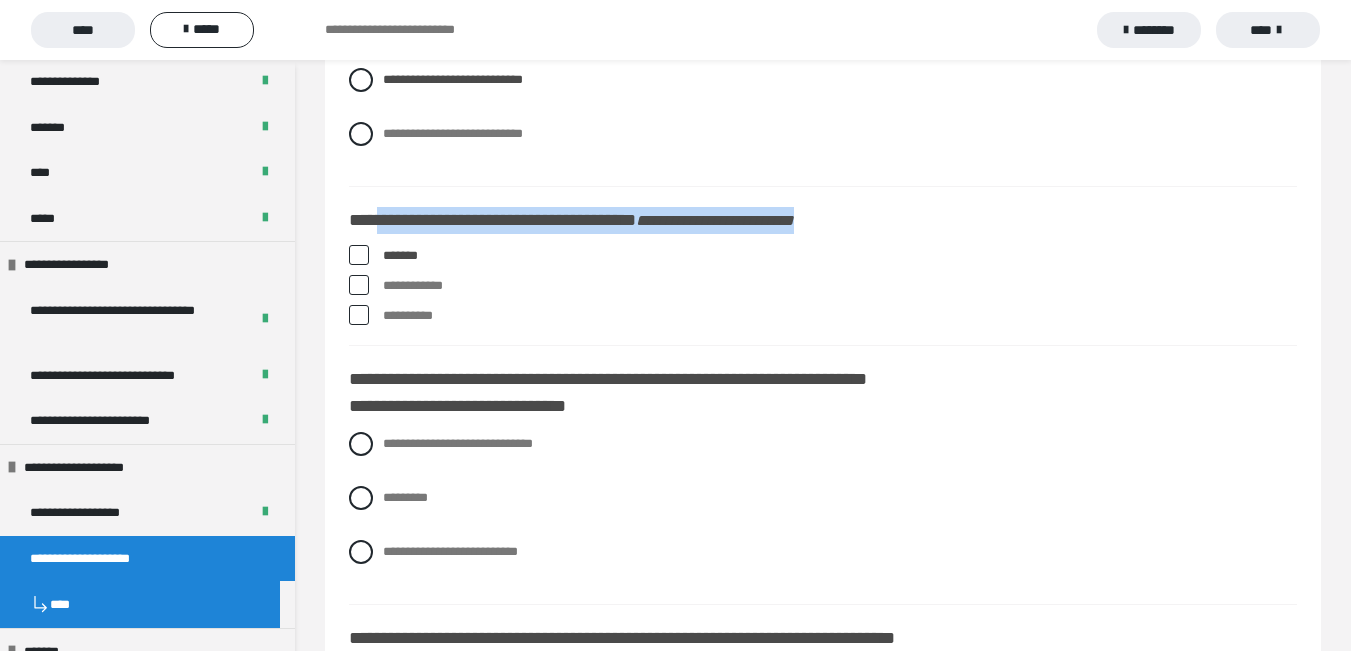 click at bounding box center (359, 315) 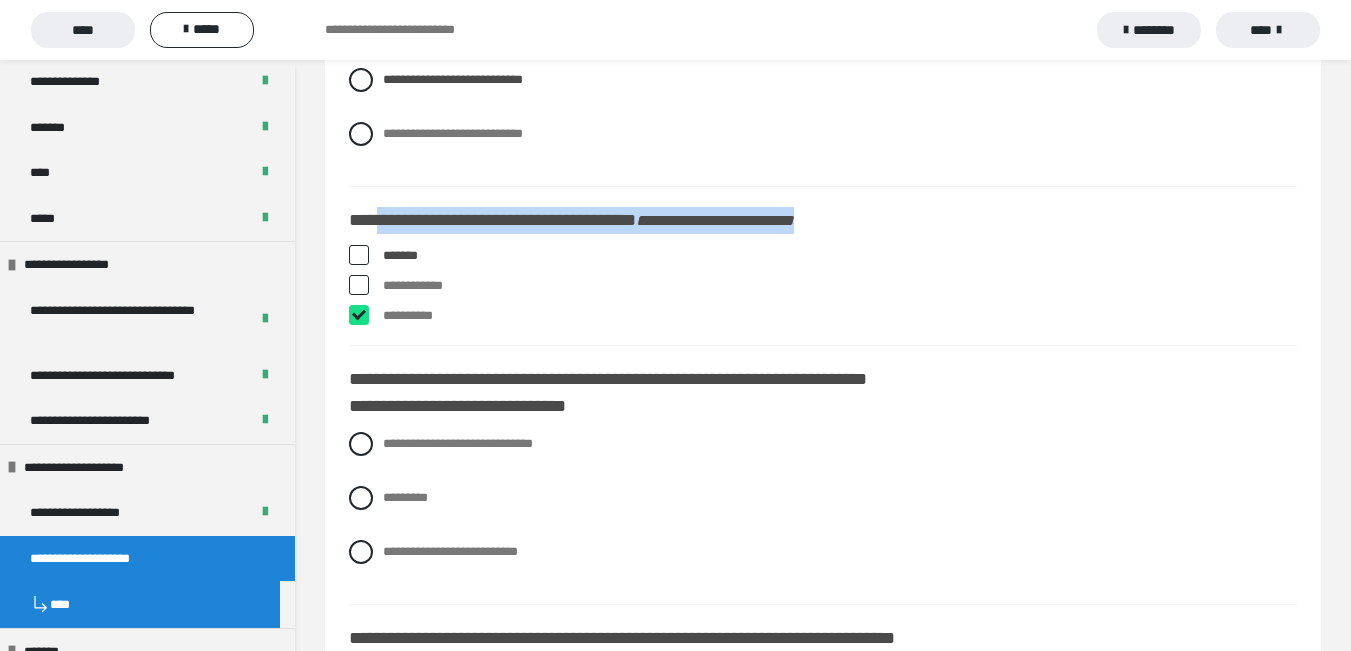 checkbox on "****" 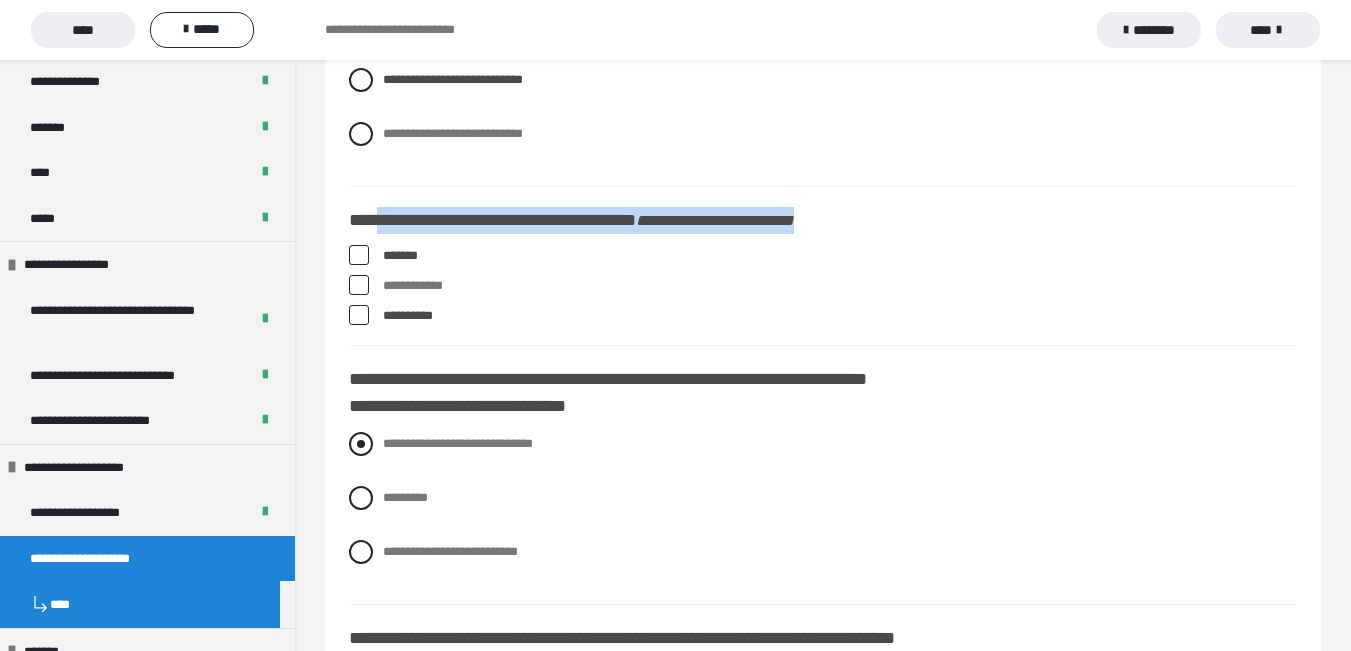 scroll, scrollTop: 6239, scrollLeft: 0, axis: vertical 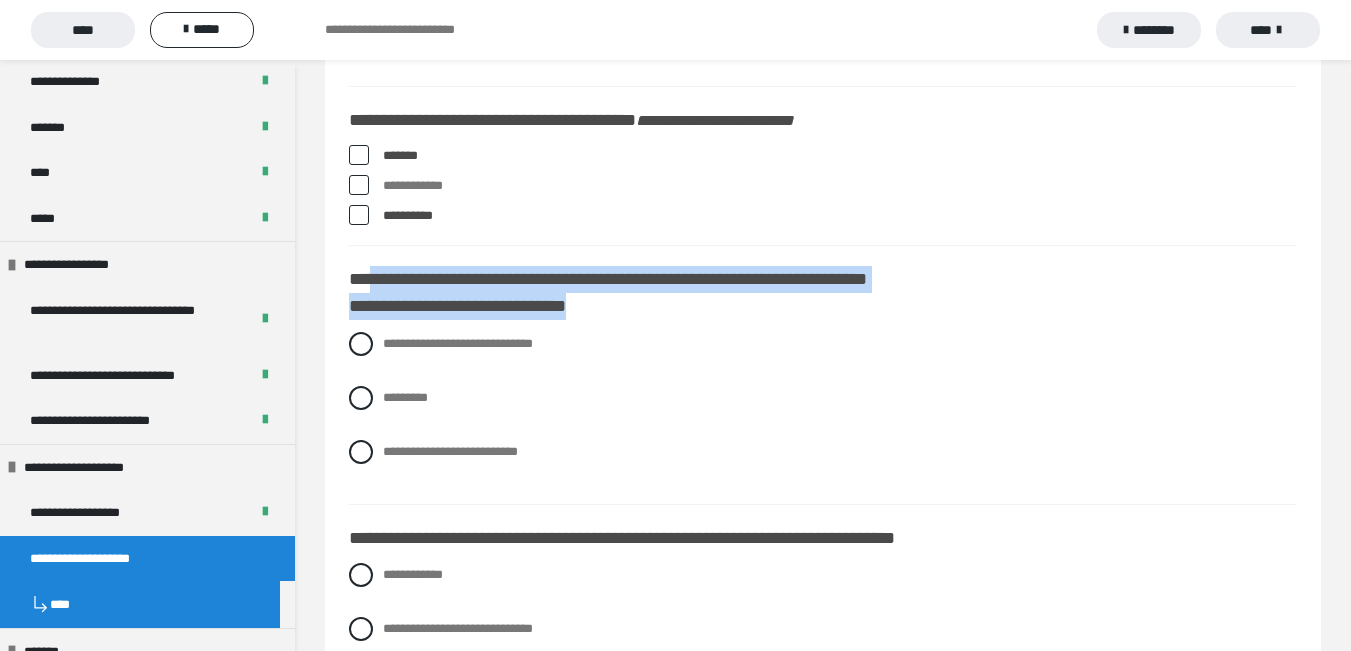 drag, startPoint x: 378, startPoint y: 284, endPoint x: 671, endPoint y: 325, distance: 295.8547 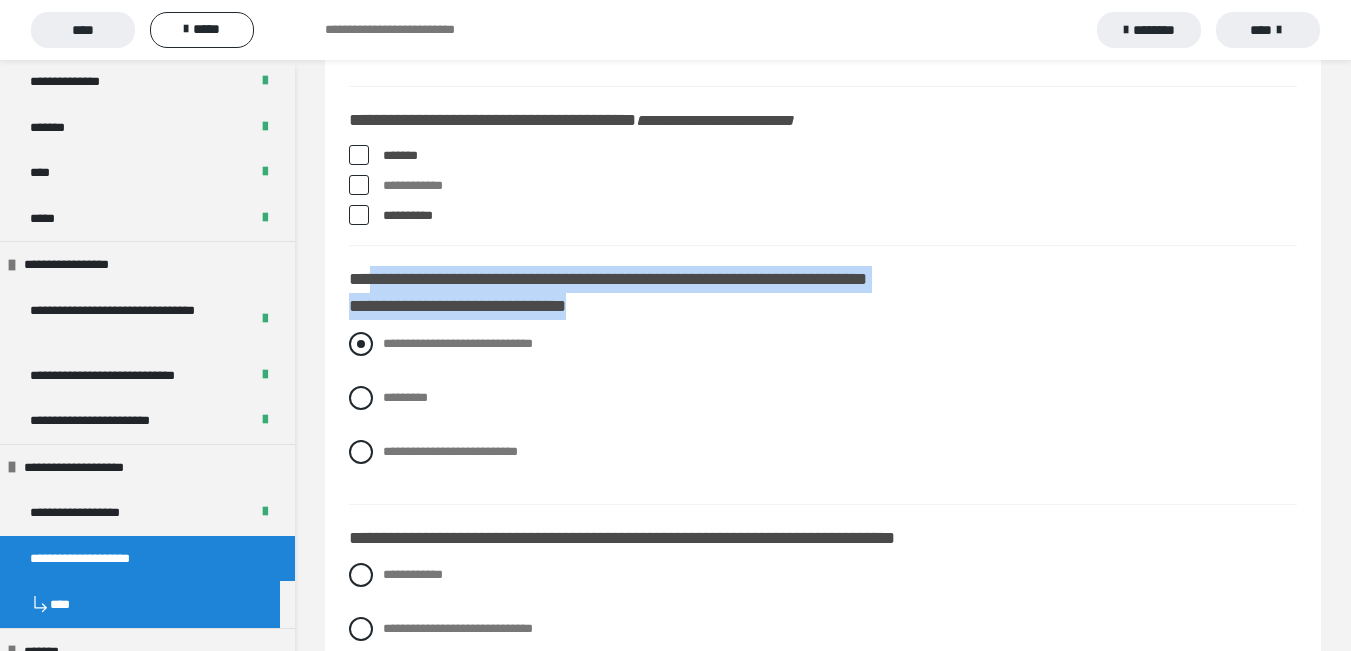 click at bounding box center (361, 344) 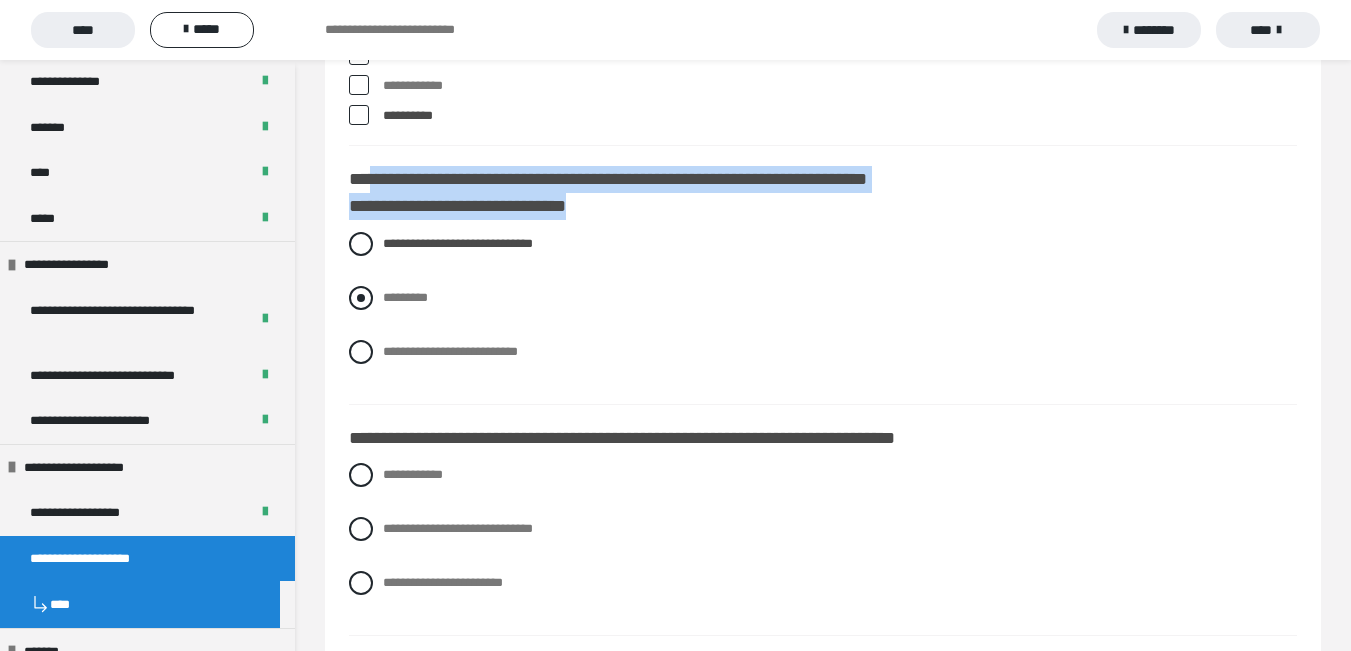 scroll, scrollTop: 6439, scrollLeft: 0, axis: vertical 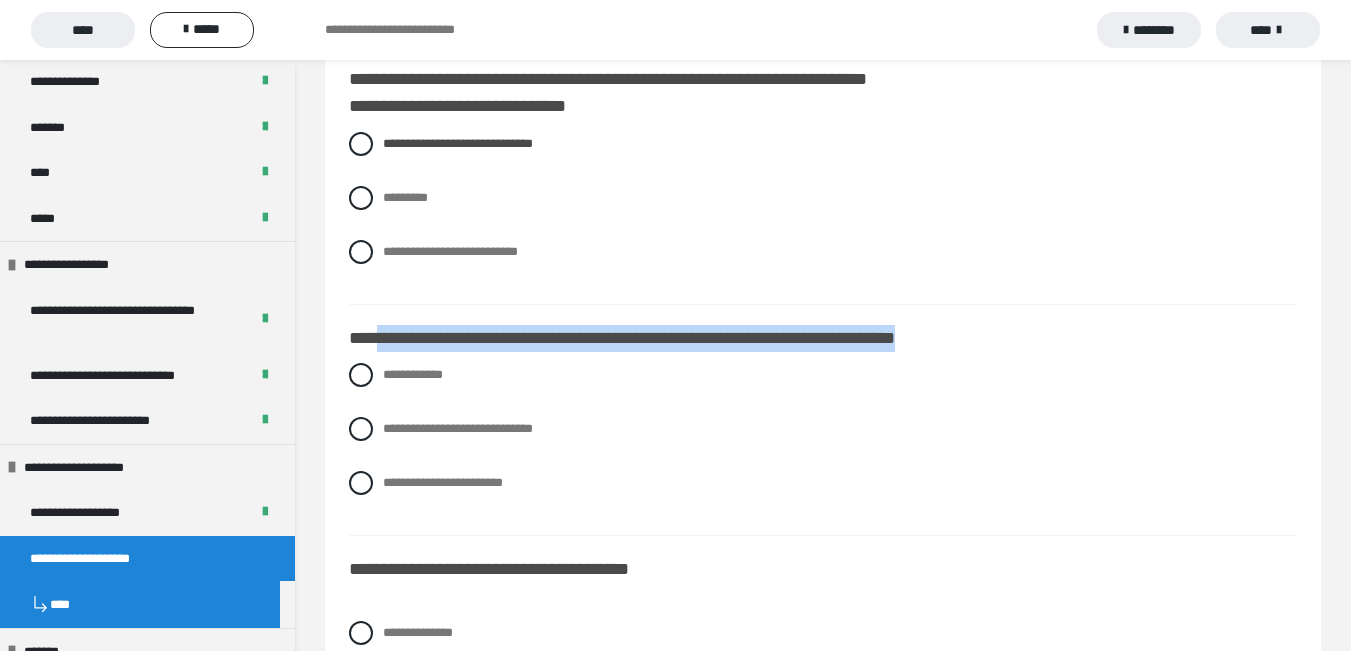 drag, startPoint x: 384, startPoint y: 343, endPoint x: 1124, endPoint y: 348, distance: 740.0169 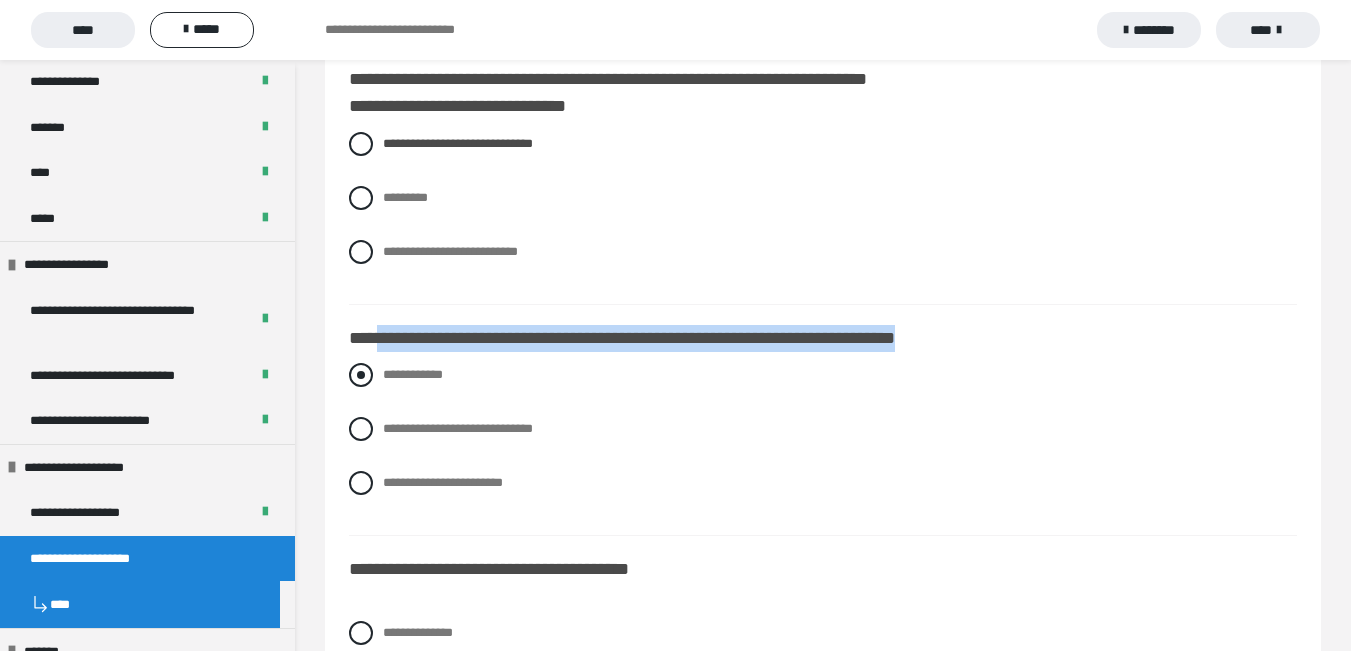 click at bounding box center (361, 375) 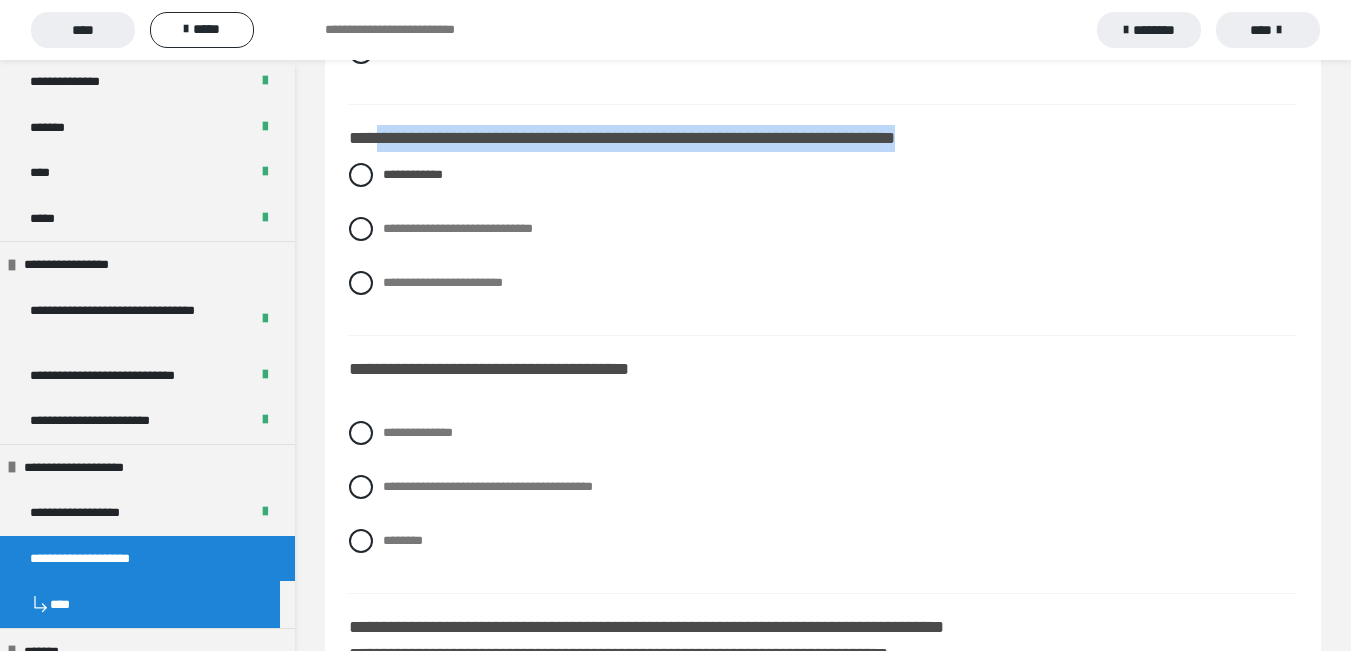 scroll, scrollTop: 6739, scrollLeft: 0, axis: vertical 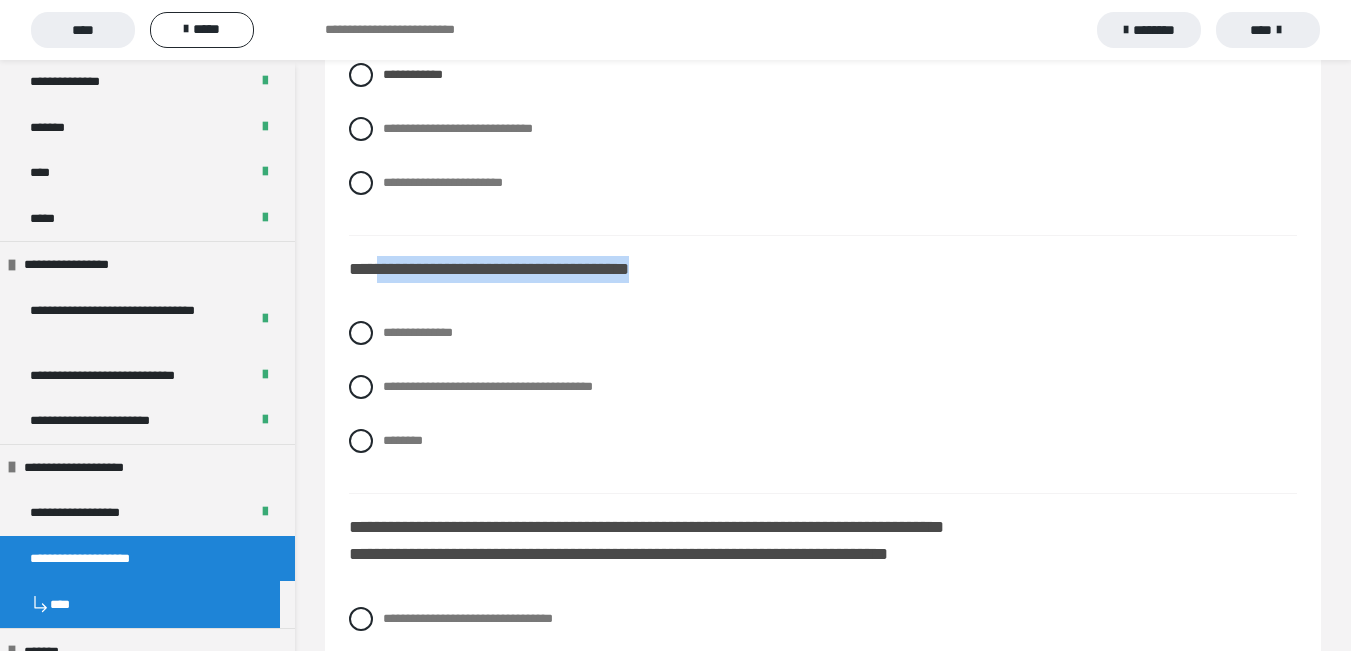 drag, startPoint x: 382, startPoint y: 275, endPoint x: 693, endPoint y: 279, distance: 311.02573 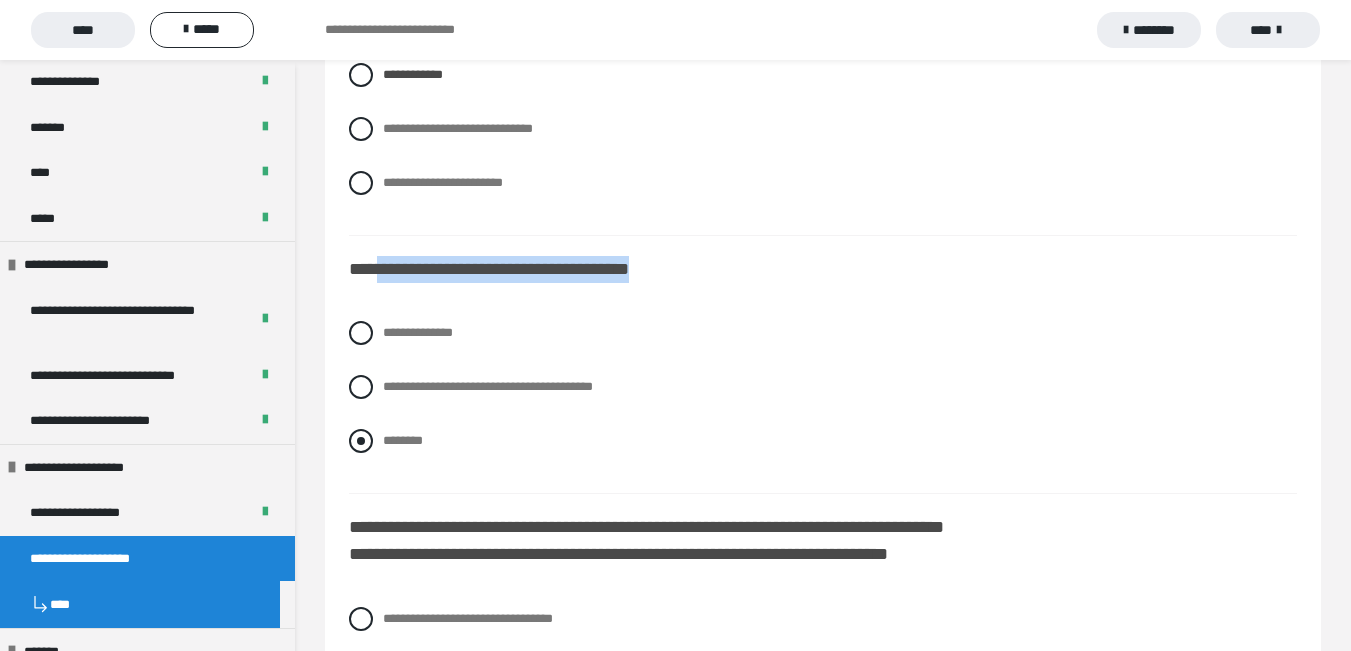 click at bounding box center [361, 441] 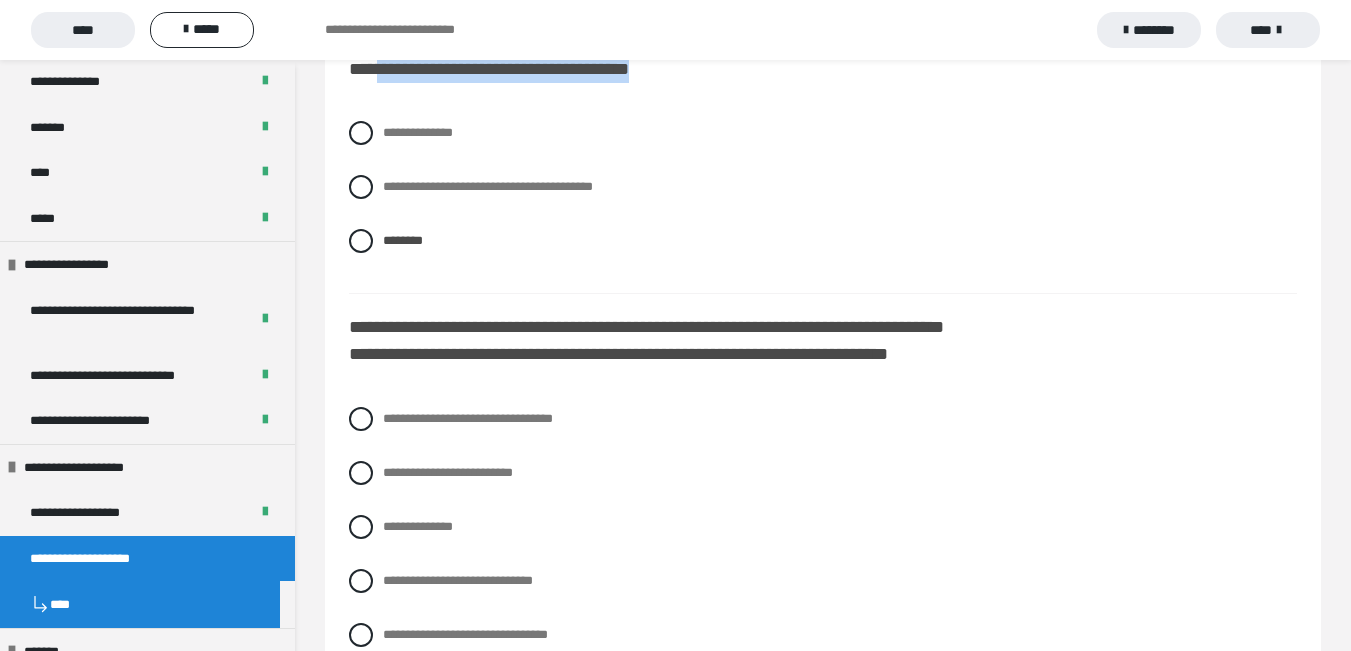 scroll, scrollTop: 7039, scrollLeft: 0, axis: vertical 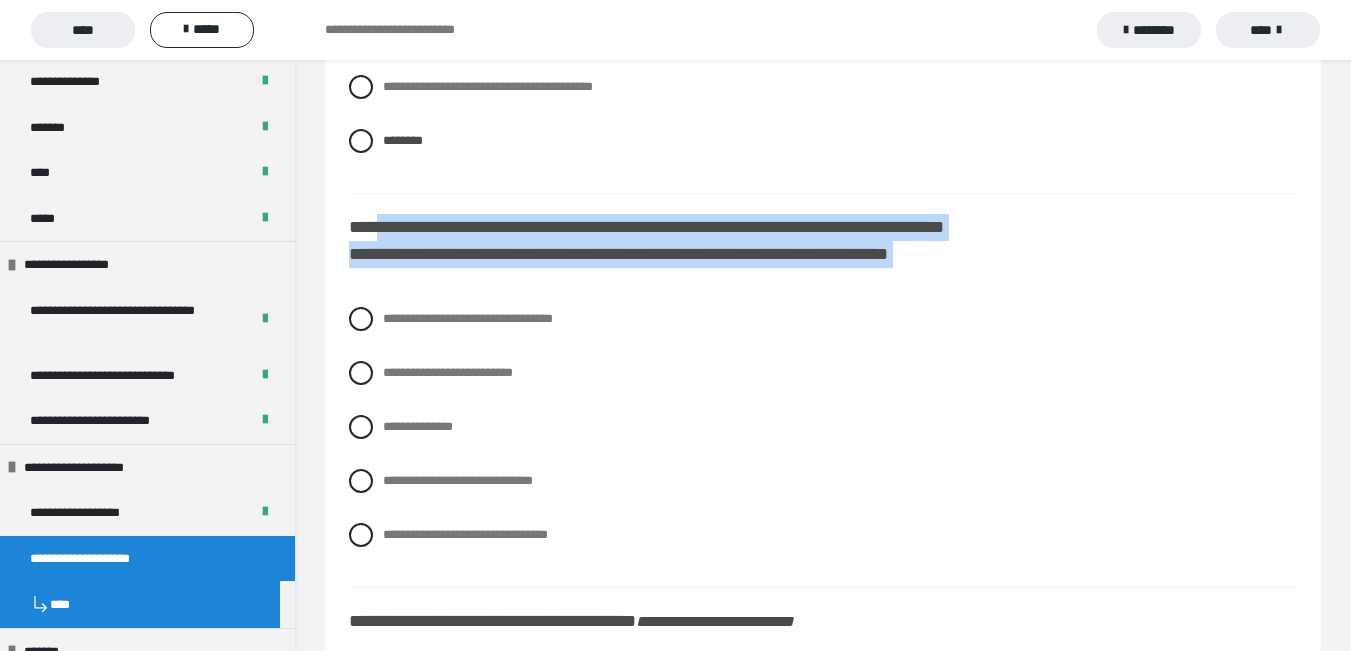 drag, startPoint x: 380, startPoint y: 229, endPoint x: 1035, endPoint y: 281, distance: 657.06085 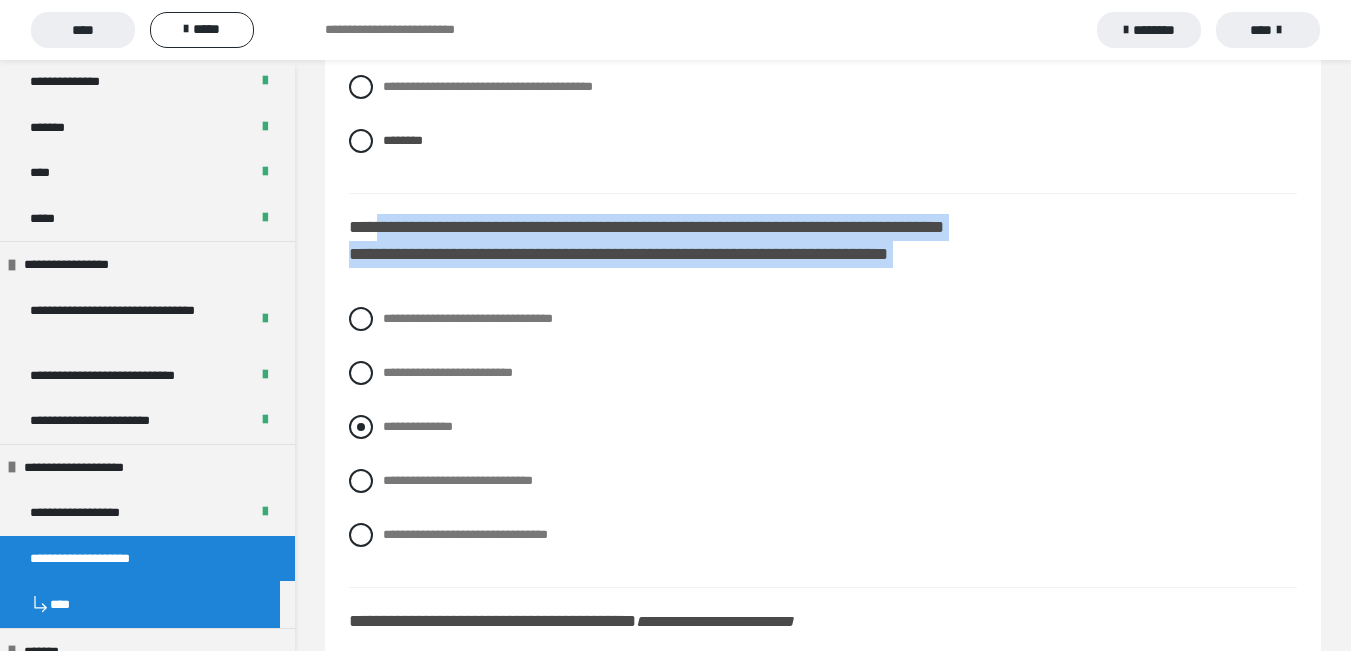 click at bounding box center [361, 427] 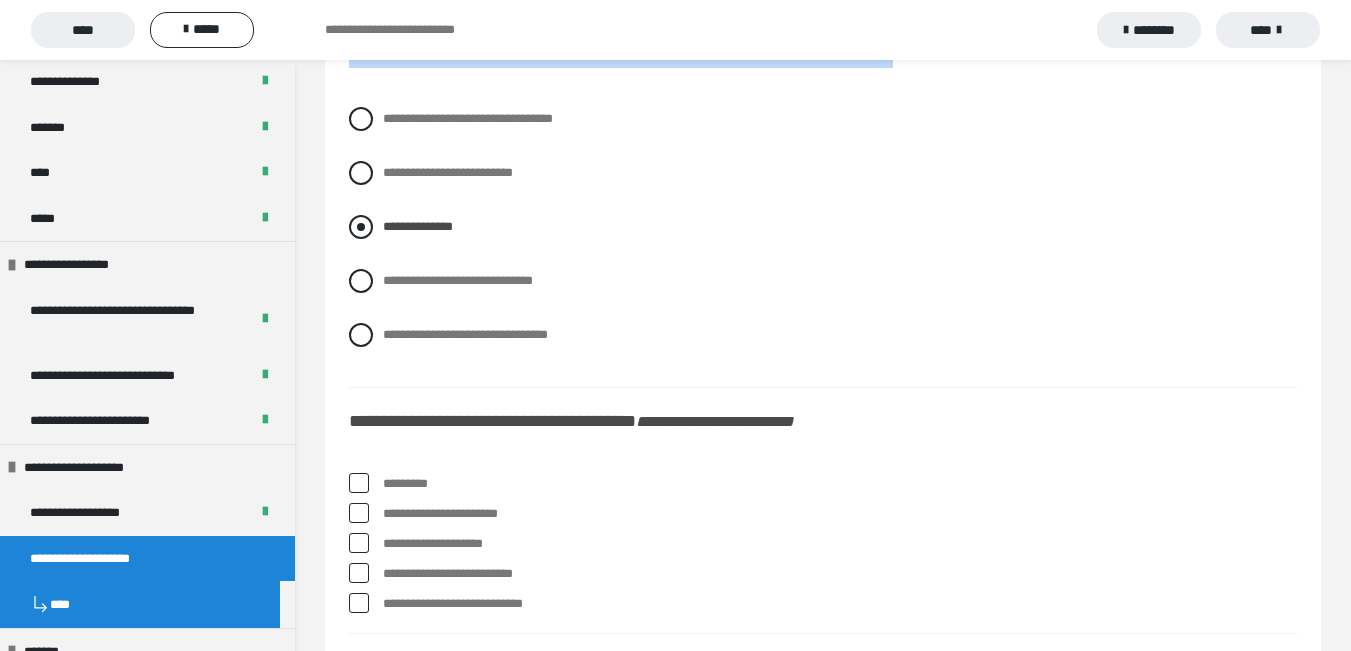 scroll, scrollTop: 7339, scrollLeft: 0, axis: vertical 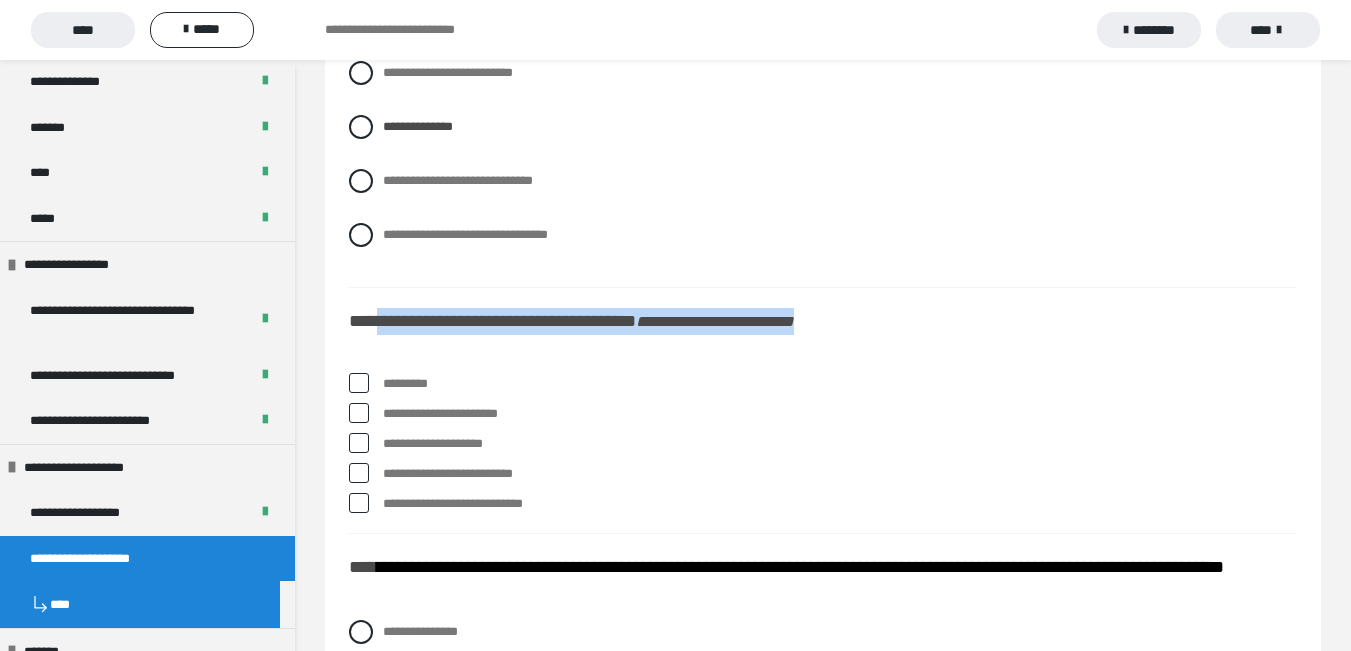 drag, startPoint x: 381, startPoint y: 324, endPoint x: 942, endPoint y: 328, distance: 561.0143 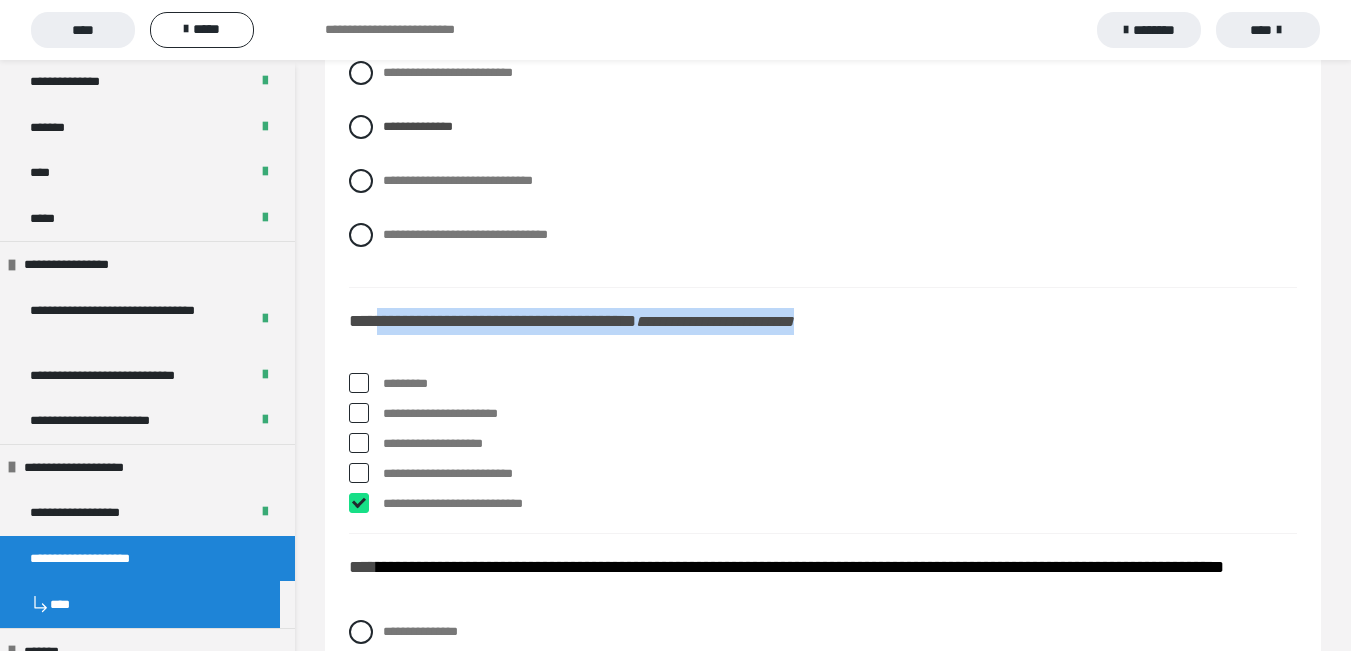 checkbox on "****" 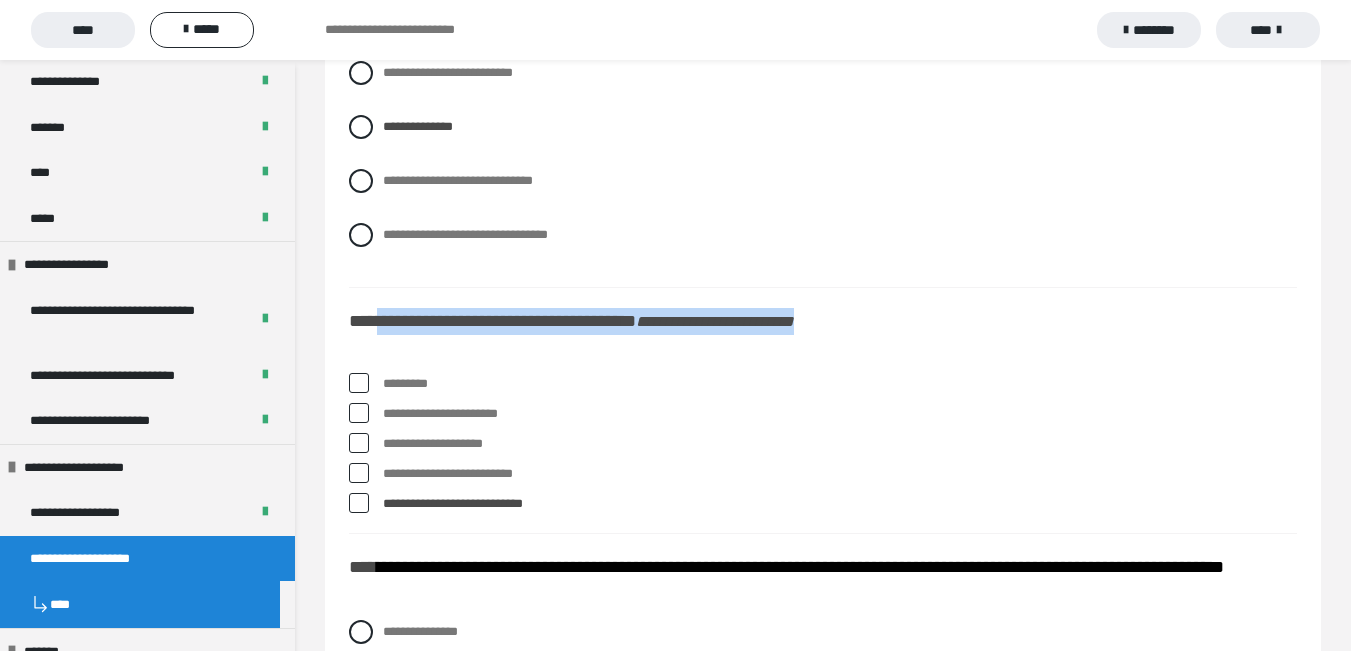 click at bounding box center (359, 383) 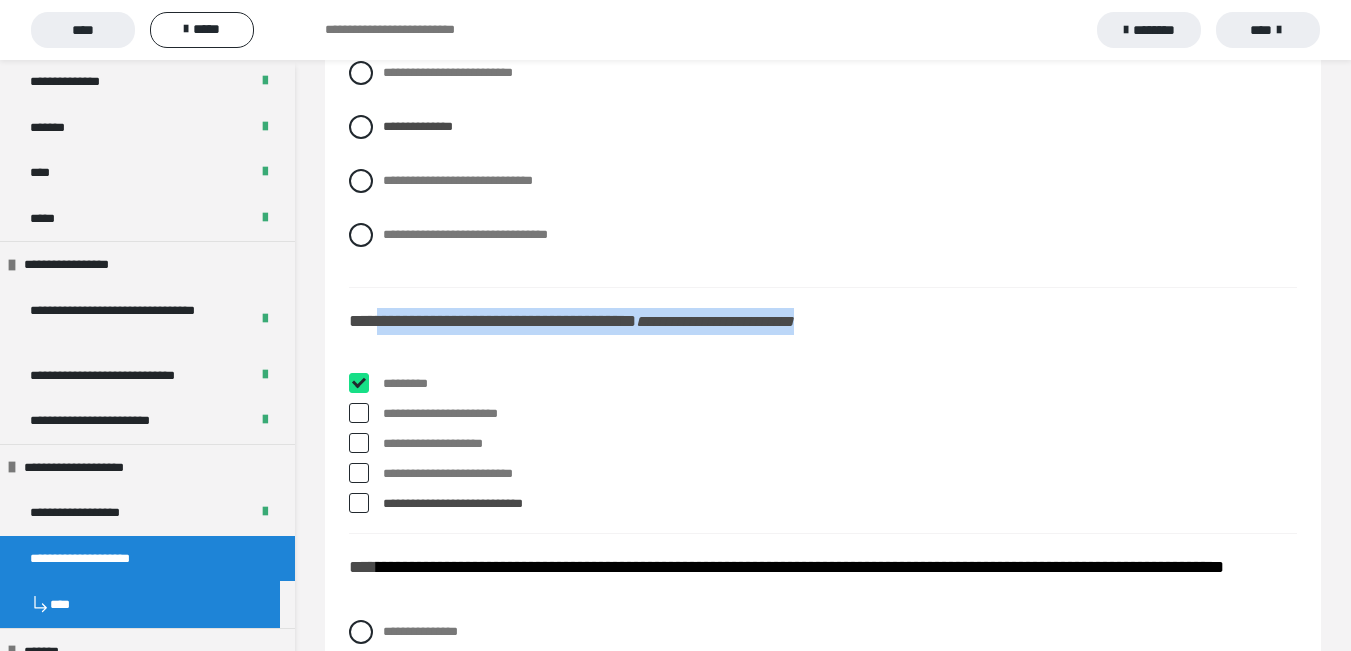 checkbox on "****" 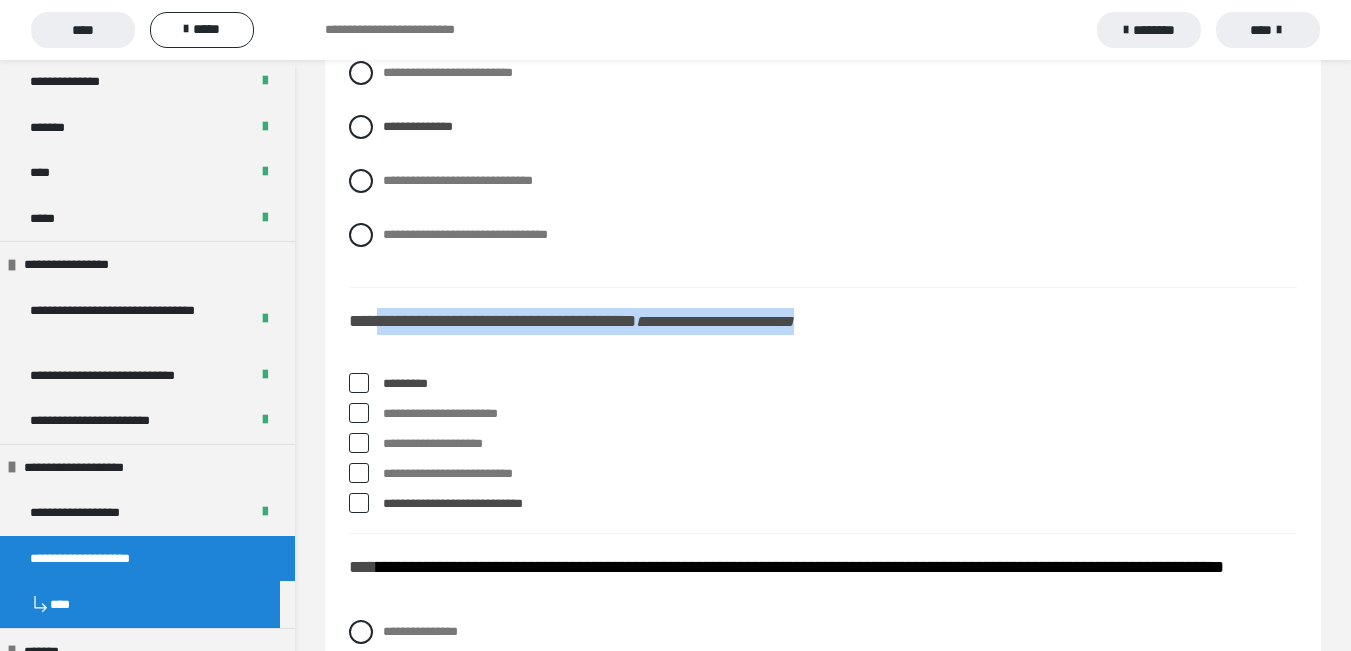 drag, startPoint x: 360, startPoint y: 416, endPoint x: 368, endPoint y: 425, distance: 12.0415945 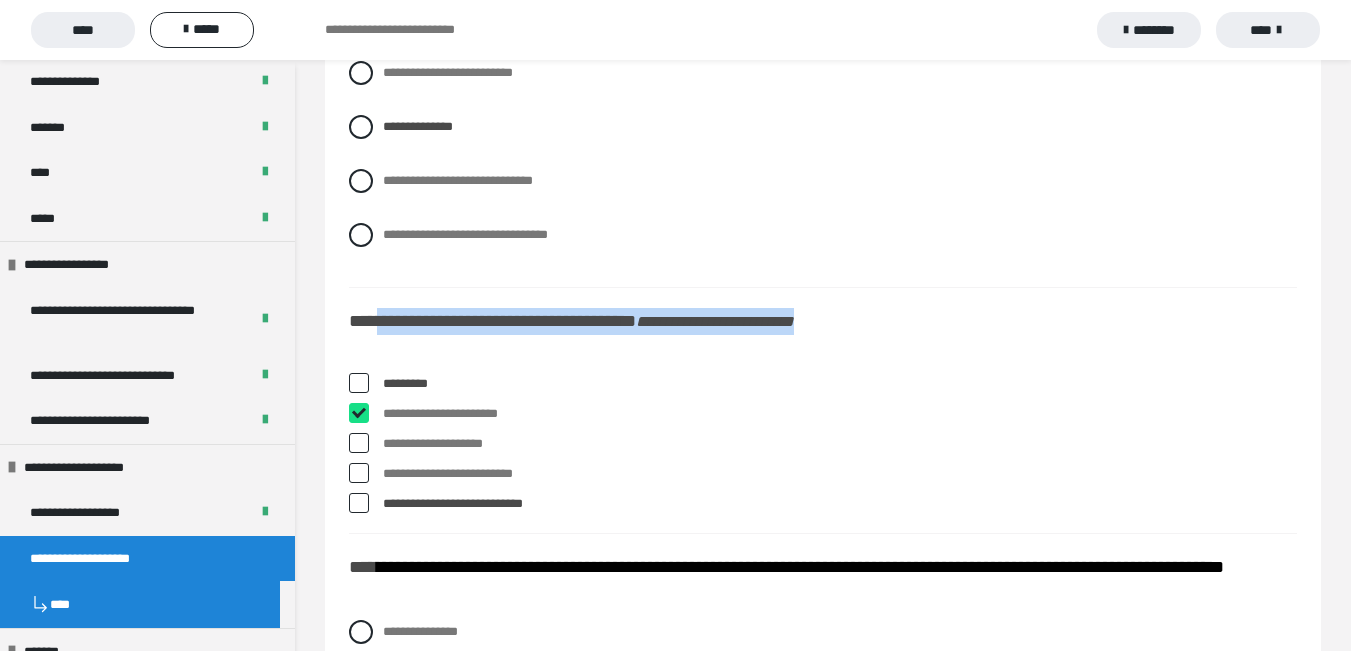 checkbox on "****" 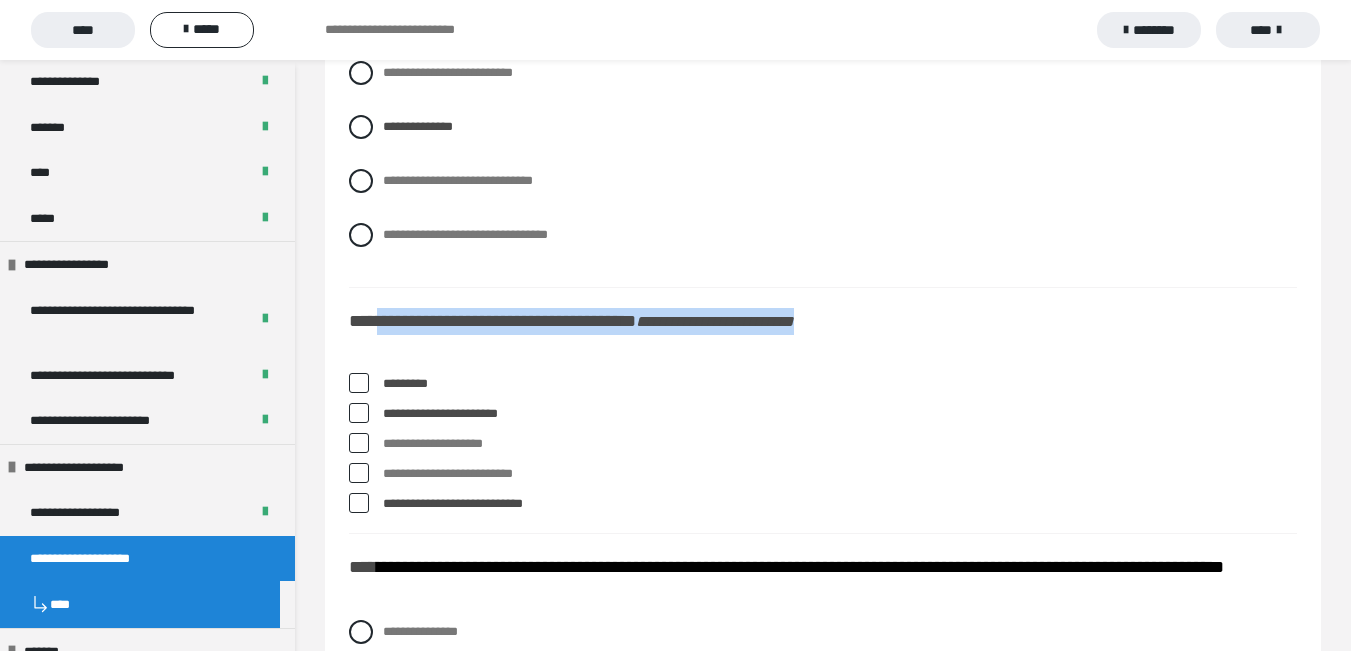 scroll, scrollTop: 7539, scrollLeft: 0, axis: vertical 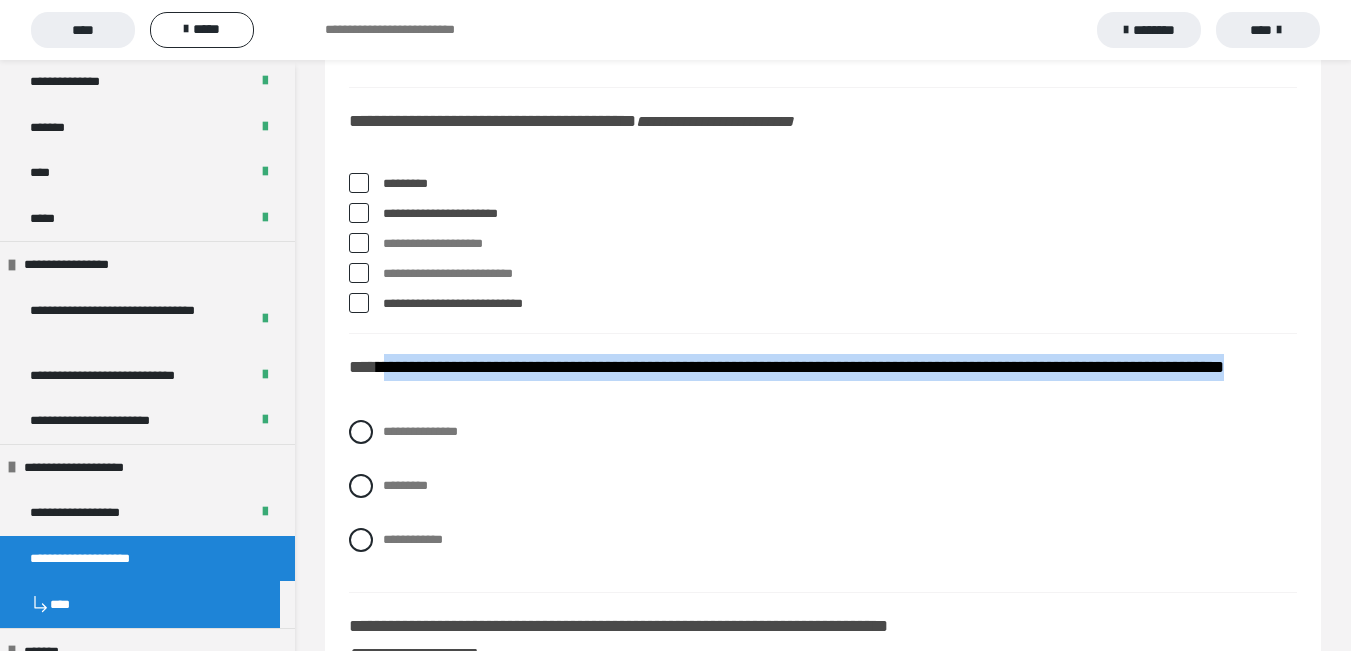 drag, startPoint x: 389, startPoint y: 371, endPoint x: 426, endPoint y: 405, distance: 50.24938 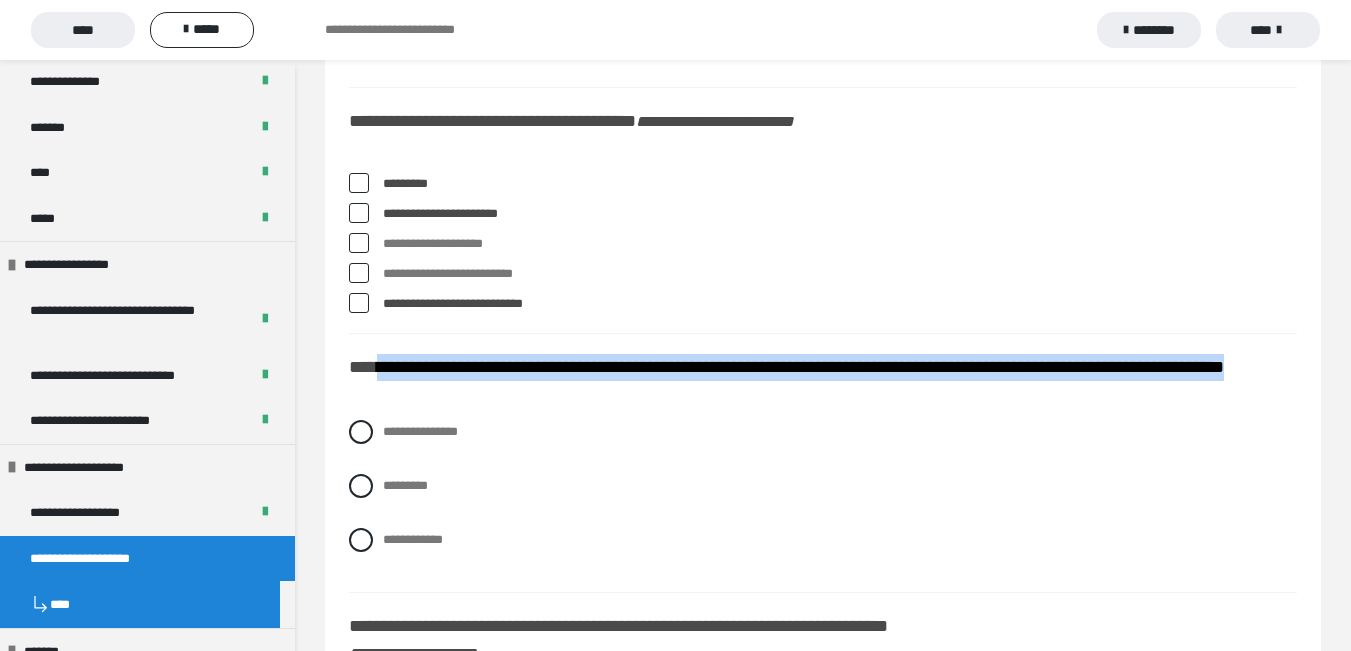 drag, startPoint x: 384, startPoint y: 369, endPoint x: 414, endPoint y: 403, distance: 45.343136 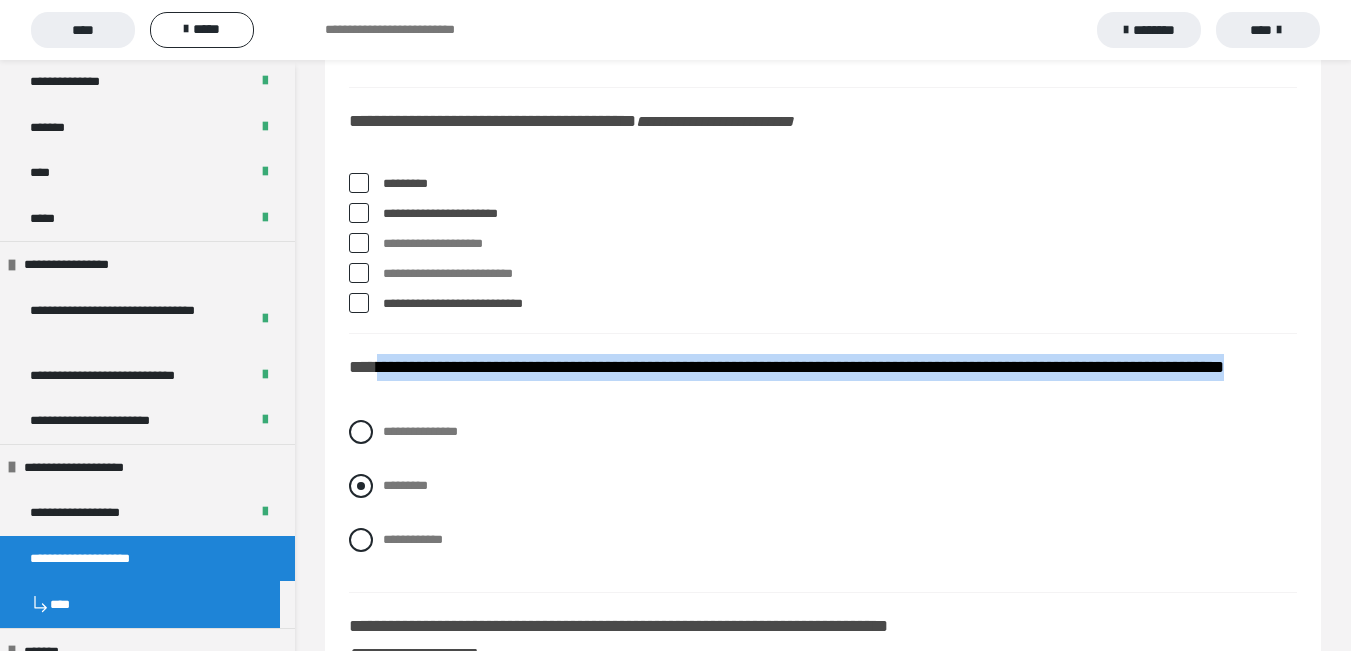 click at bounding box center [361, 486] 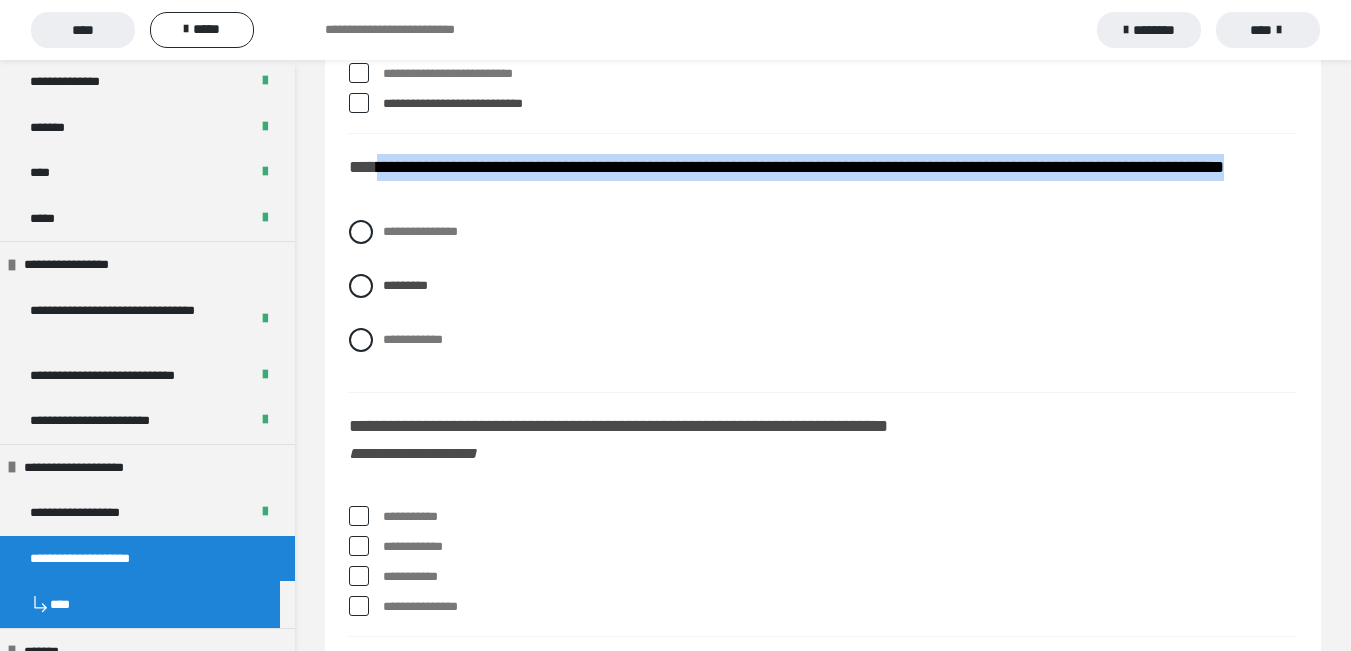 scroll, scrollTop: 7839, scrollLeft: 0, axis: vertical 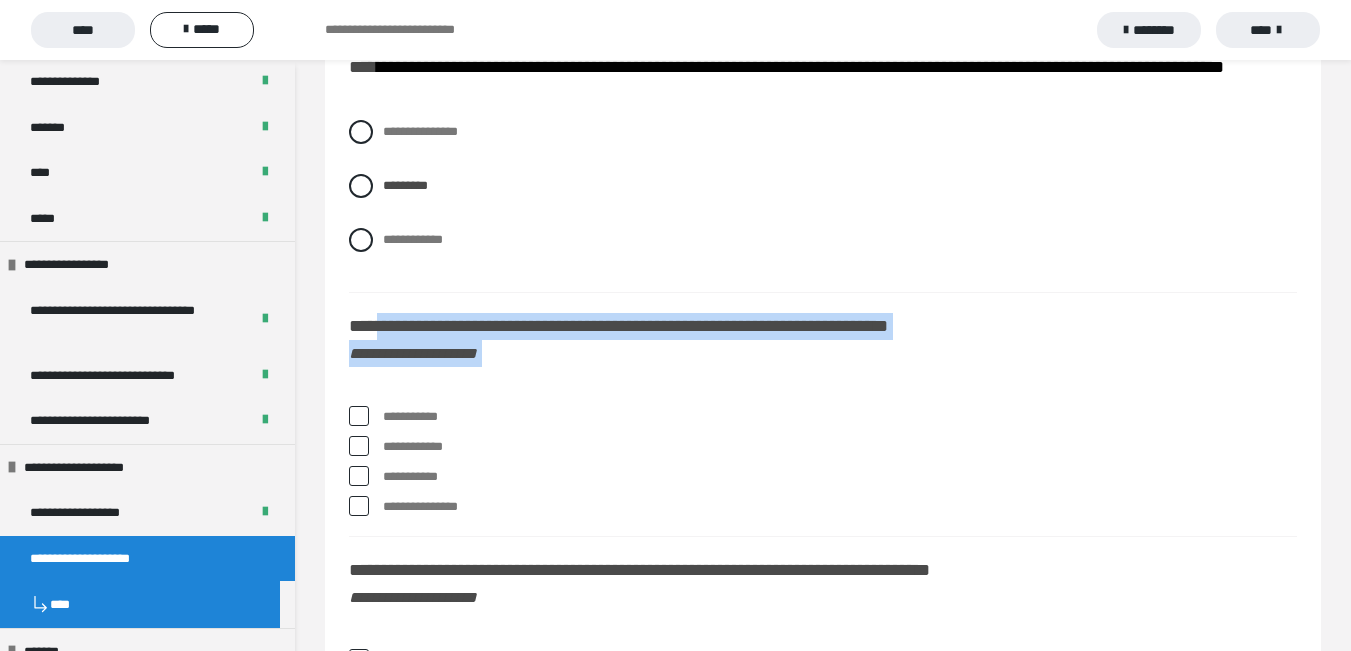 drag, startPoint x: 384, startPoint y: 325, endPoint x: 717, endPoint y: 376, distance: 336.88278 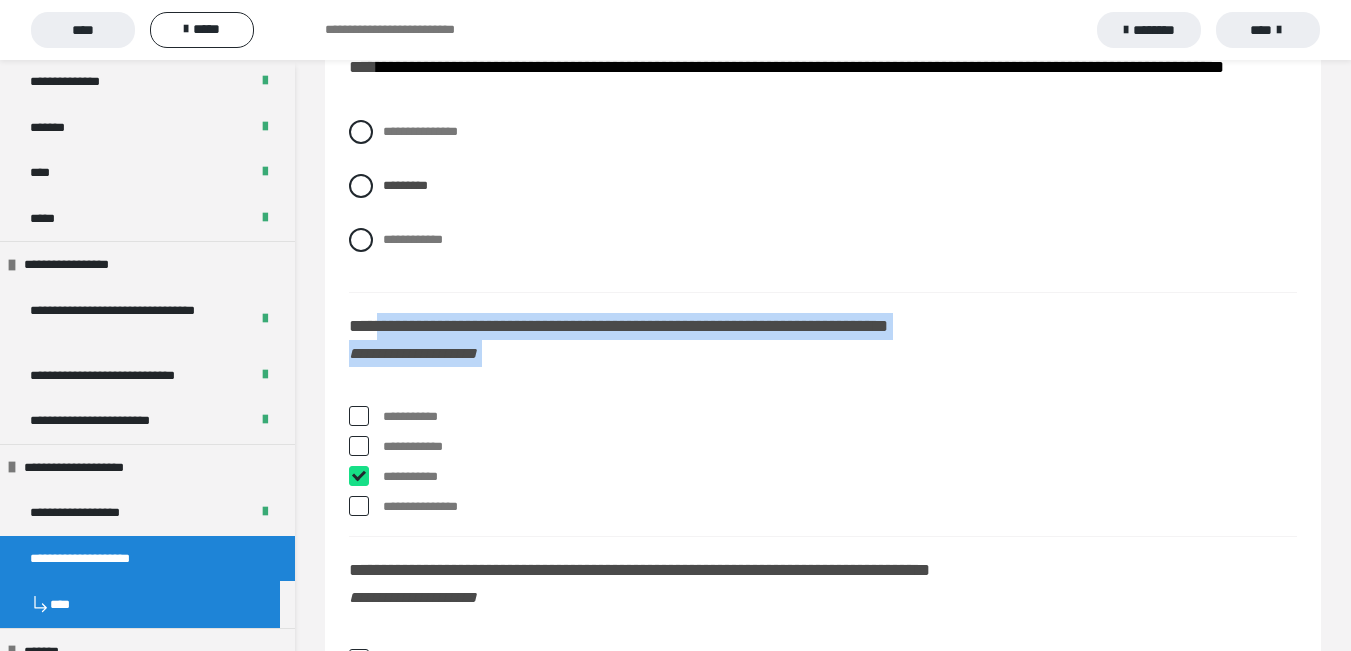 checkbox on "****" 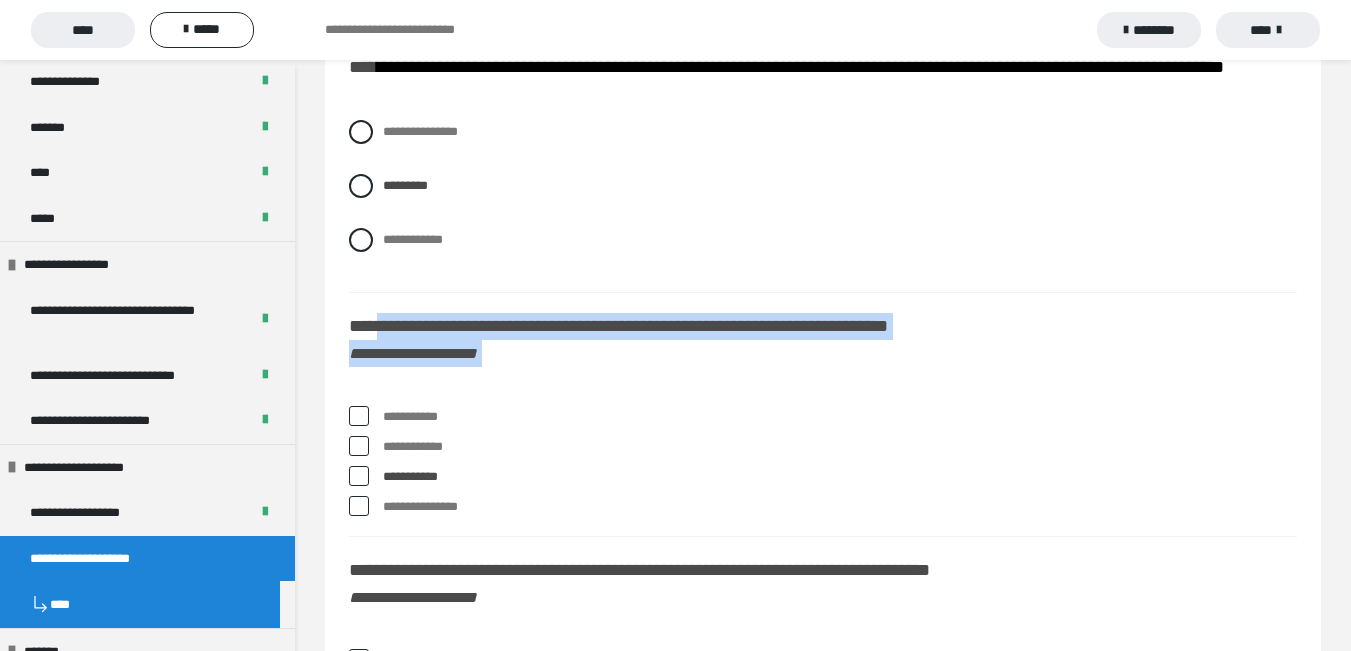 click at bounding box center [359, 416] 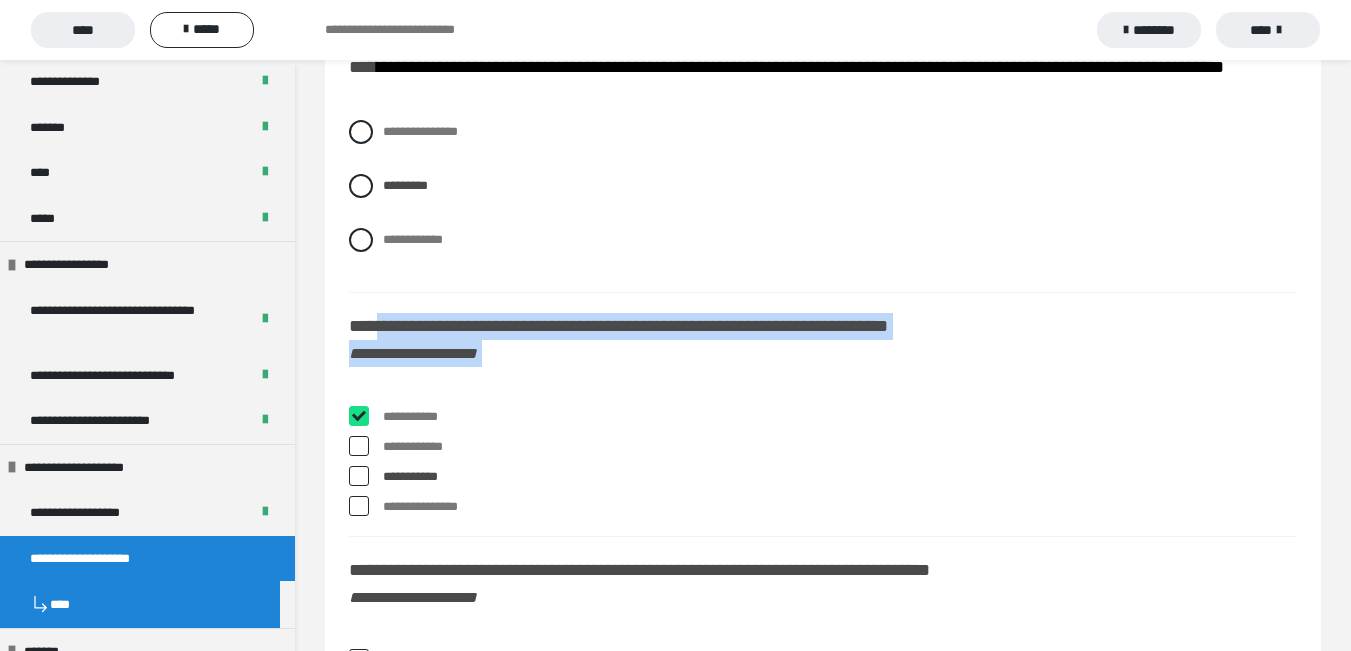 checkbox on "****" 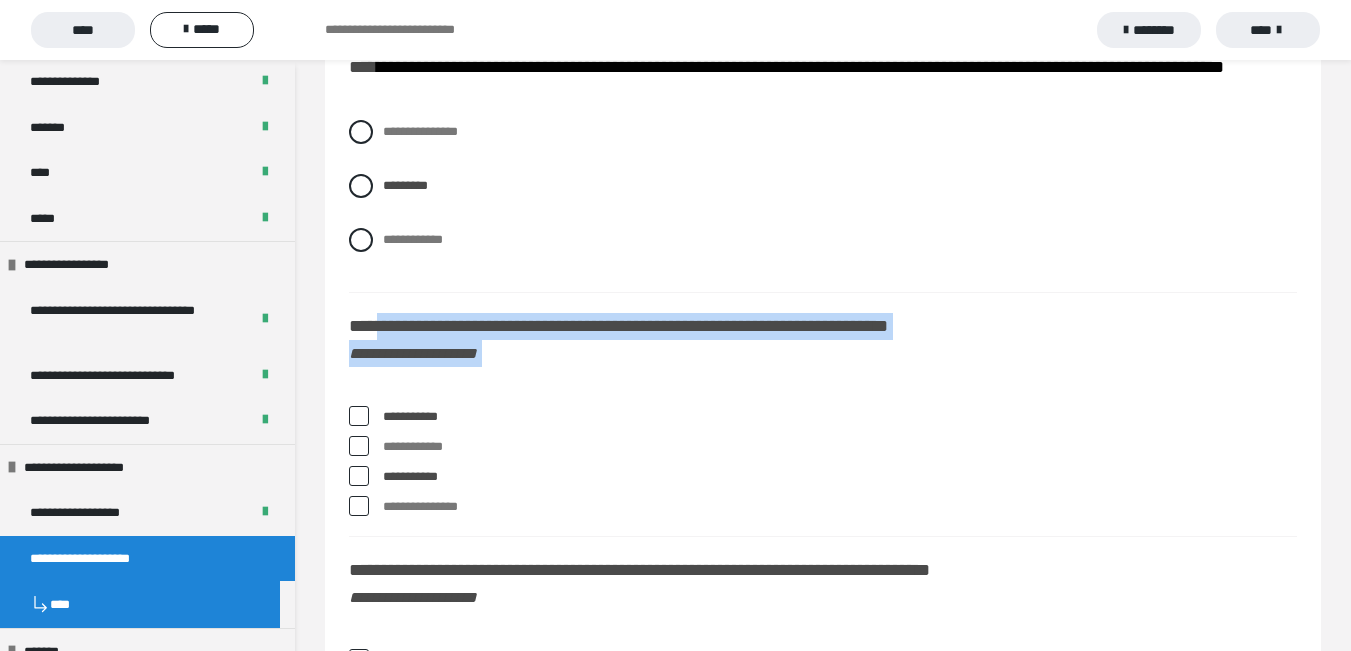 scroll, scrollTop: 8039, scrollLeft: 0, axis: vertical 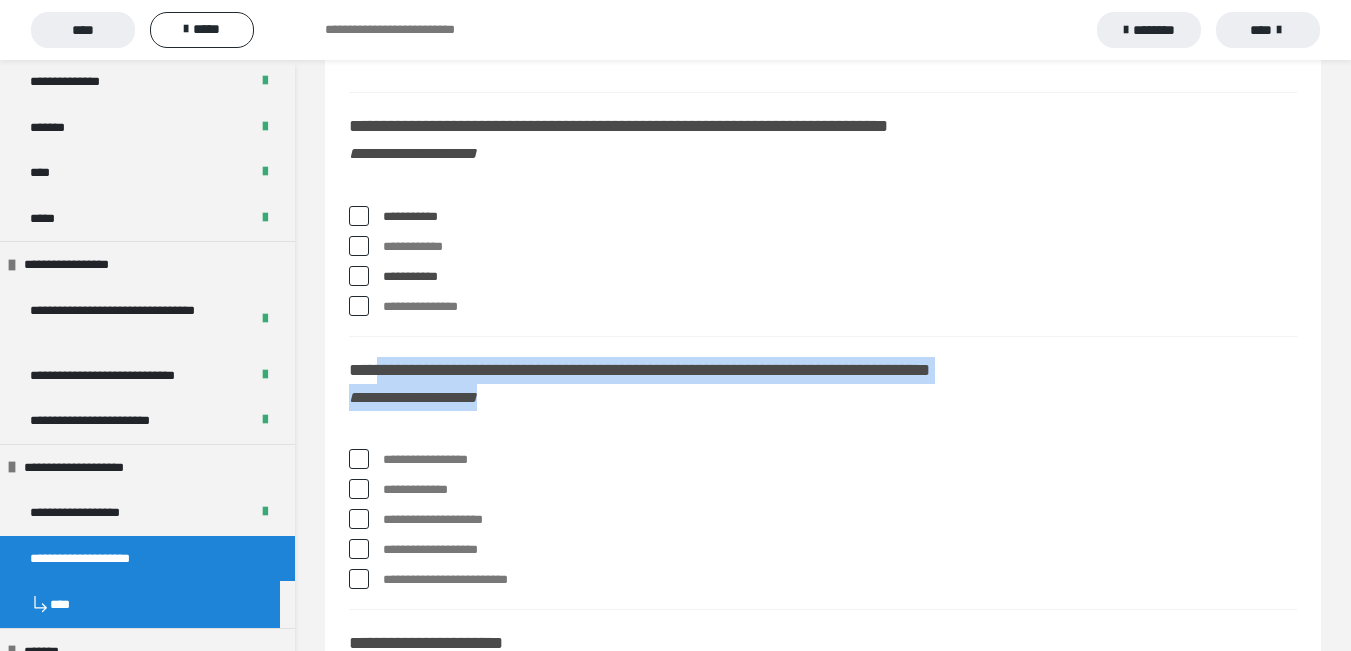drag, startPoint x: 382, startPoint y: 372, endPoint x: 508, endPoint y: 405, distance: 130.24976 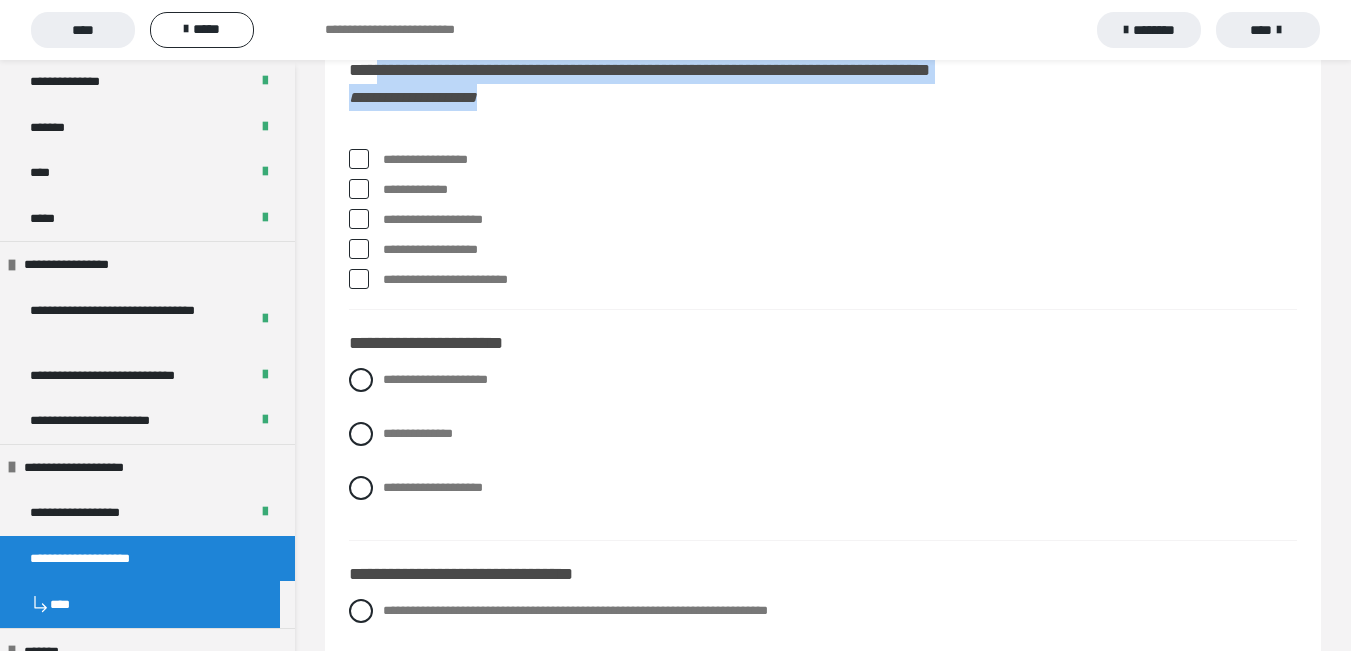 scroll, scrollTop: 8239, scrollLeft: 0, axis: vertical 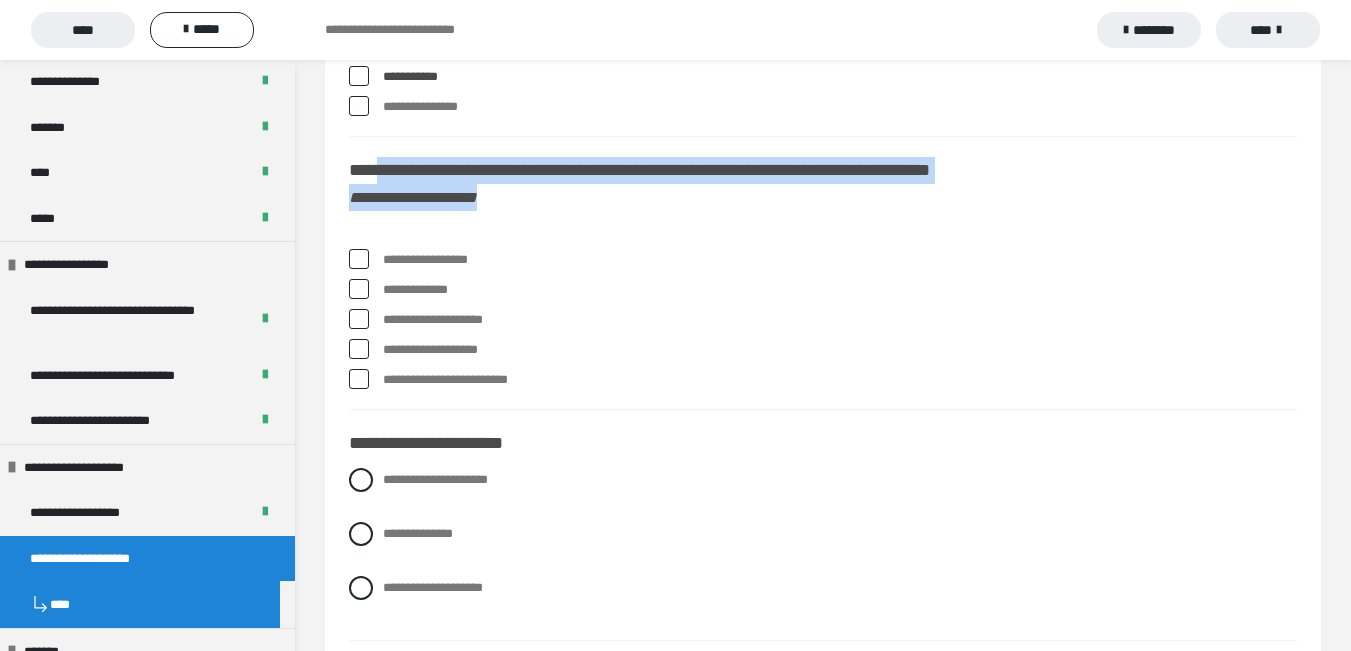 click at bounding box center [359, 289] 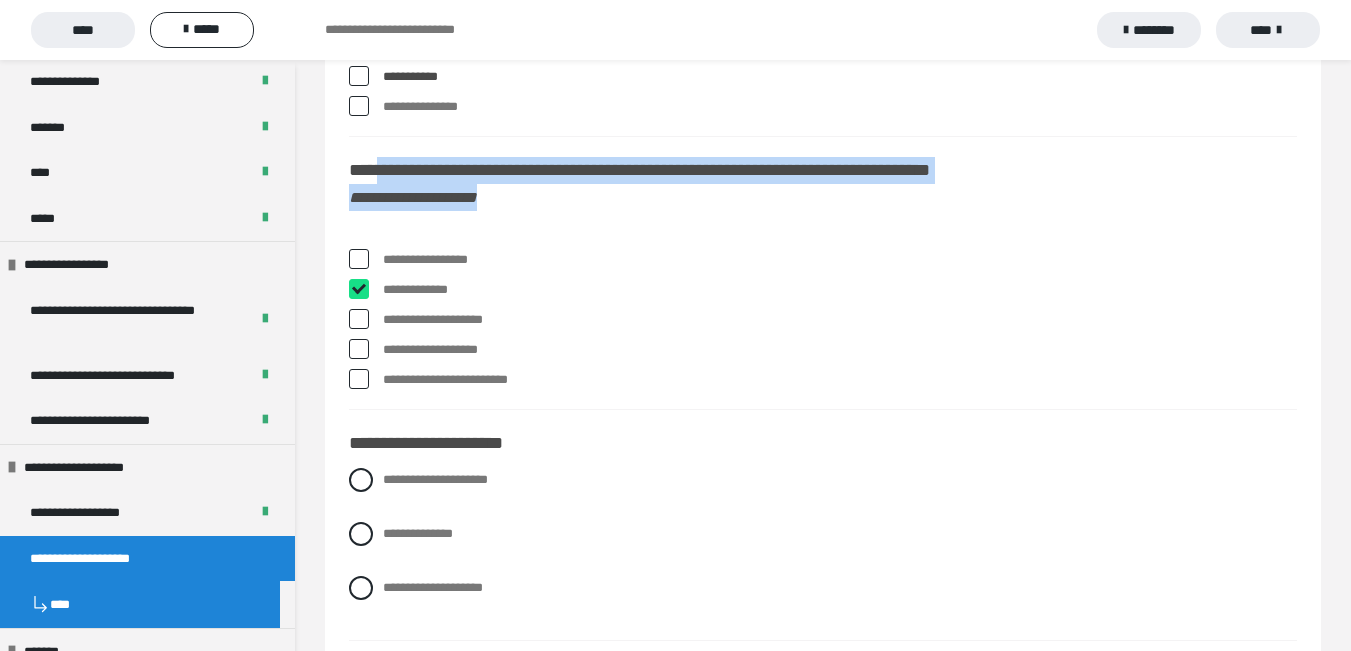 checkbox on "****" 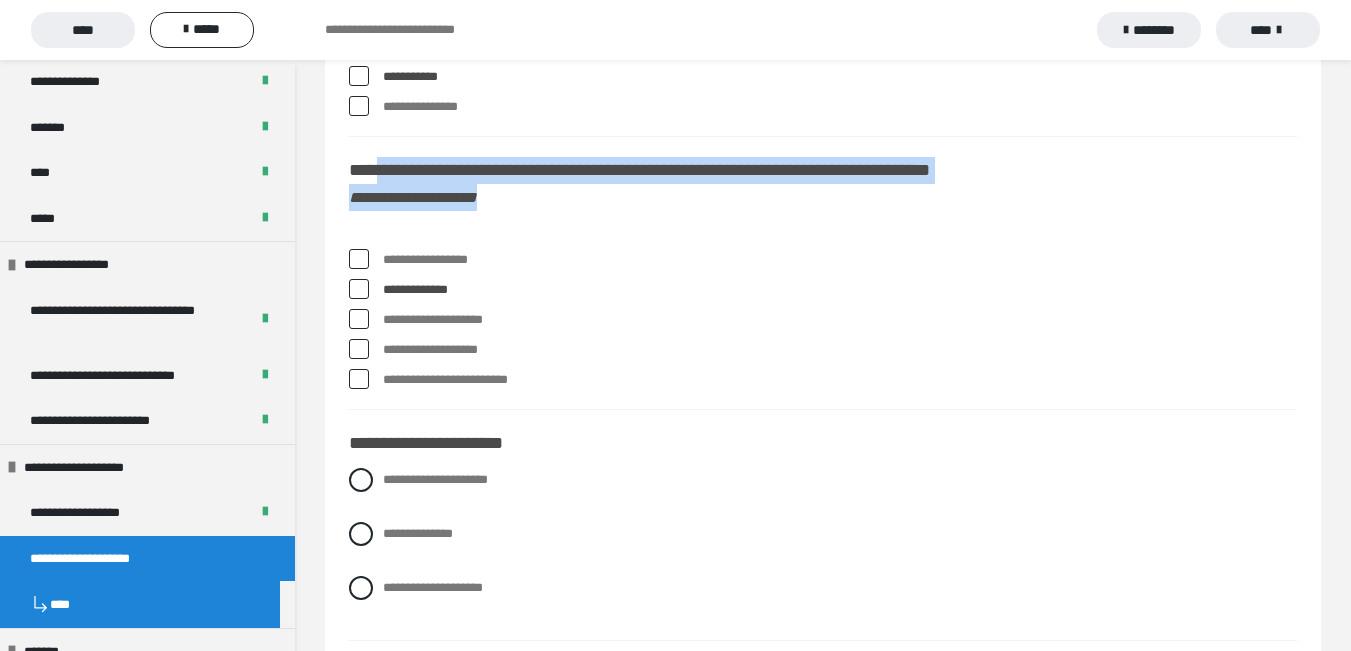 click at bounding box center [359, 319] 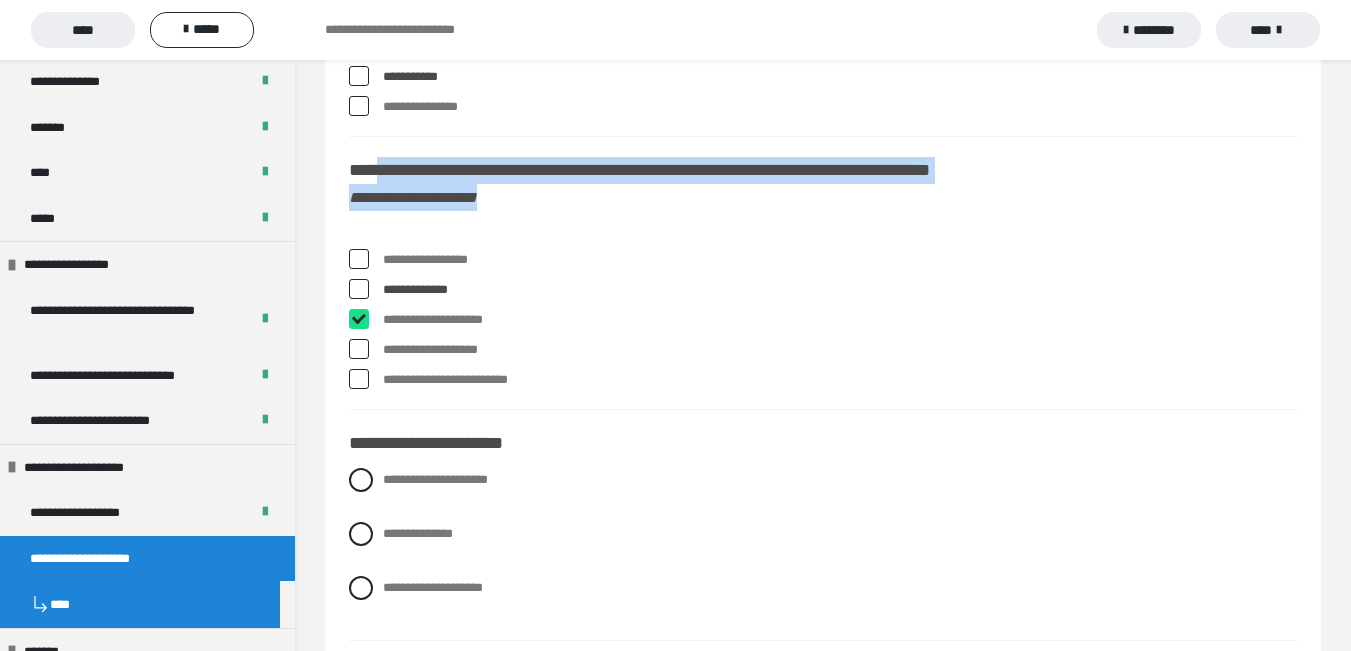 checkbox on "****" 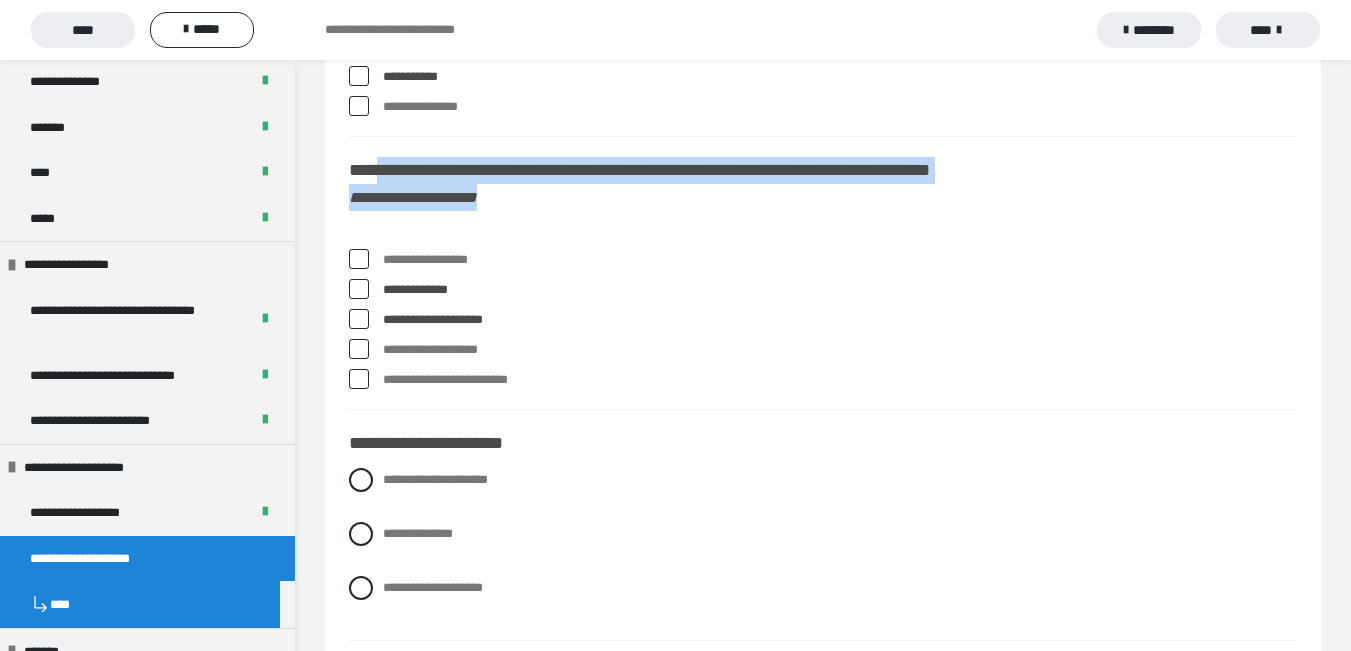scroll, scrollTop: 8339, scrollLeft: 0, axis: vertical 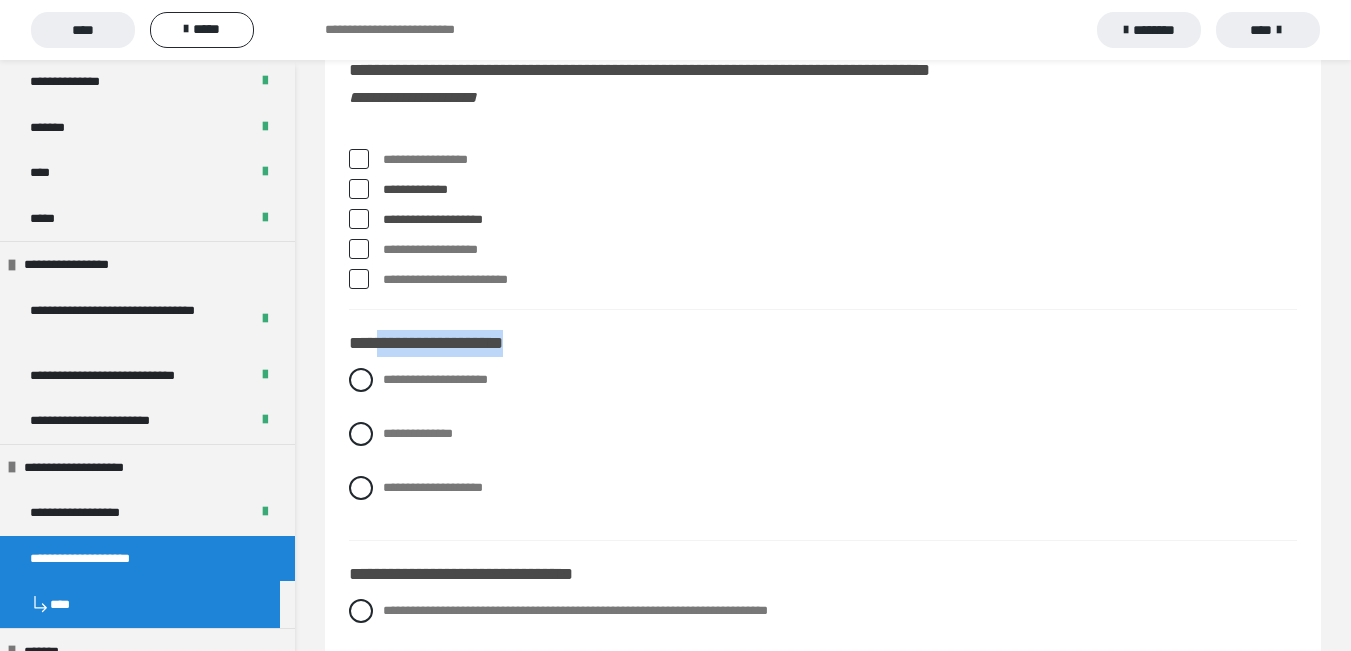 drag, startPoint x: 386, startPoint y: 348, endPoint x: 531, endPoint y: 349, distance: 145.00345 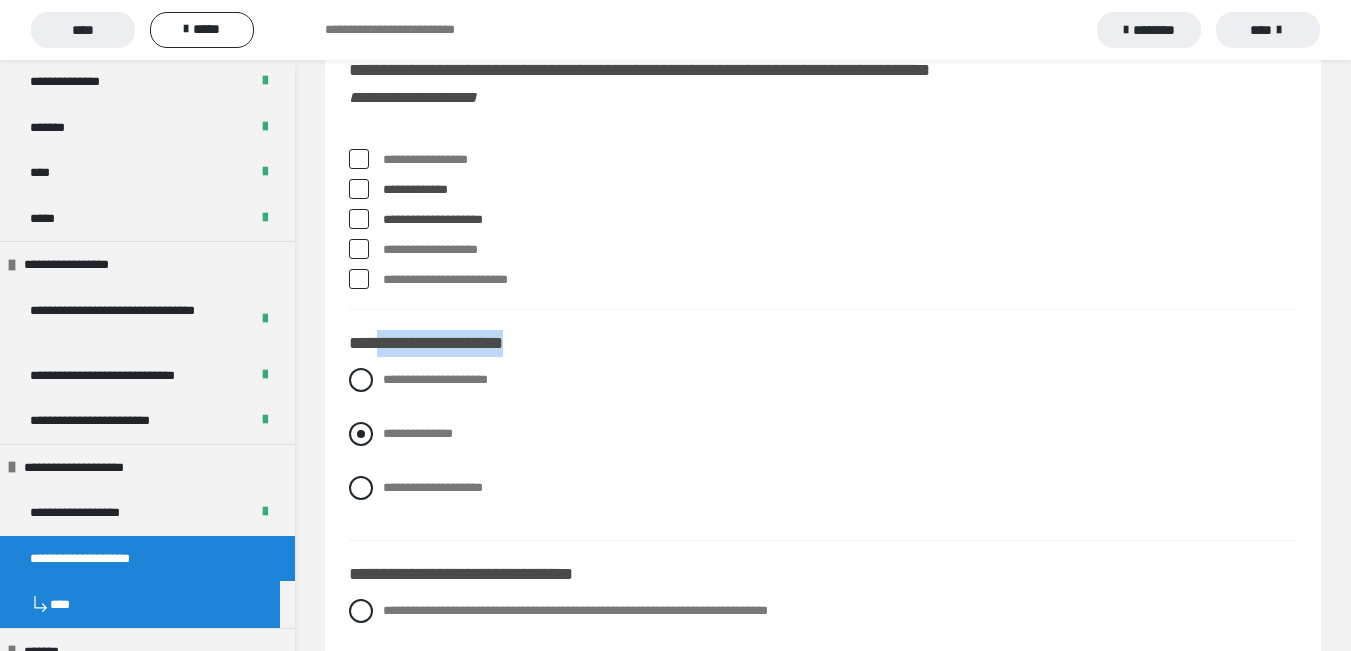 click at bounding box center (361, 434) 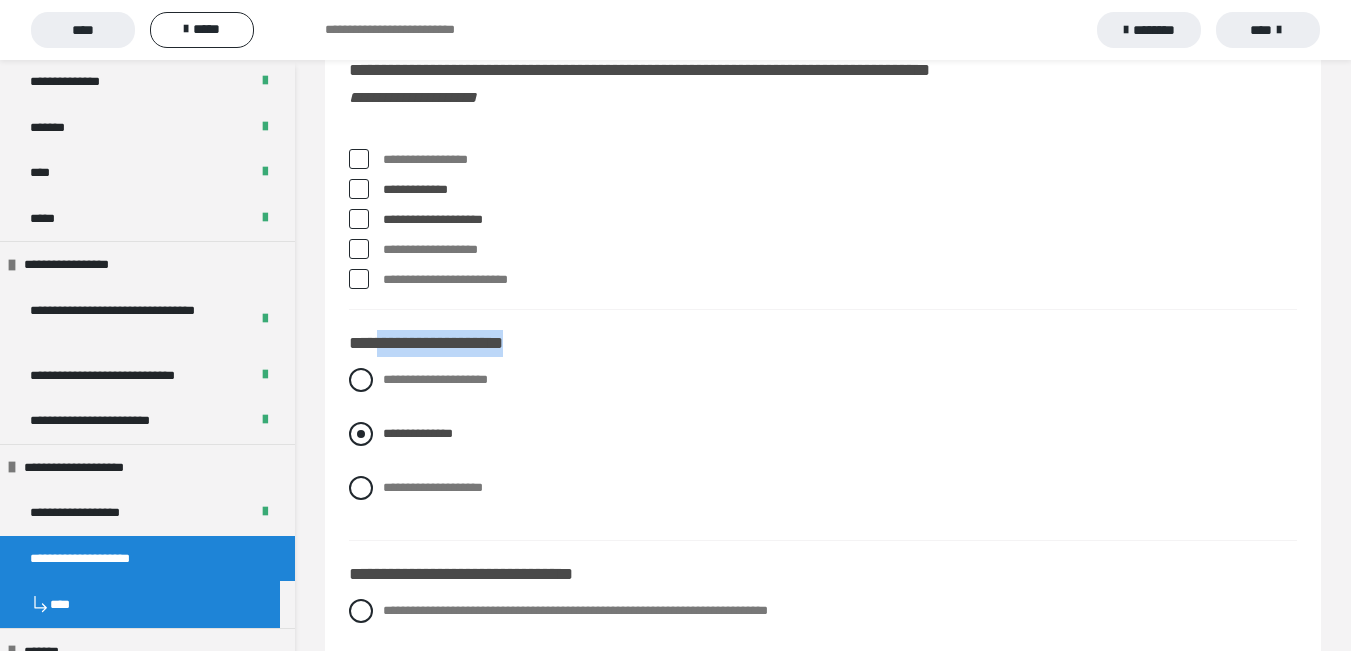 scroll, scrollTop: 8539, scrollLeft: 0, axis: vertical 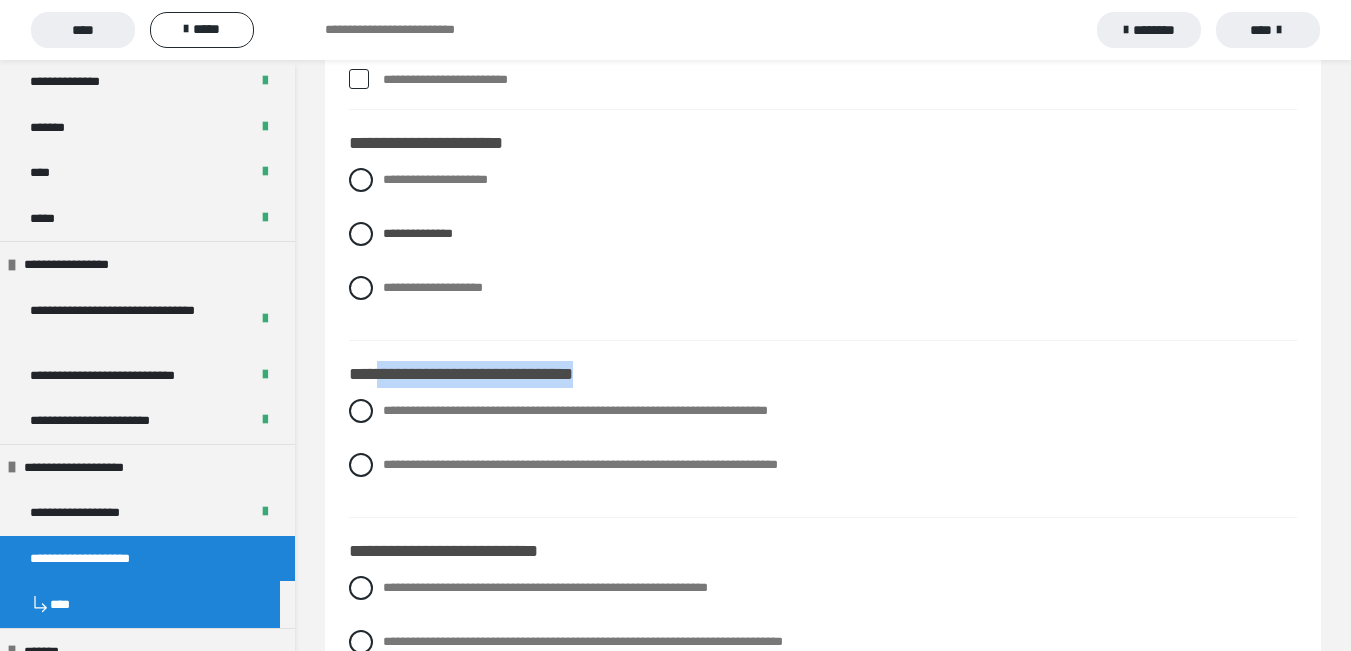 drag, startPoint x: 382, startPoint y: 382, endPoint x: 653, endPoint y: 383, distance: 271.00183 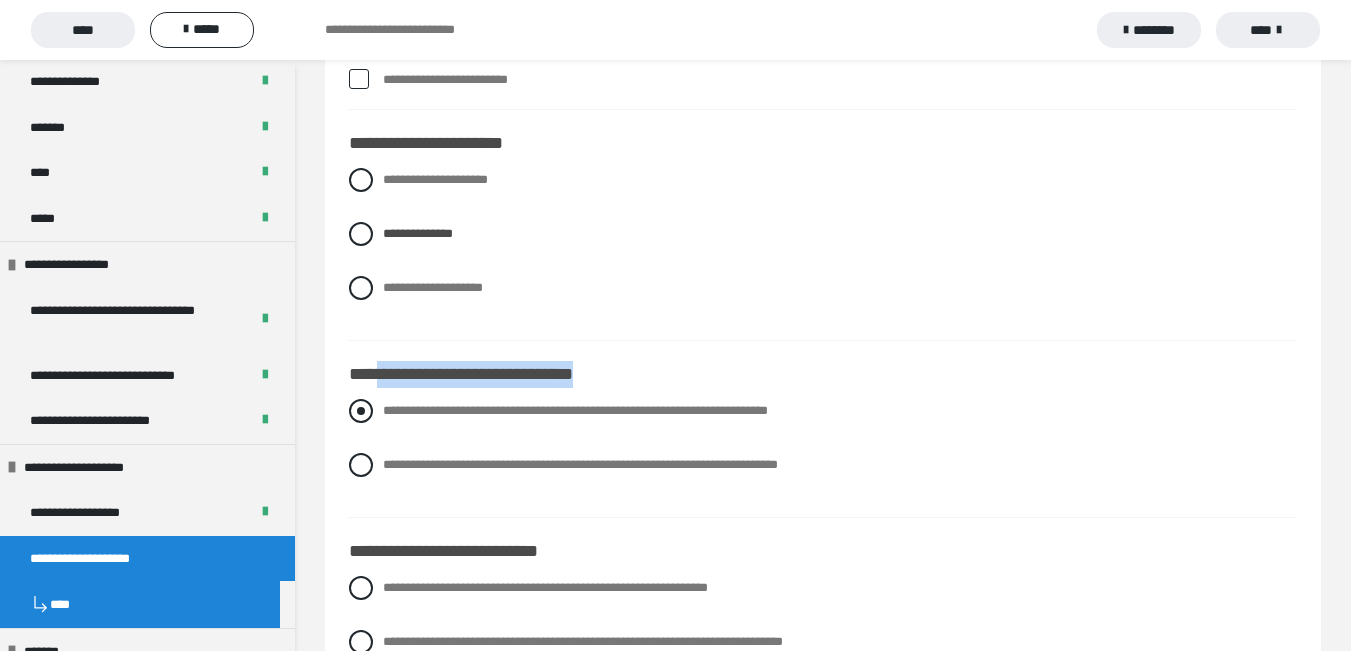 click on "**********" at bounding box center (823, 411) 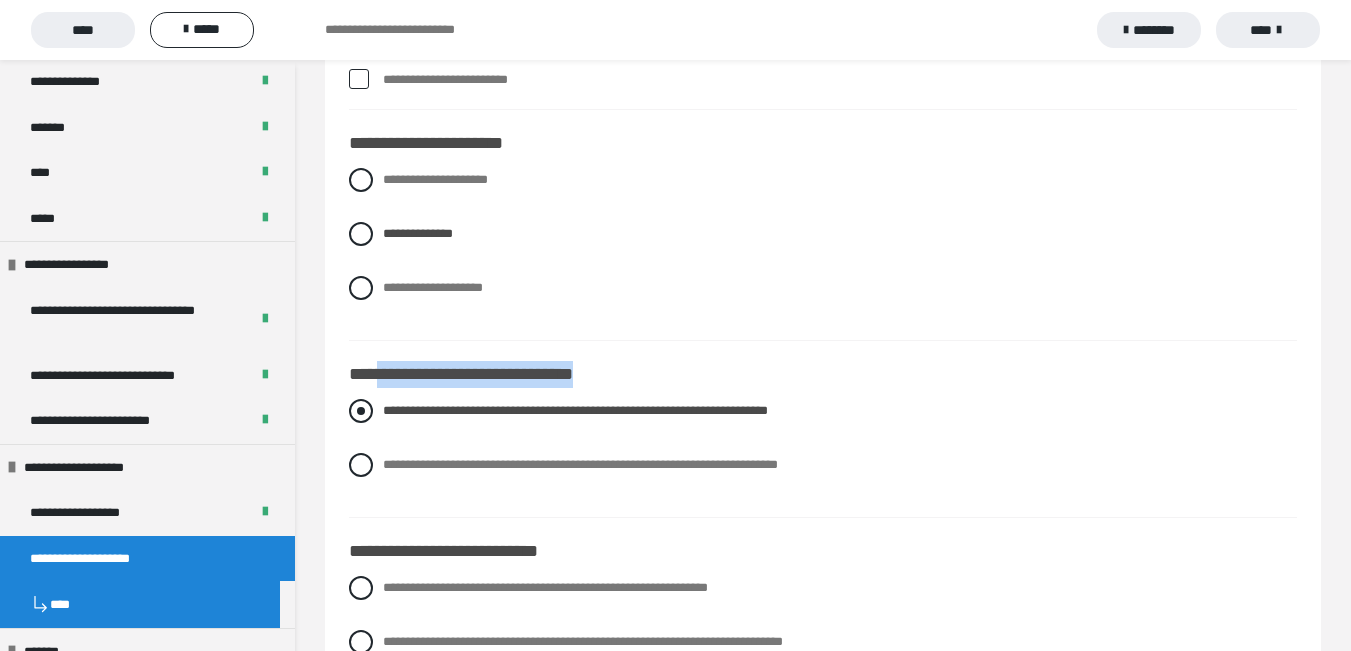 click at bounding box center (361, 411) 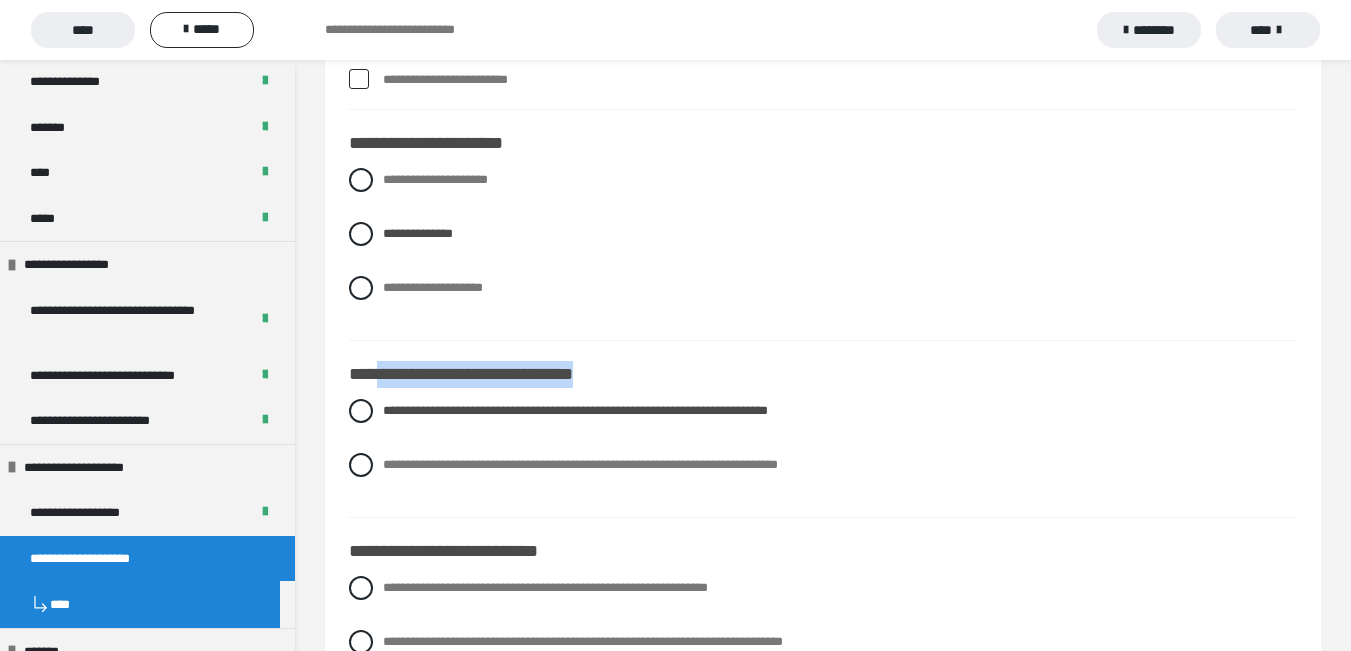 scroll, scrollTop: 8839, scrollLeft: 0, axis: vertical 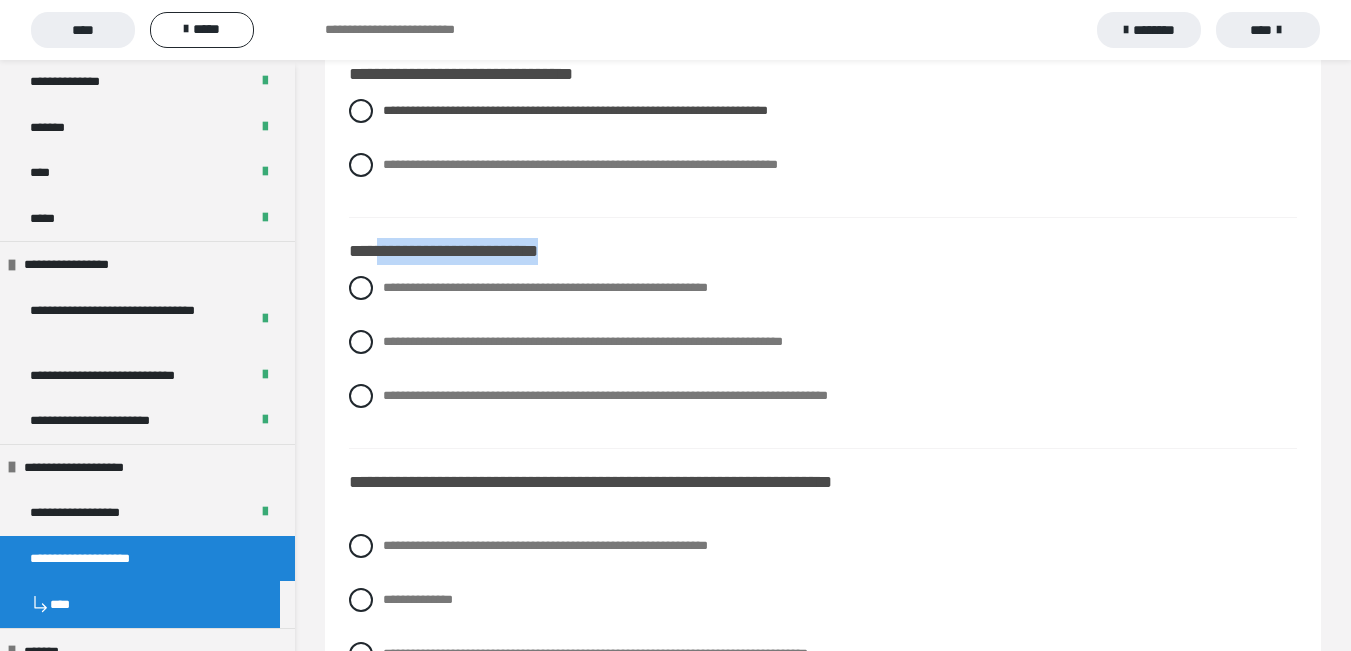 drag, startPoint x: 383, startPoint y: 258, endPoint x: 604, endPoint y: 261, distance: 221.02036 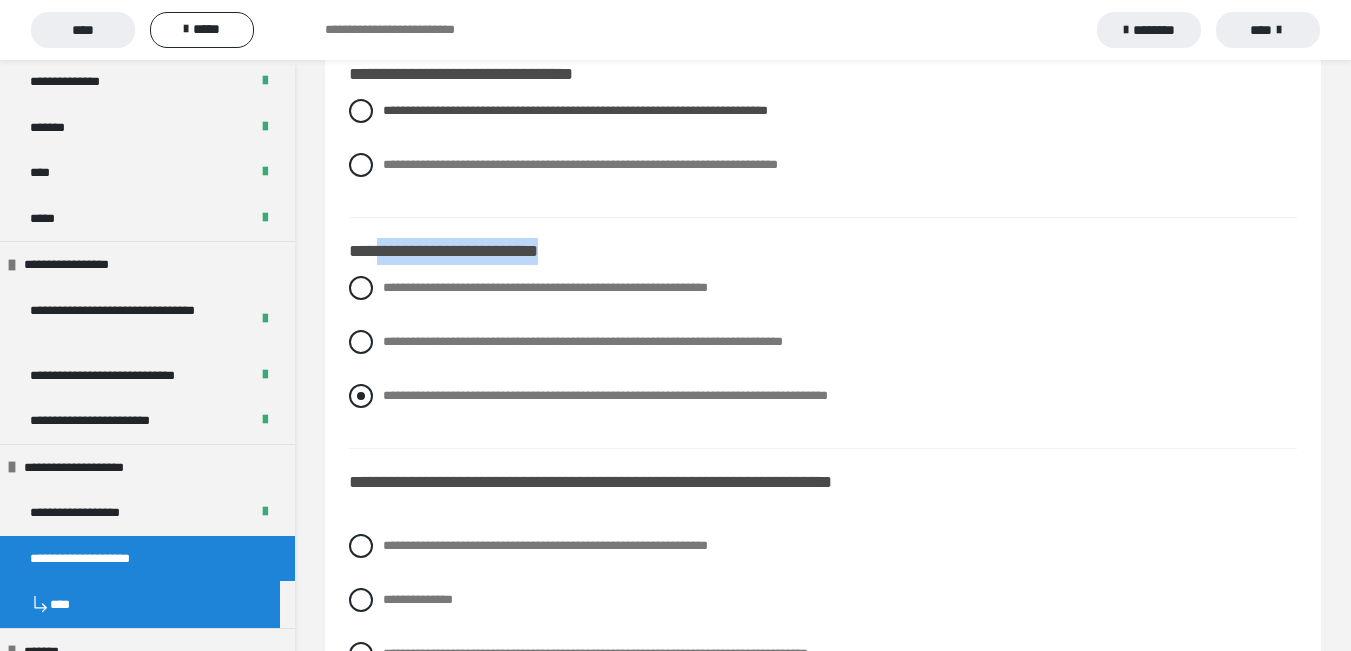 click at bounding box center [361, 396] 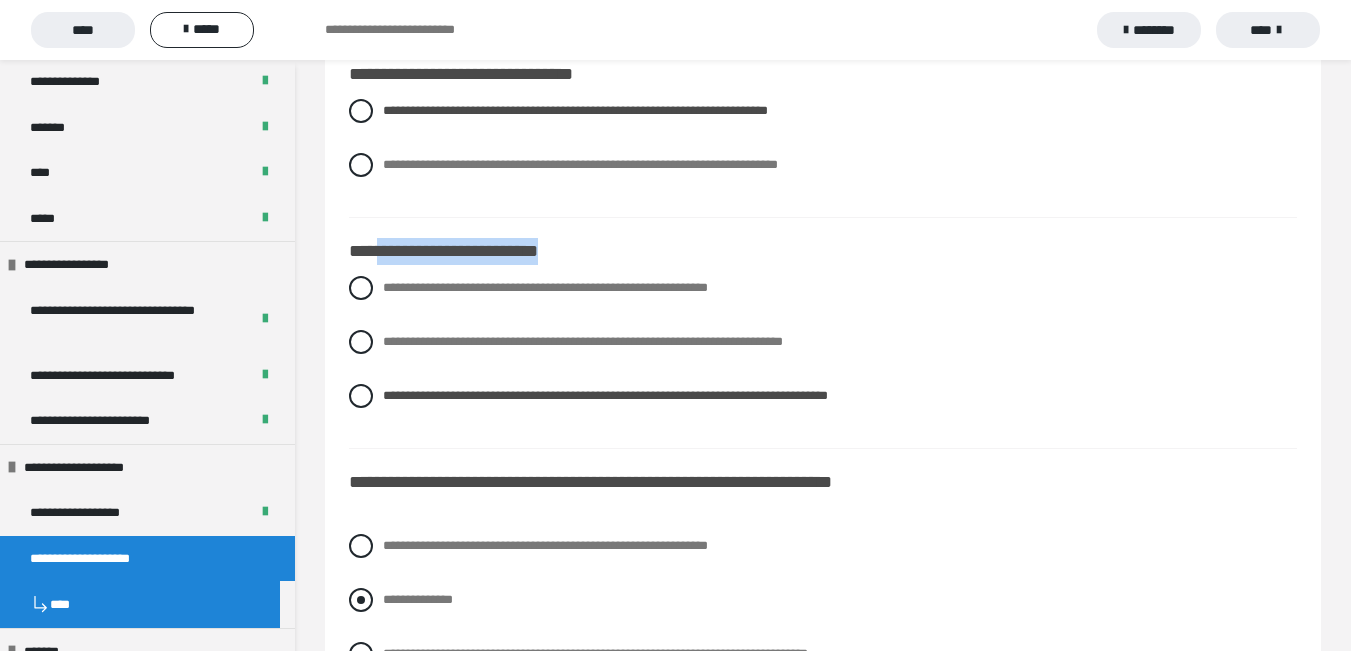 scroll, scrollTop: 9039, scrollLeft: 0, axis: vertical 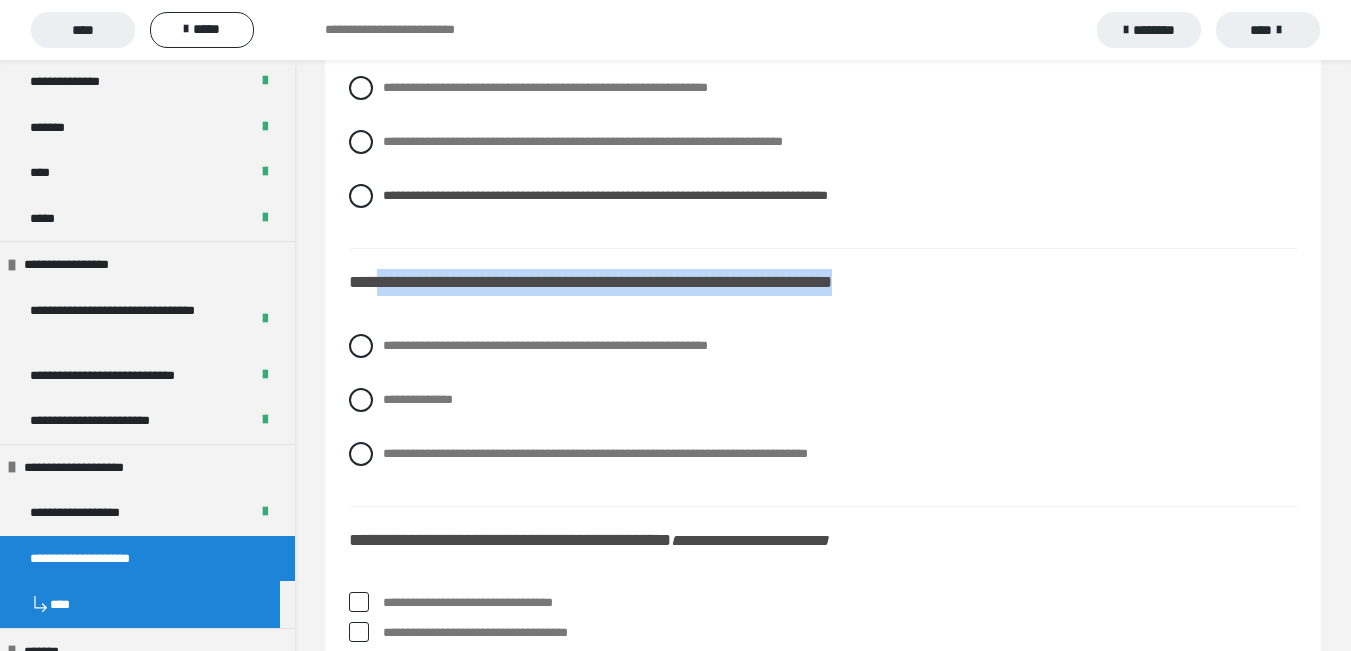 drag, startPoint x: 386, startPoint y: 284, endPoint x: 1162, endPoint y: 284, distance: 776 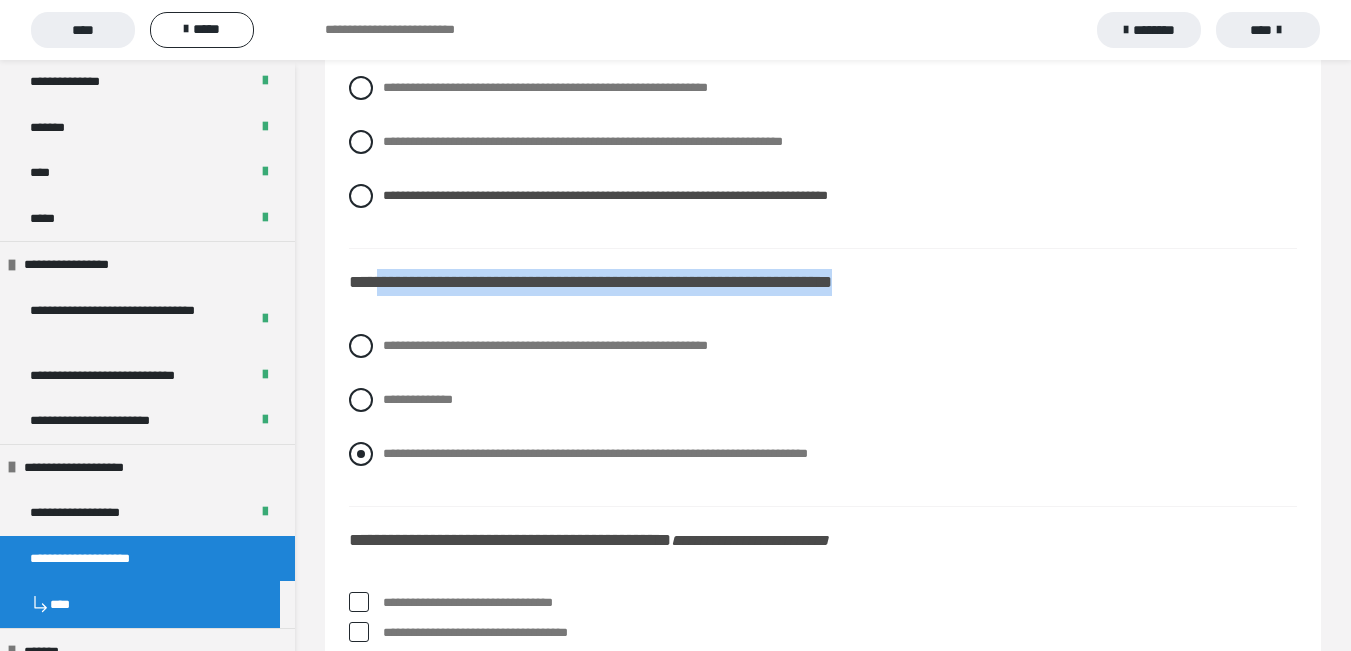 click at bounding box center [361, 454] 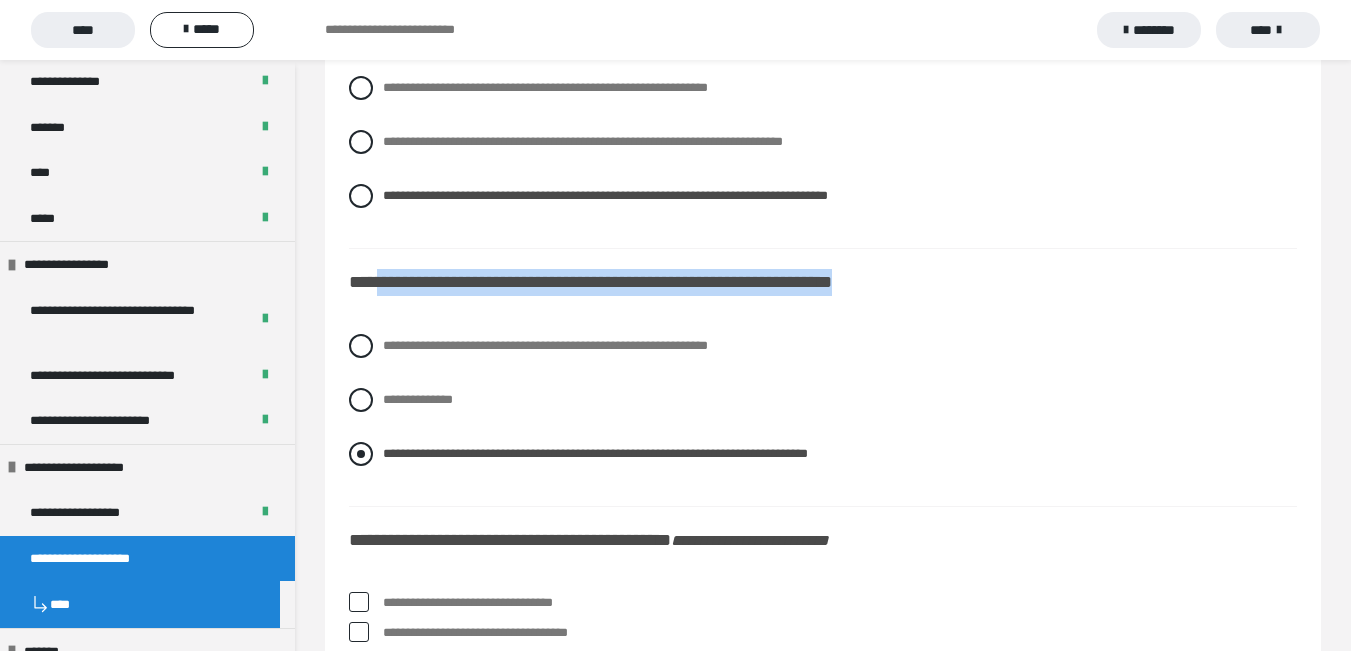 scroll, scrollTop: 9339, scrollLeft: 0, axis: vertical 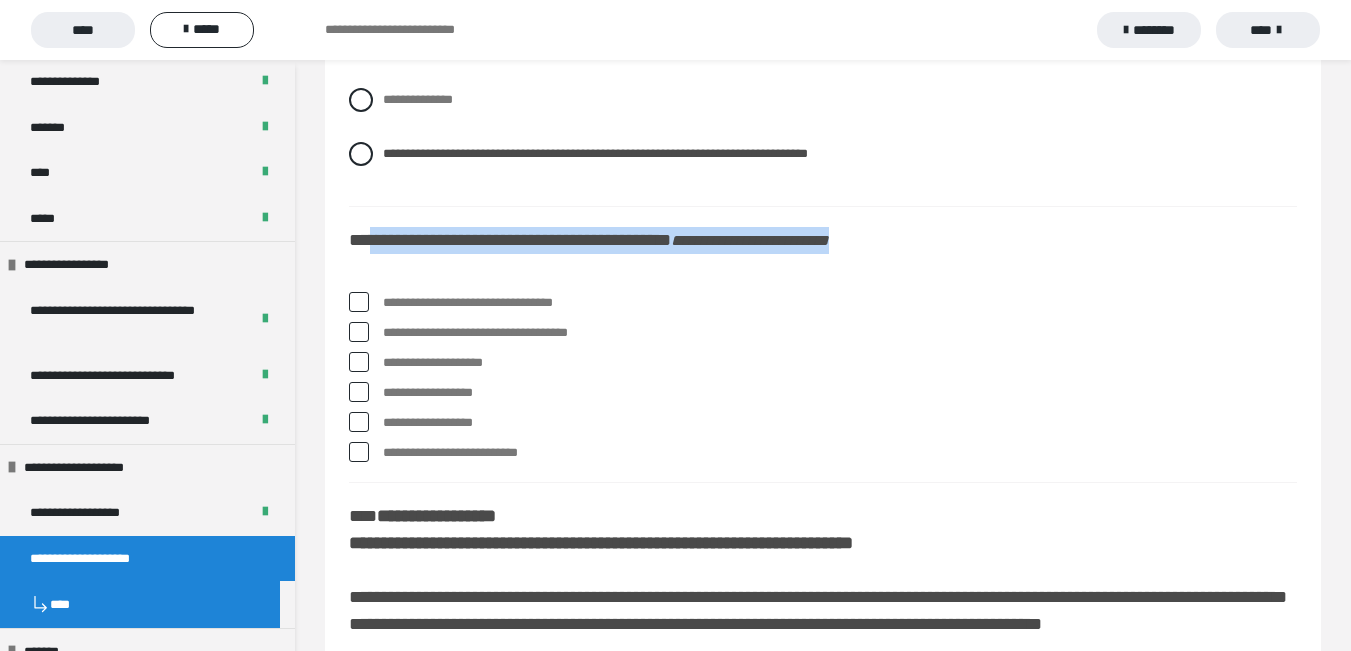 drag, startPoint x: 379, startPoint y: 247, endPoint x: 963, endPoint y: 249, distance: 584.0034 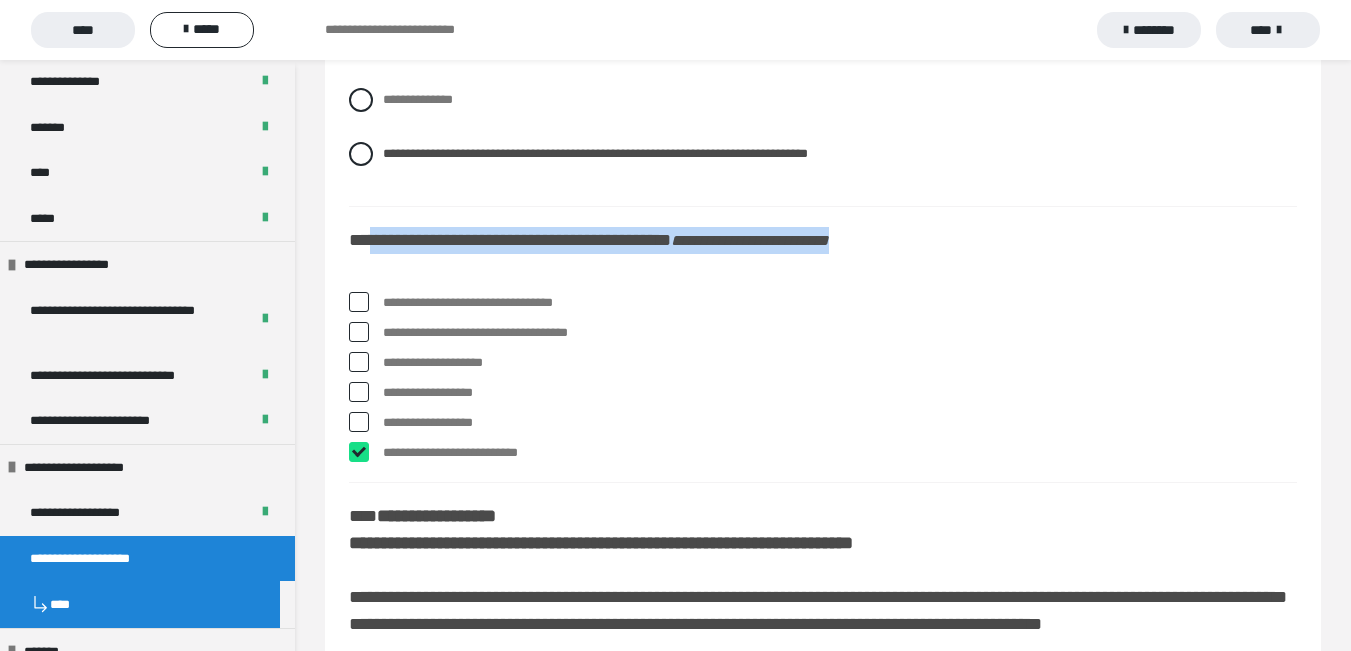 checkbox on "****" 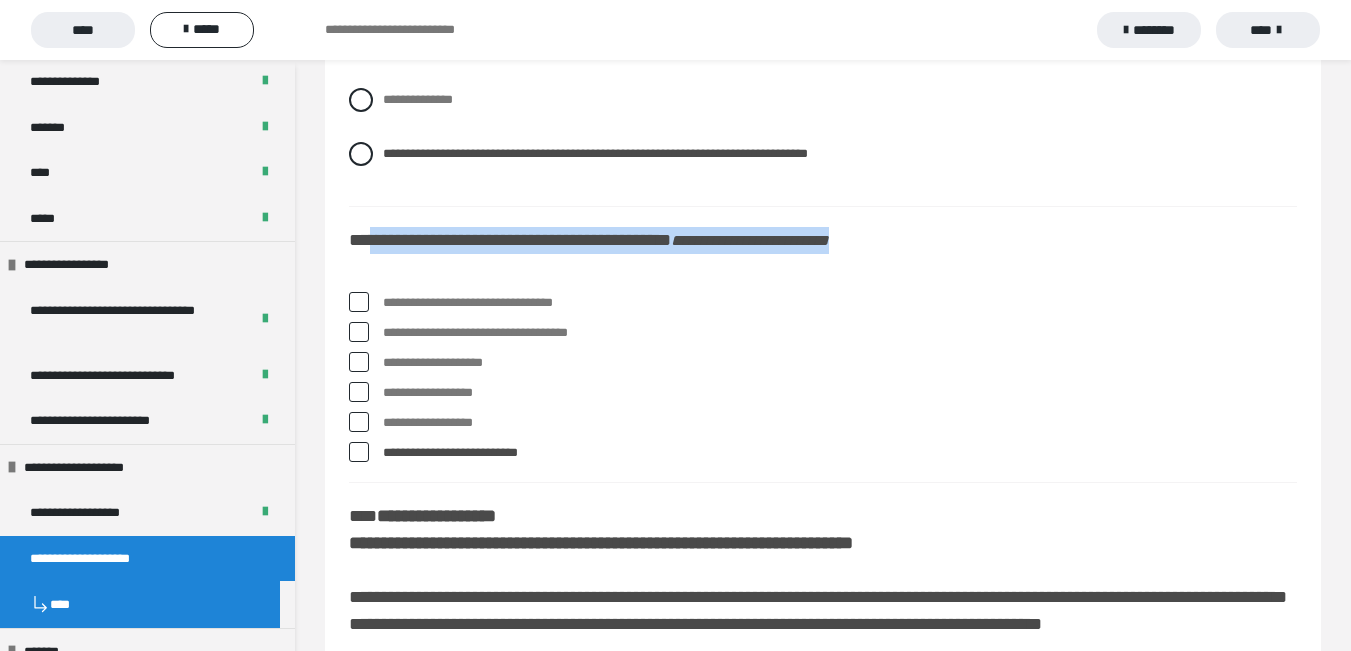 click at bounding box center [359, 422] 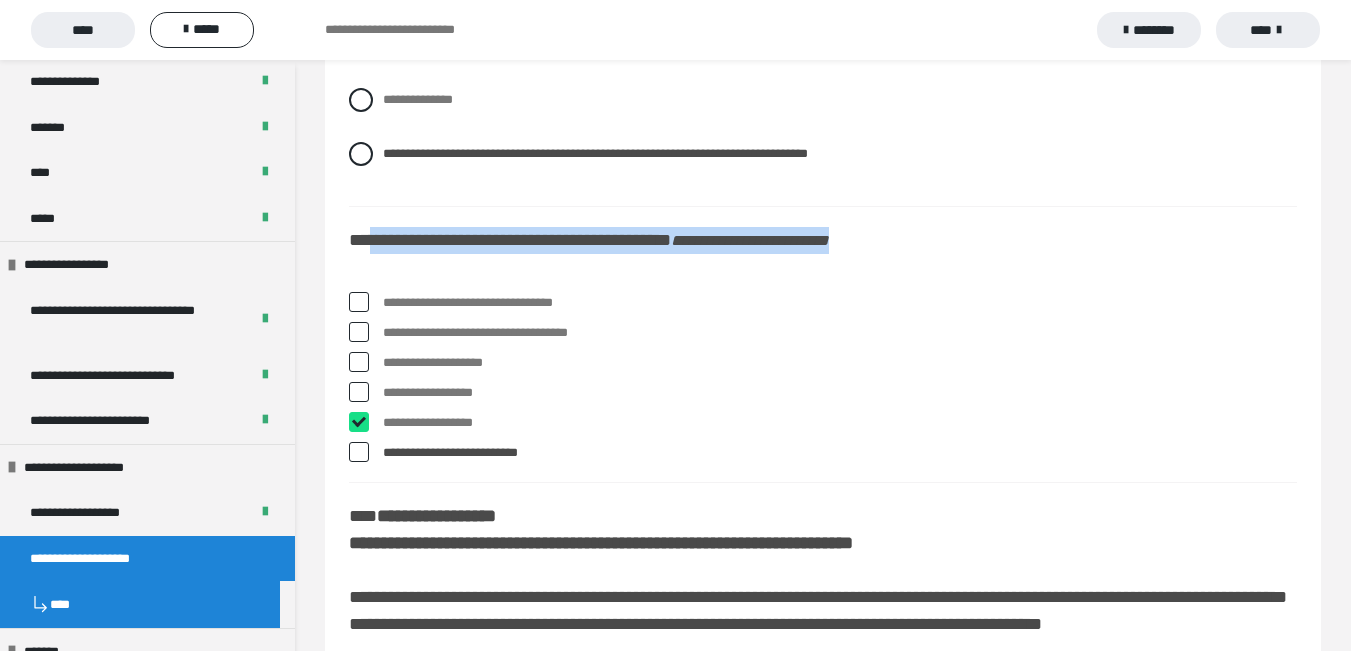 checkbox on "****" 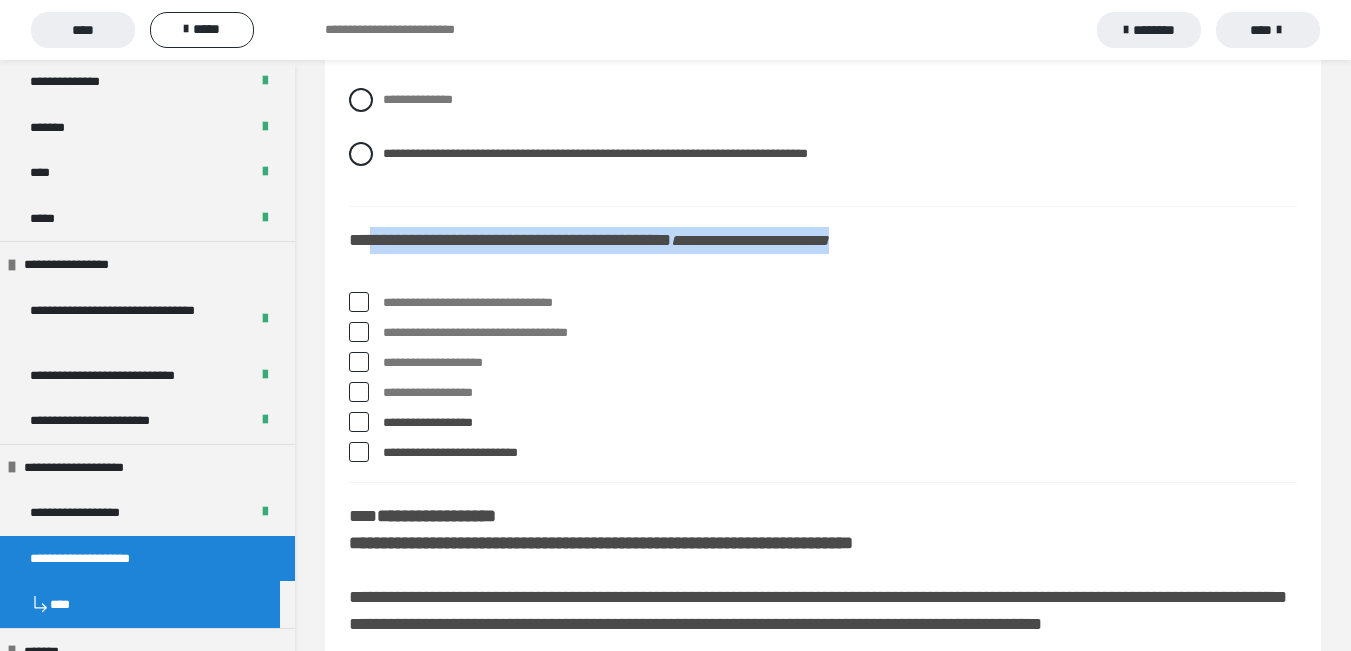 click at bounding box center [359, 332] 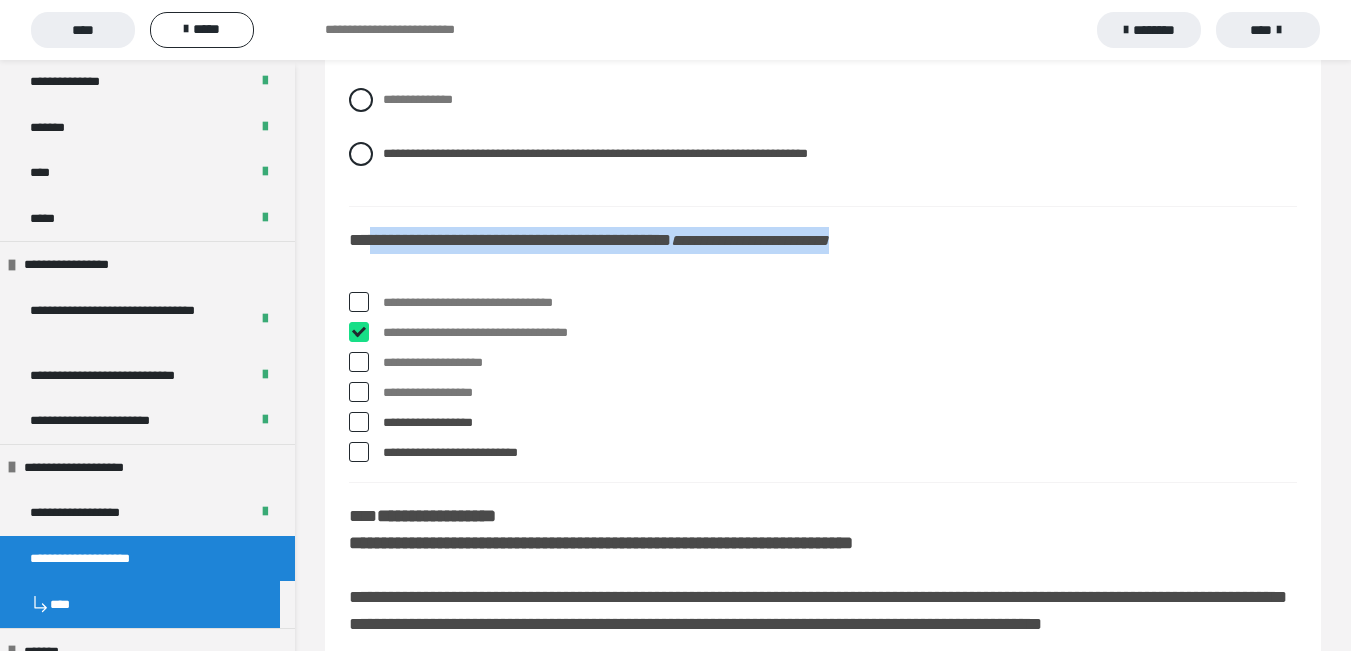 checkbox on "****" 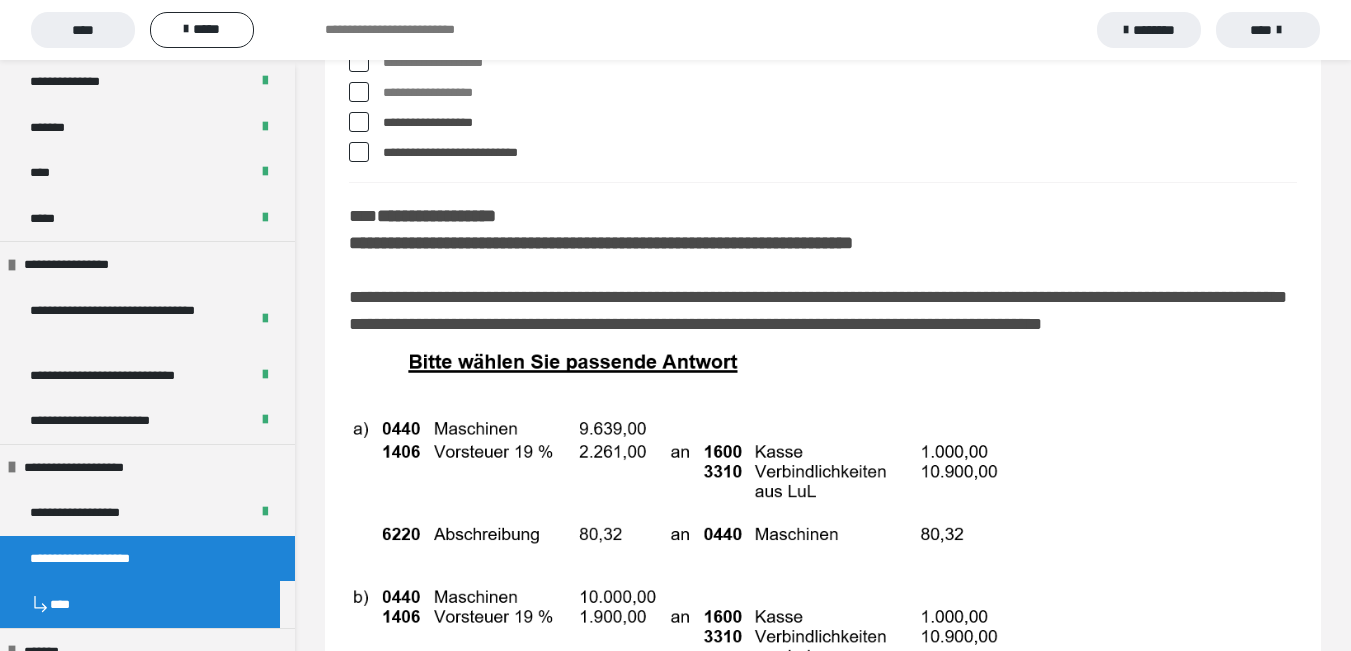 scroll, scrollTop: 9739, scrollLeft: 0, axis: vertical 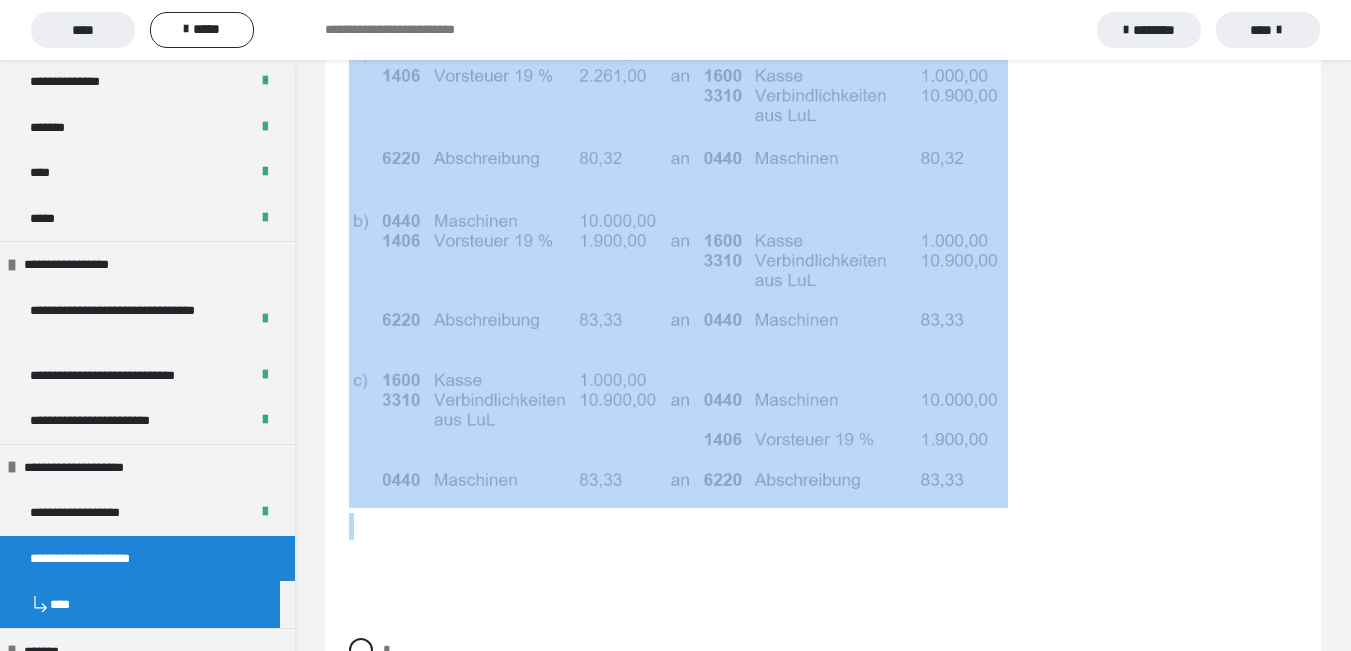 drag, startPoint x: 376, startPoint y: 119, endPoint x: 735, endPoint y: 434, distance: 477.60443 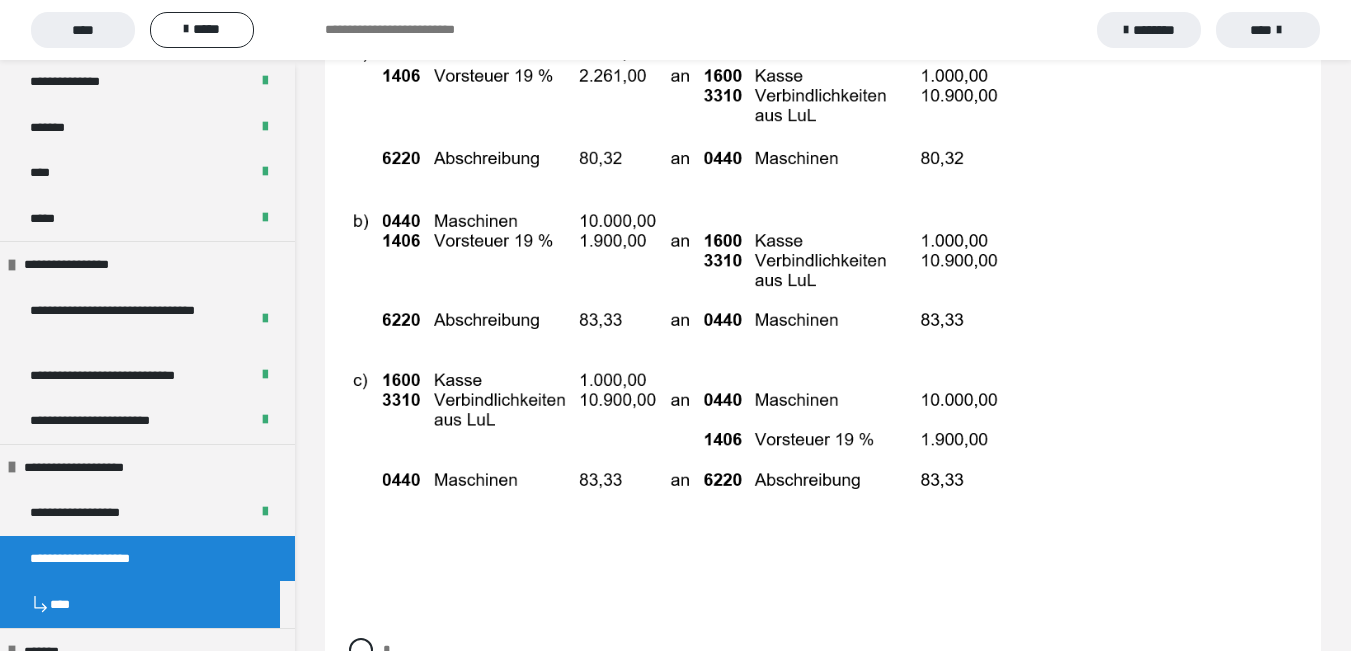 click at bounding box center [823, 237] 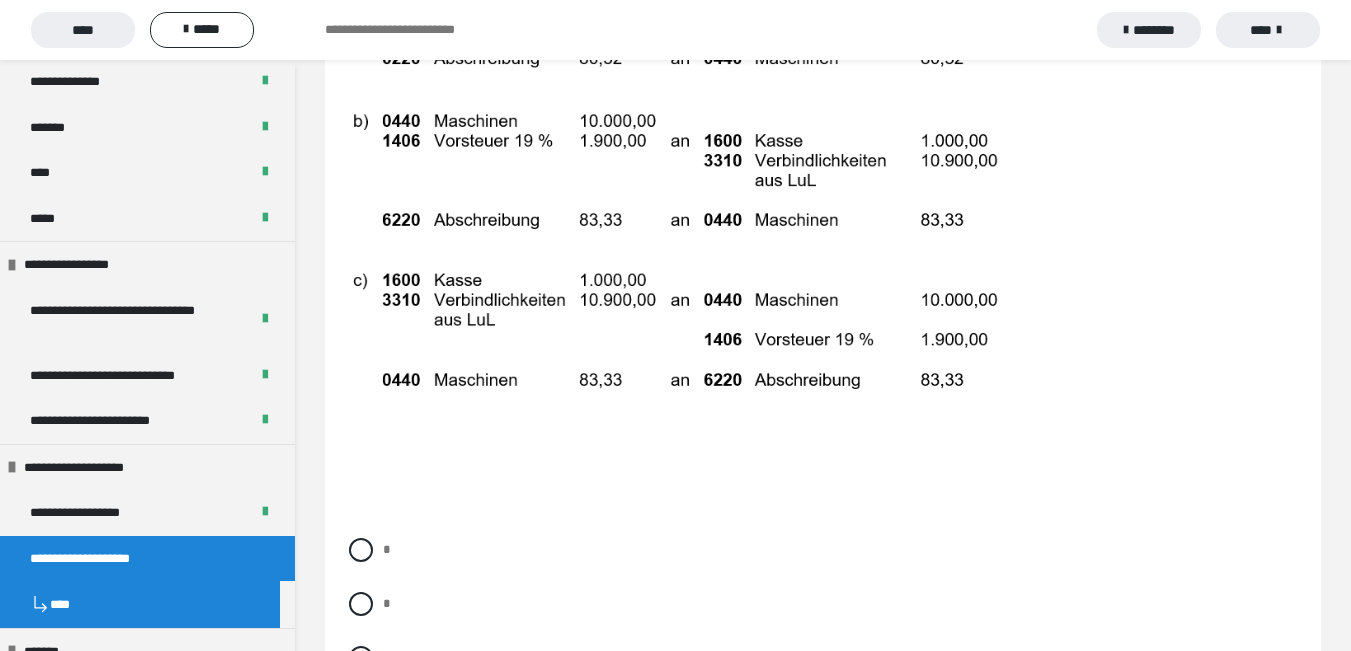 scroll, scrollTop: 10315, scrollLeft: 0, axis: vertical 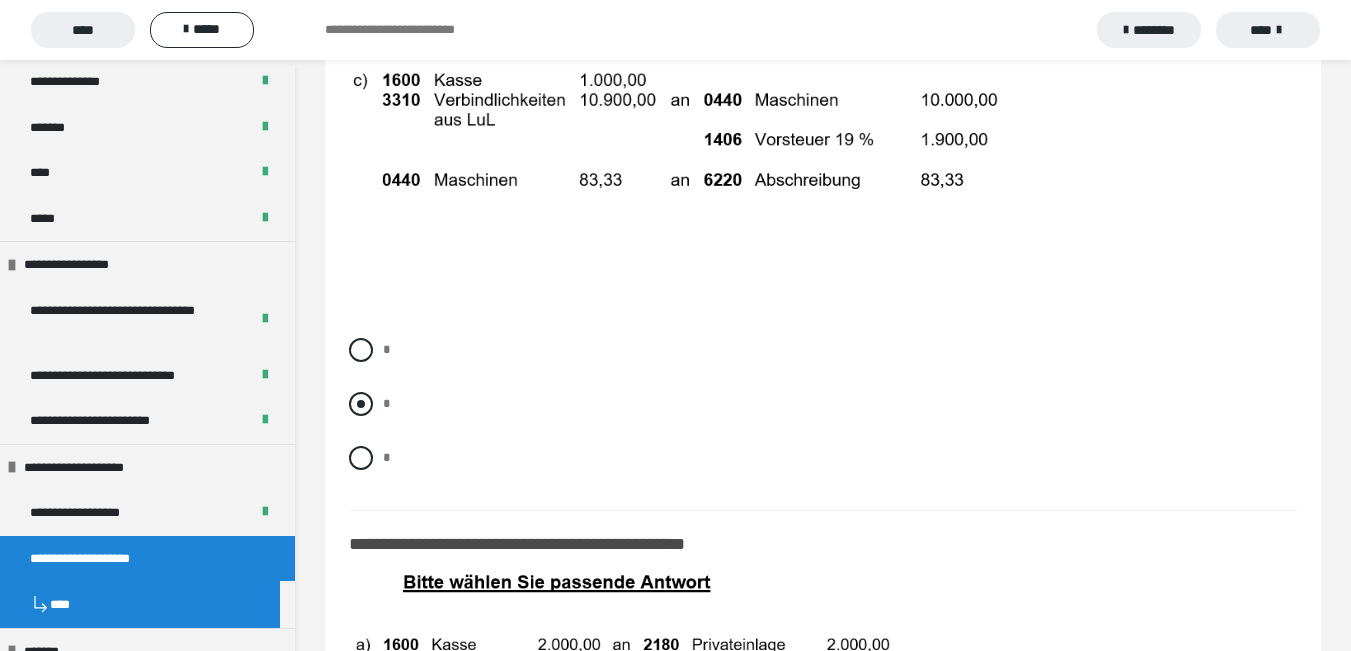 click at bounding box center [361, 404] 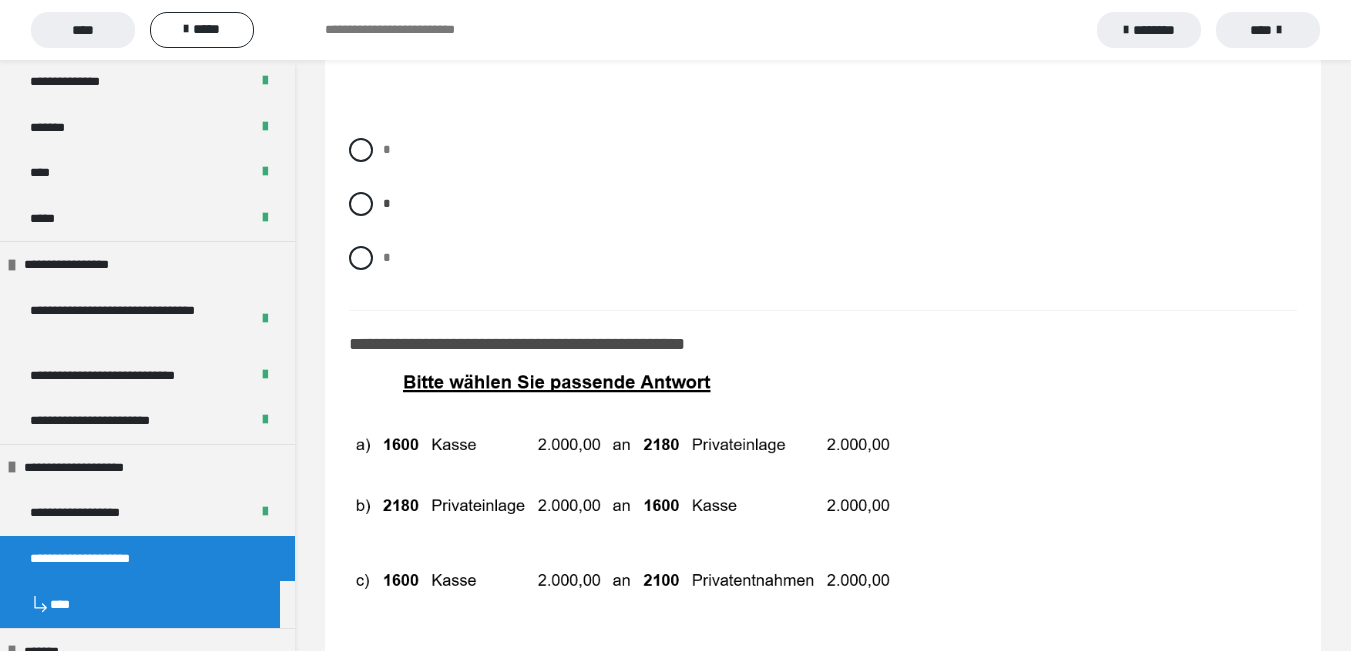 scroll, scrollTop: 10715, scrollLeft: 0, axis: vertical 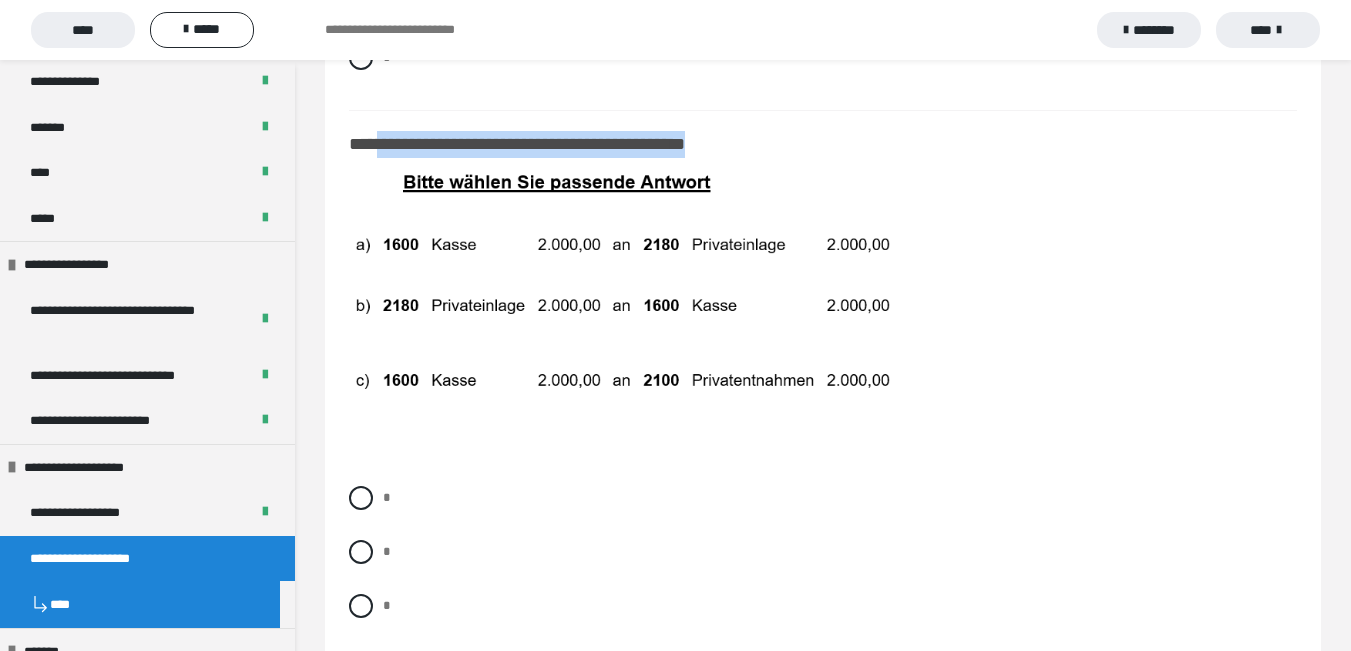 drag, startPoint x: 381, startPoint y: 149, endPoint x: 815, endPoint y: 158, distance: 434.09332 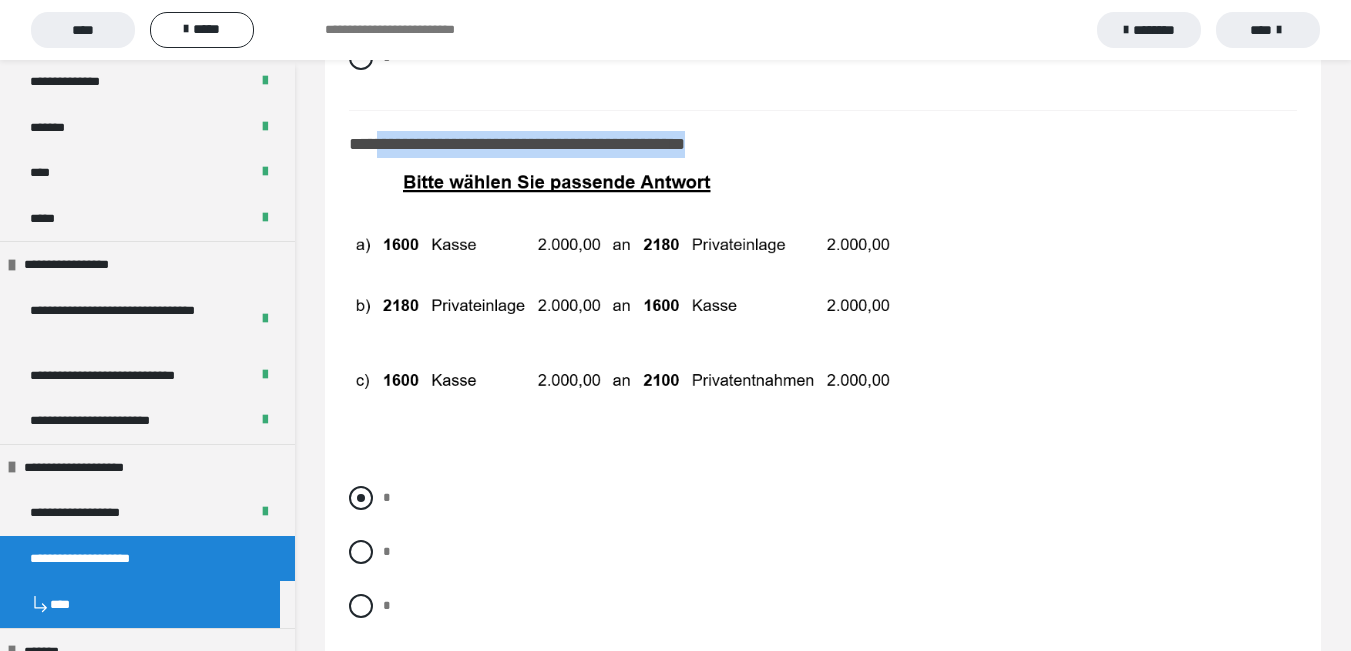 click at bounding box center [361, 498] 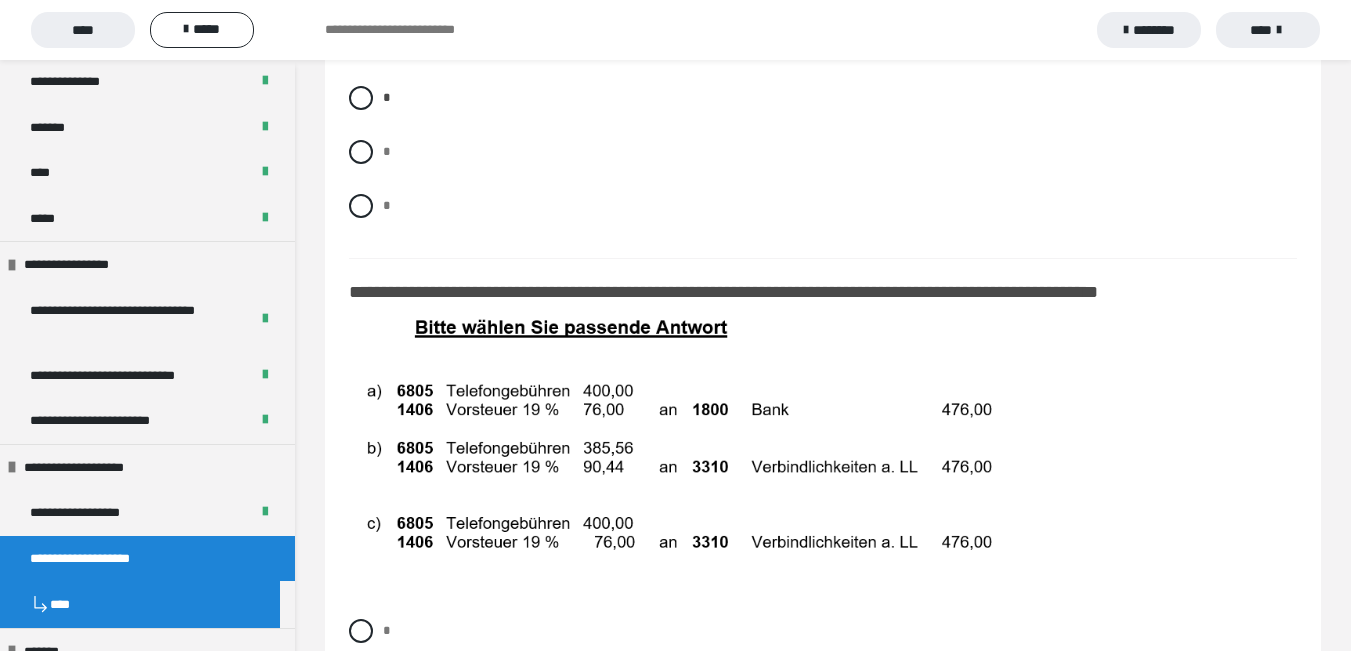 scroll, scrollTop: 11215, scrollLeft: 0, axis: vertical 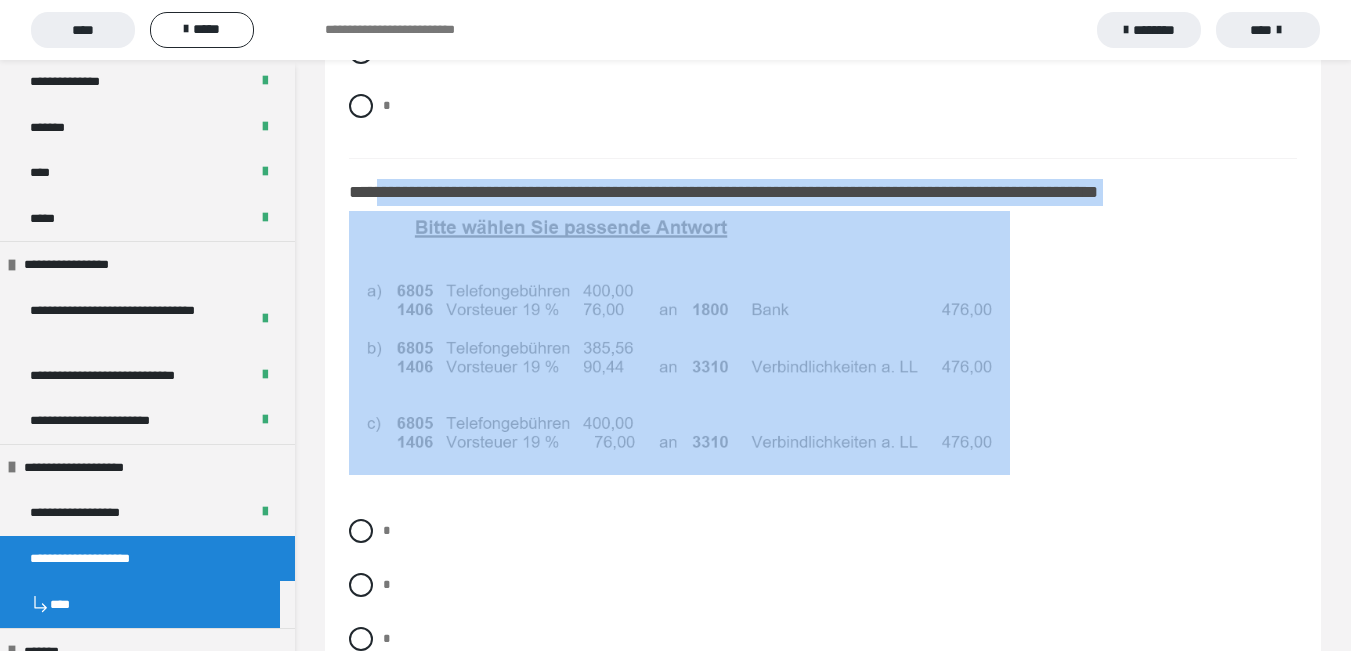 drag, startPoint x: 383, startPoint y: 194, endPoint x: 1317, endPoint y: 214, distance: 934.2141 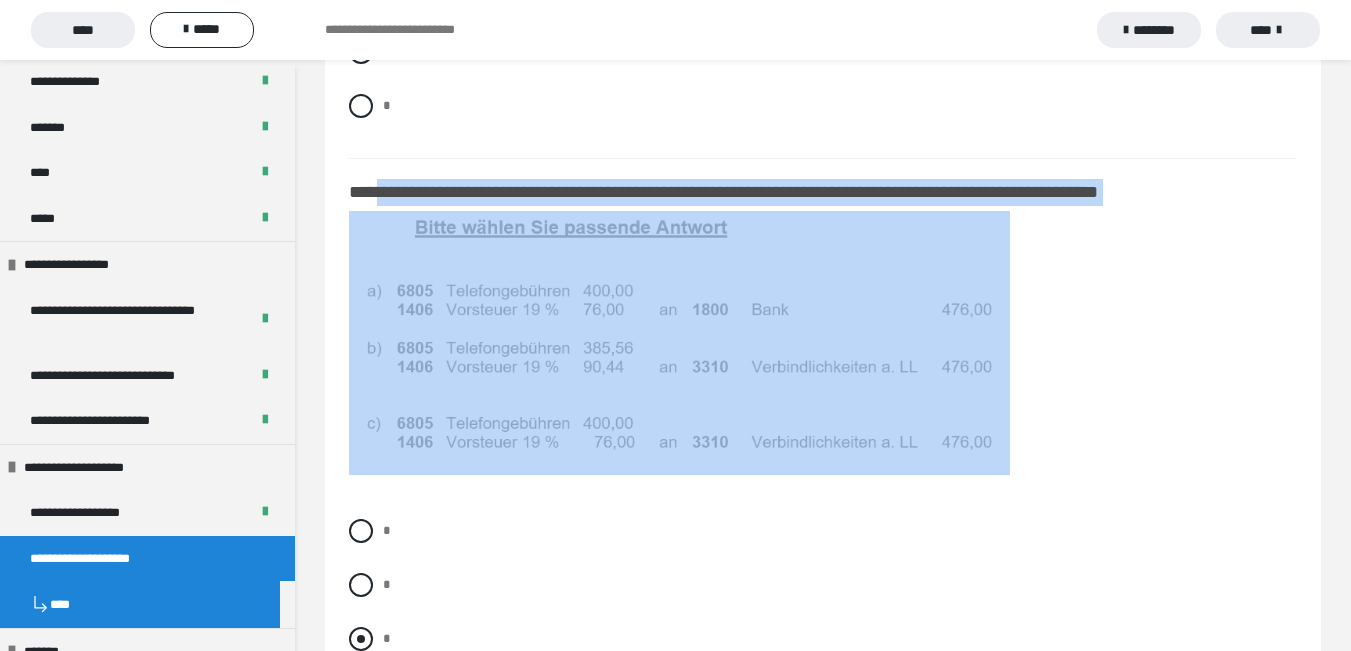 click at bounding box center (361, 639) 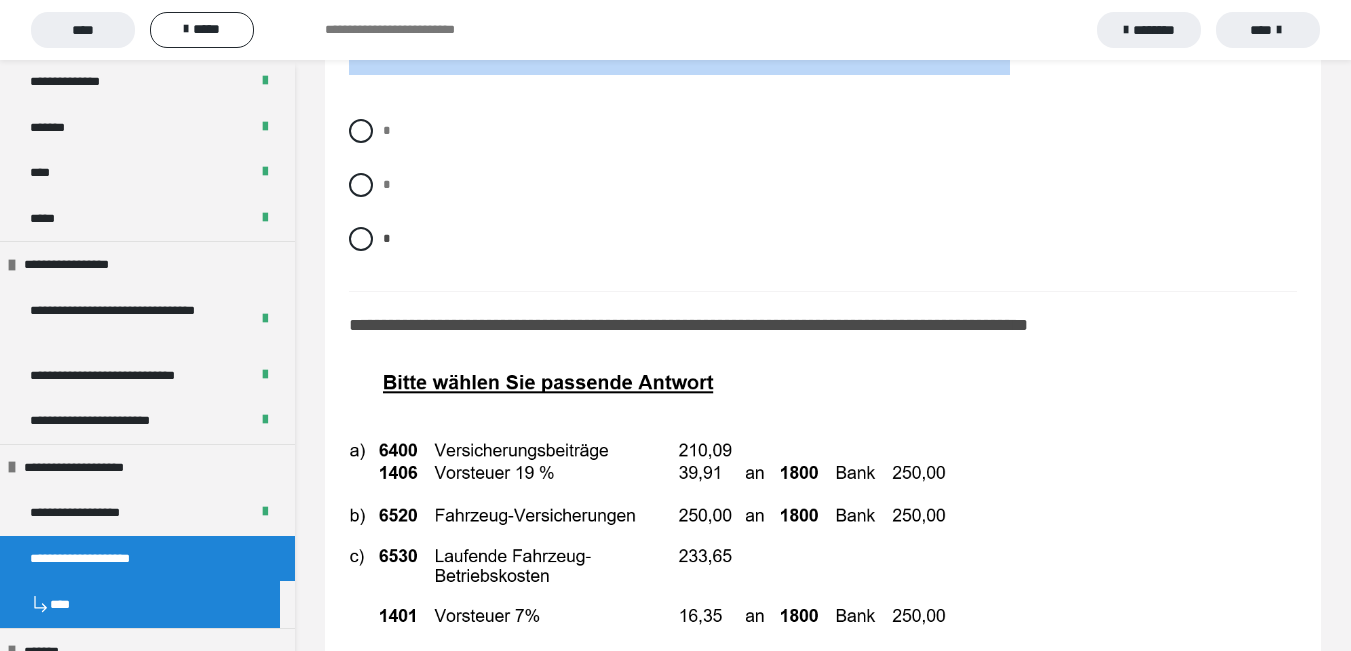 scroll, scrollTop: 11815, scrollLeft: 0, axis: vertical 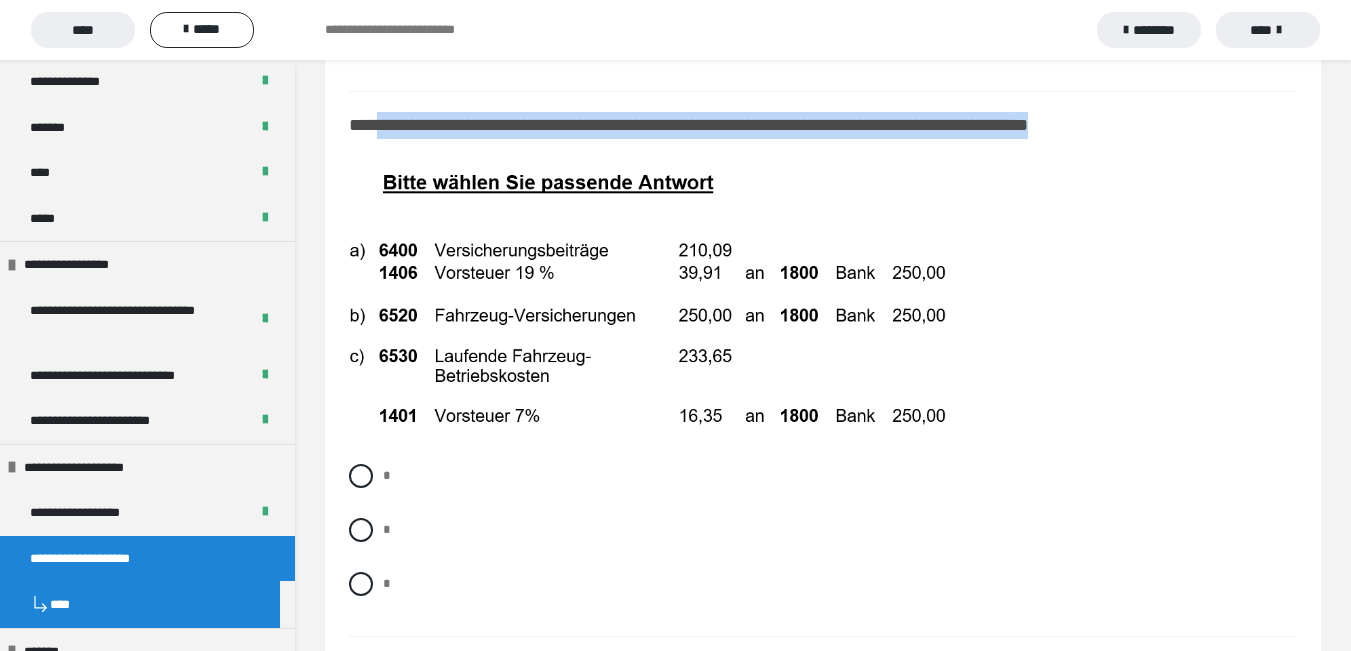 drag, startPoint x: 384, startPoint y: 130, endPoint x: 1216, endPoint y: 197, distance: 834.69336 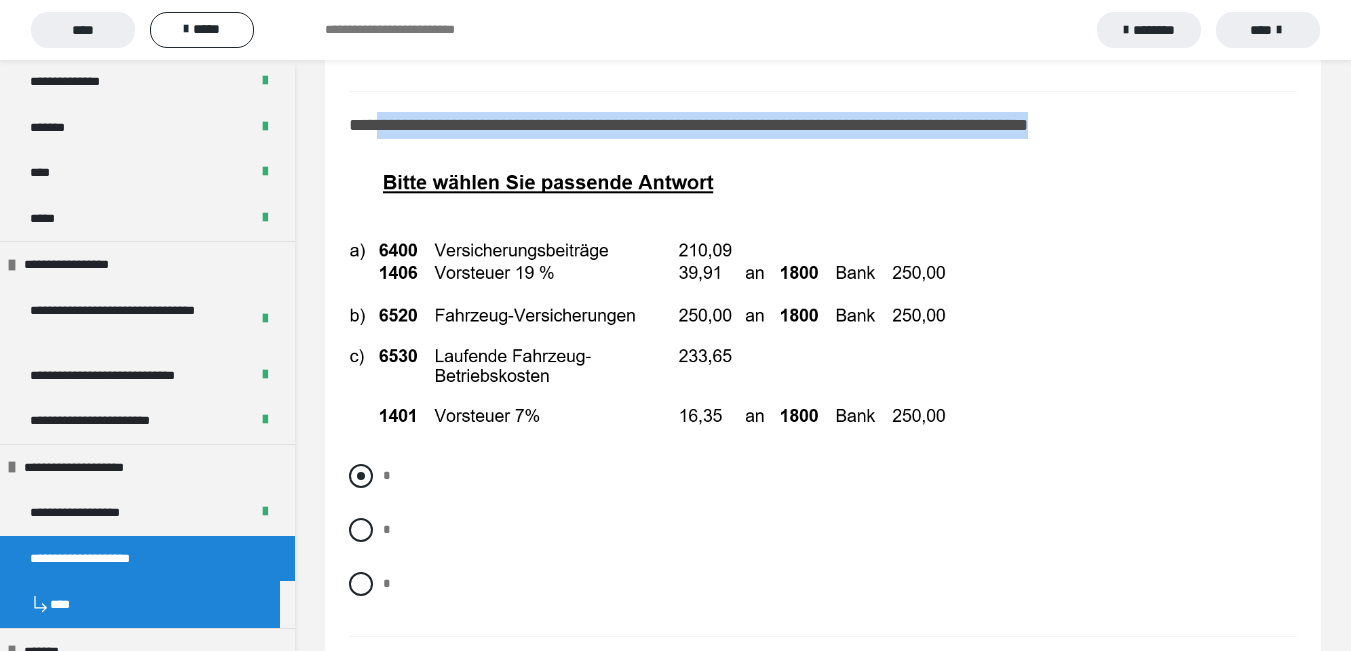 click at bounding box center (361, 476) 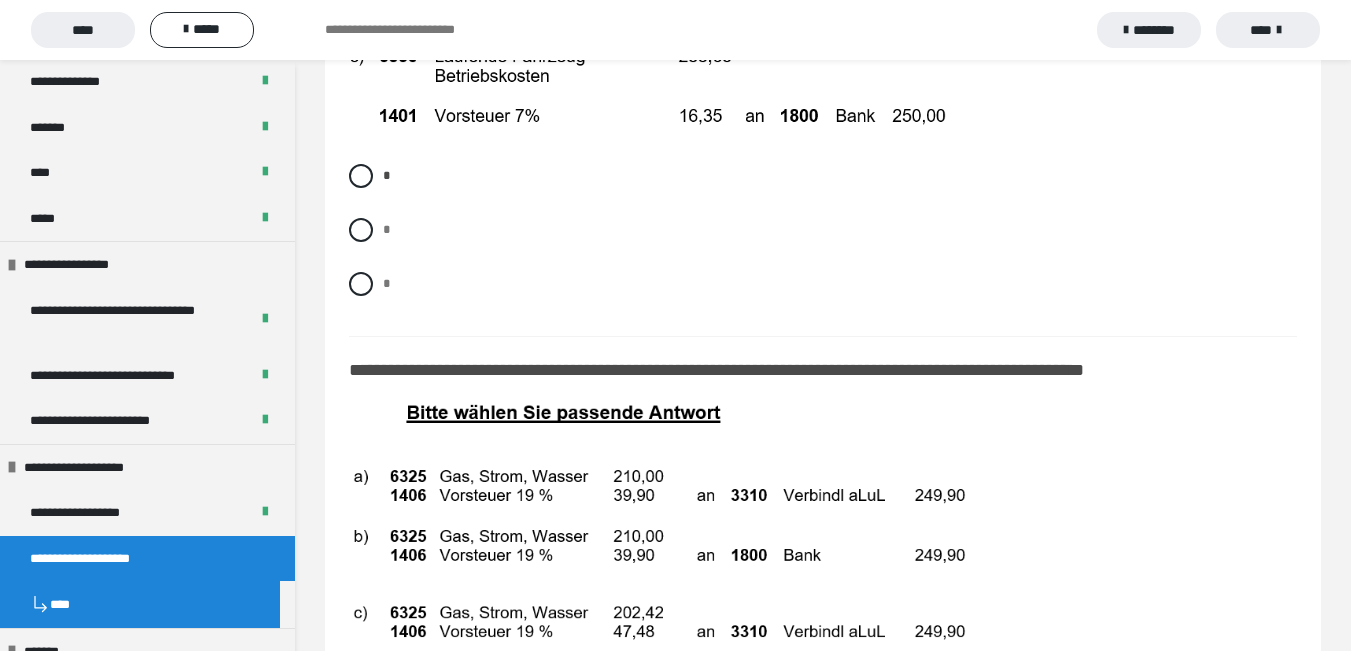 scroll, scrollTop: 12315, scrollLeft: 0, axis: vertical 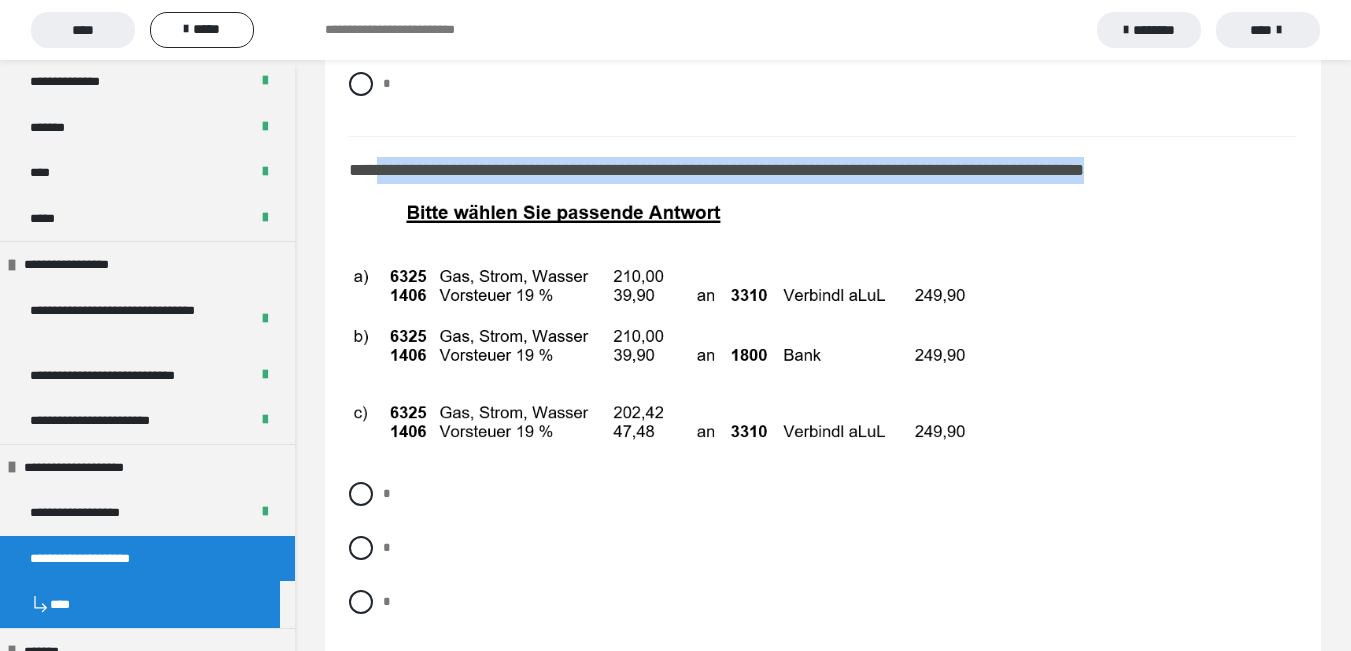 drag, startPoint x: 379, startPoint y: 183, endPoint x: 1268, endPoint y: 184, distance: 889.00055 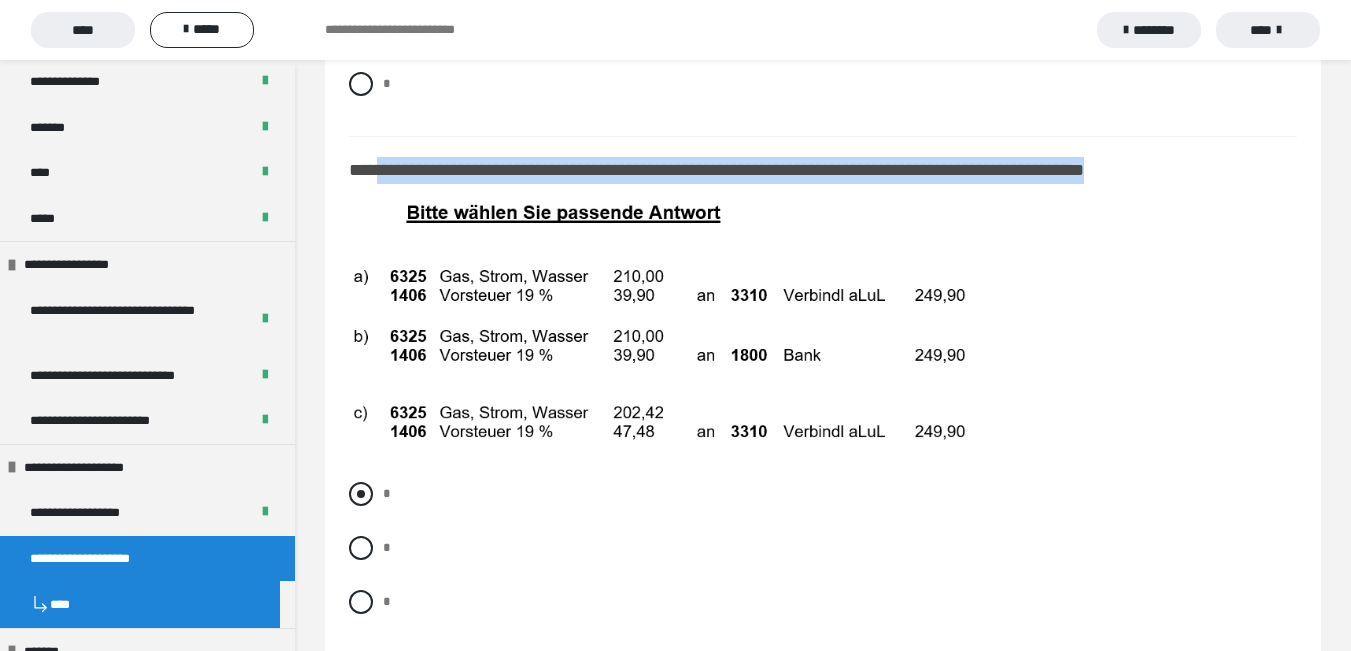 click at bounding box center [361, 494] 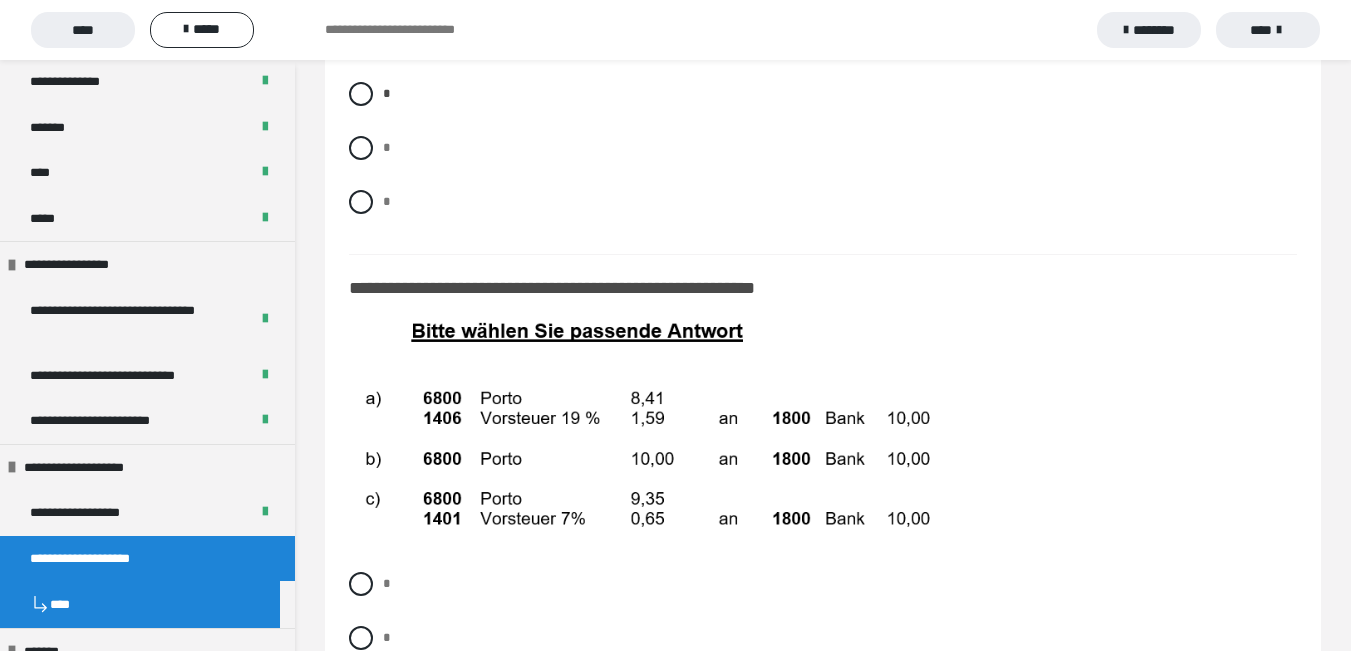 scroll, scrollTop: 12915, scrollLeft: 0, axis: vertical 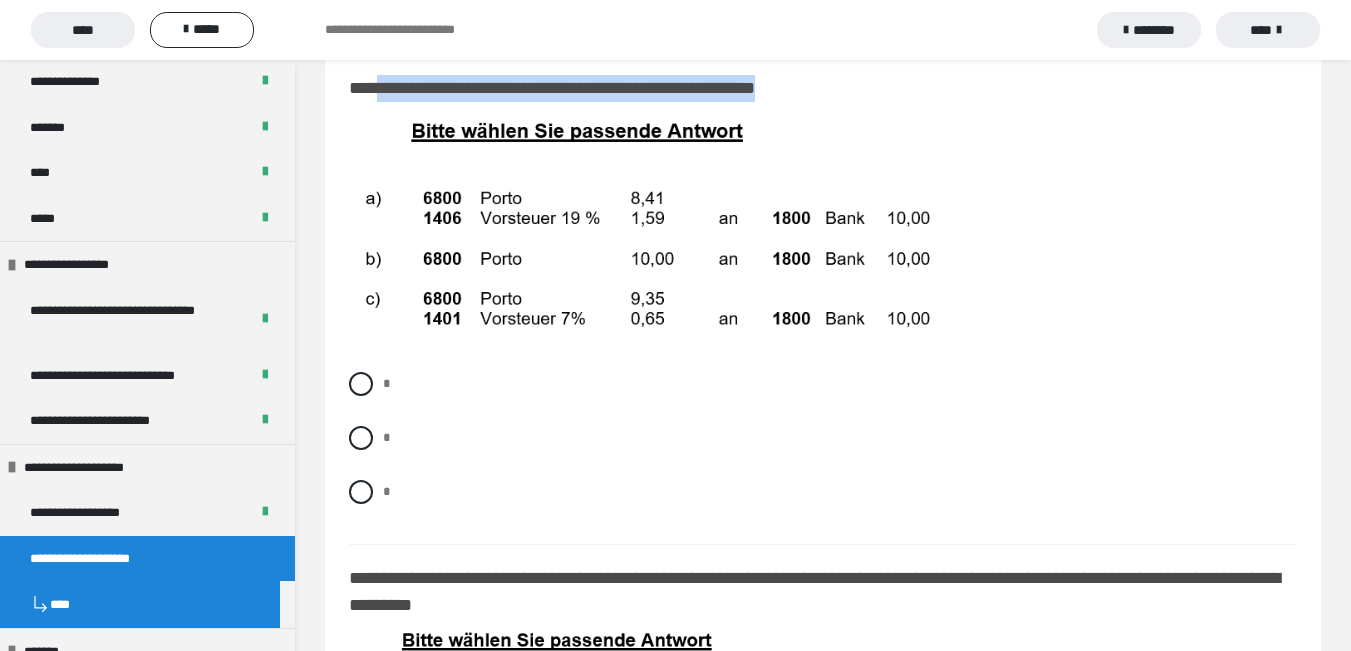 drag, startPoint x: 379, startPoint y: 101, endPoint x: 931, endPoint y: 105, distance: 552.01447 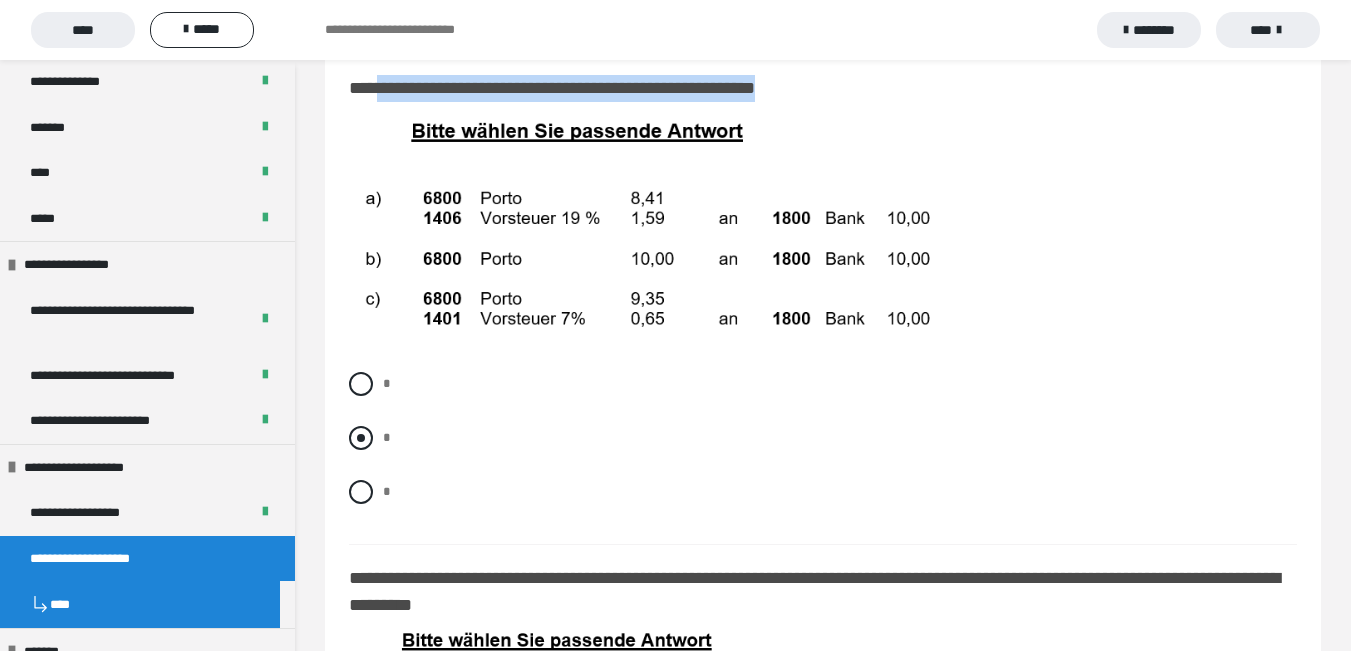 click at bounding box center [361, 438] 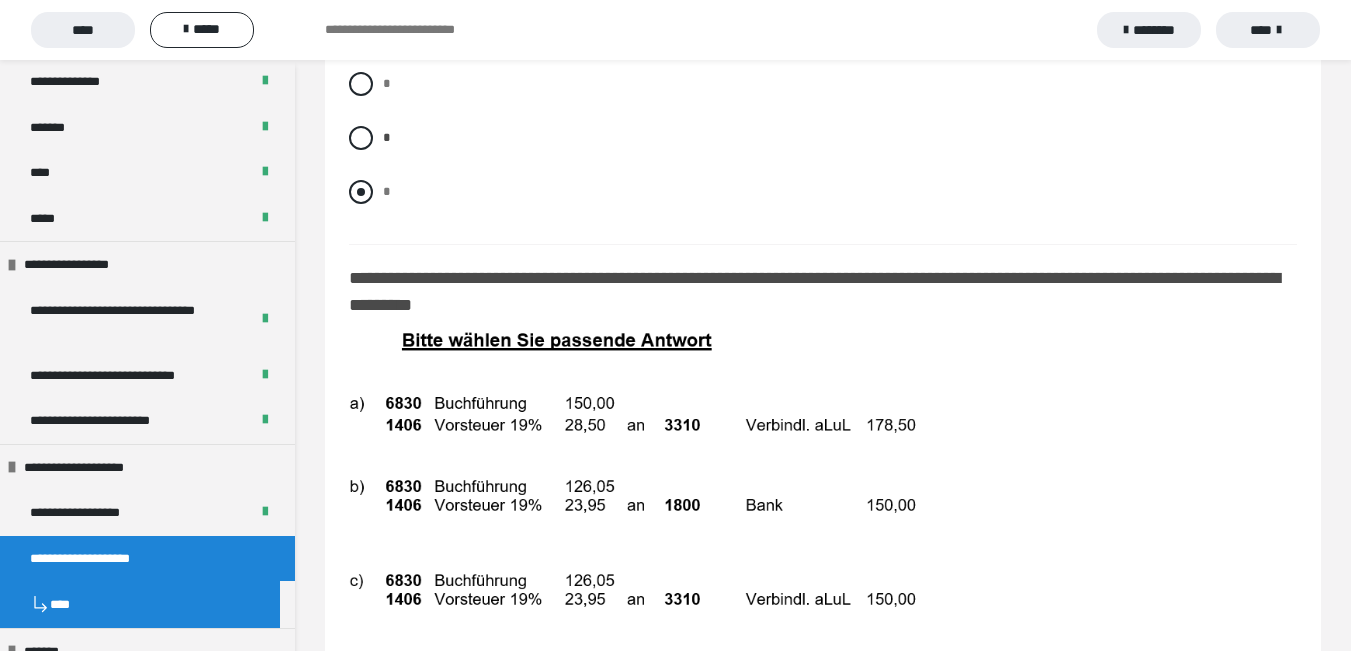 scroll, scrollTop: 13315, scrollLeft: 0, axis: vertical 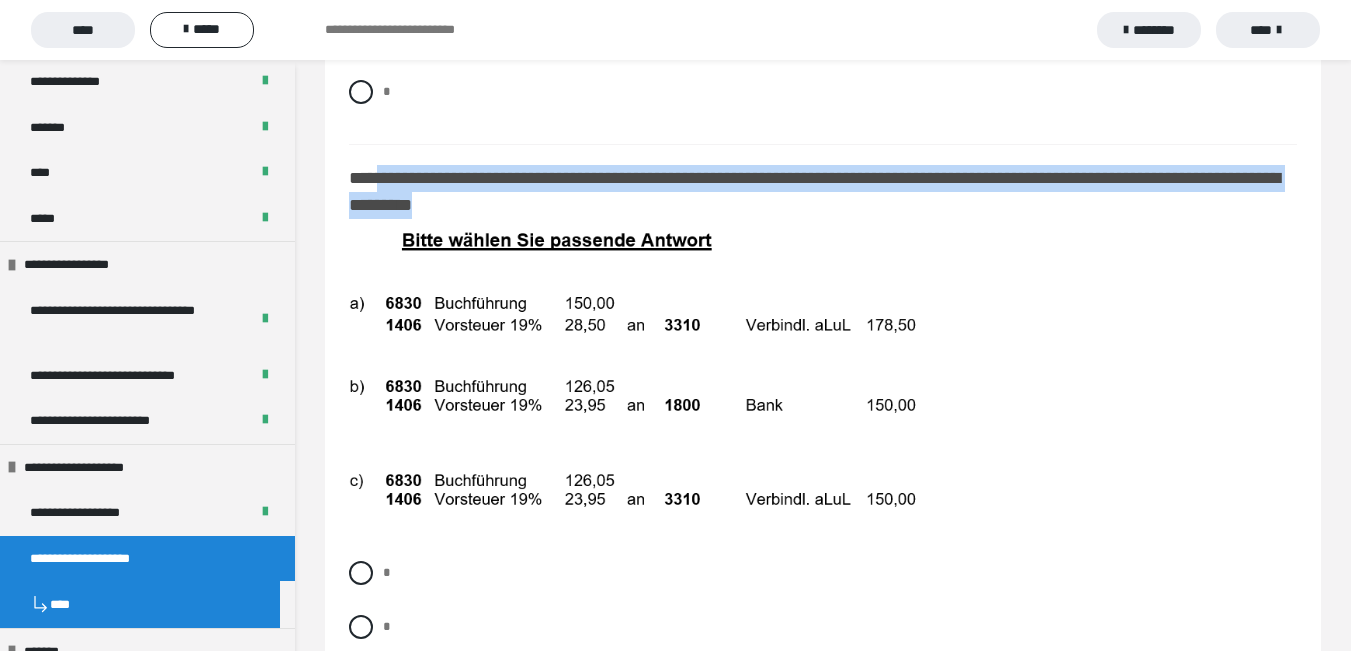 drag, startPoint x: 381, startPoint y: 192, endPoint x: 625, endPoint y: 233, distance: 247.4207 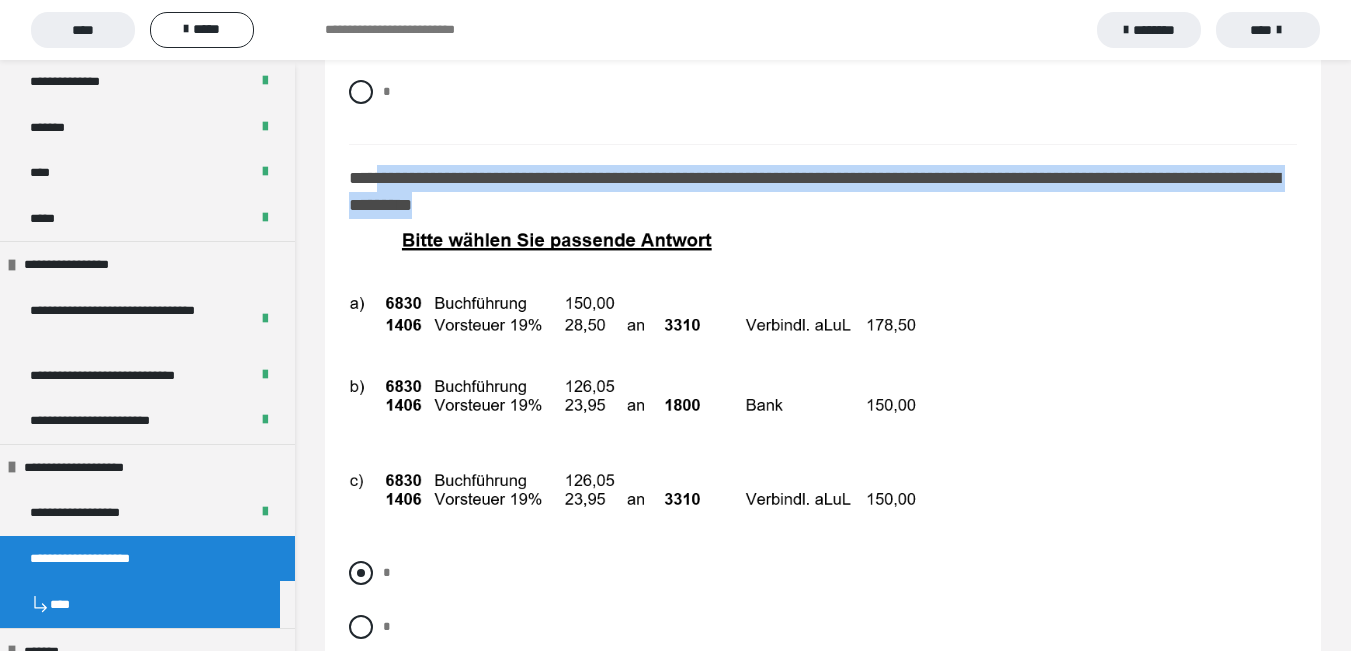 click on "*" at bounding box center (823, 573) 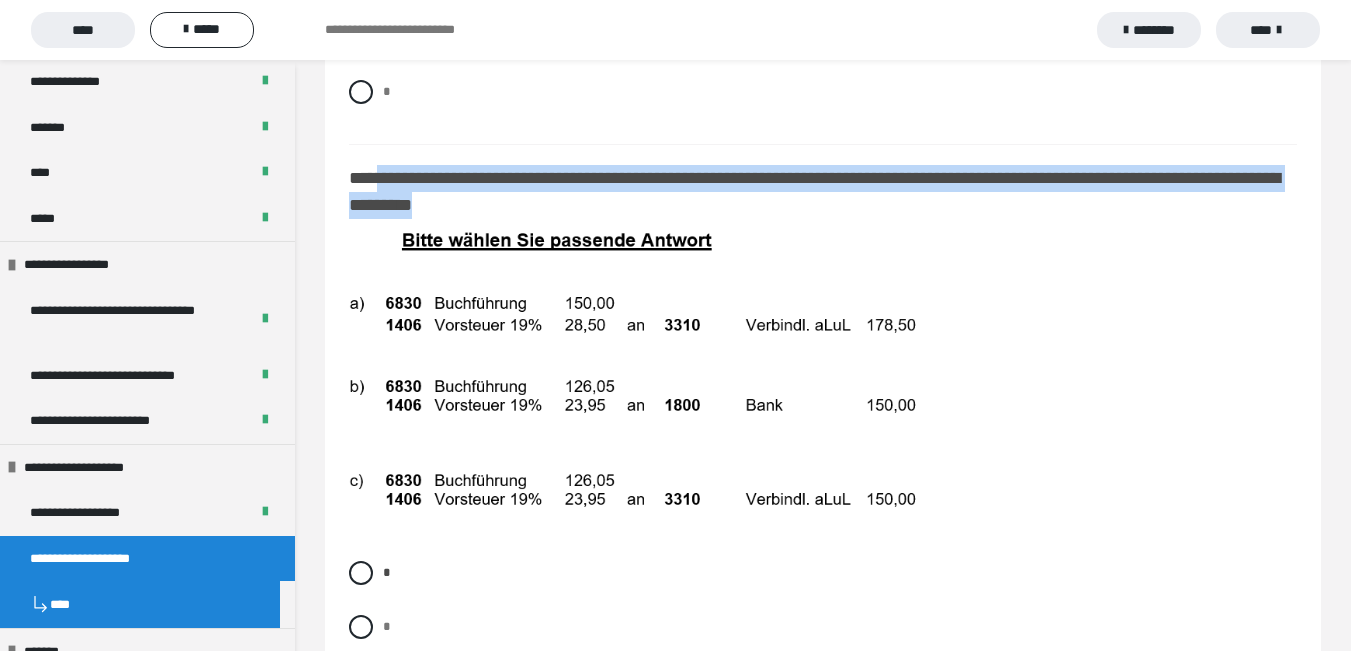 scroll, scrollTop: 13815, scrollLeft: 0, axis: vertical 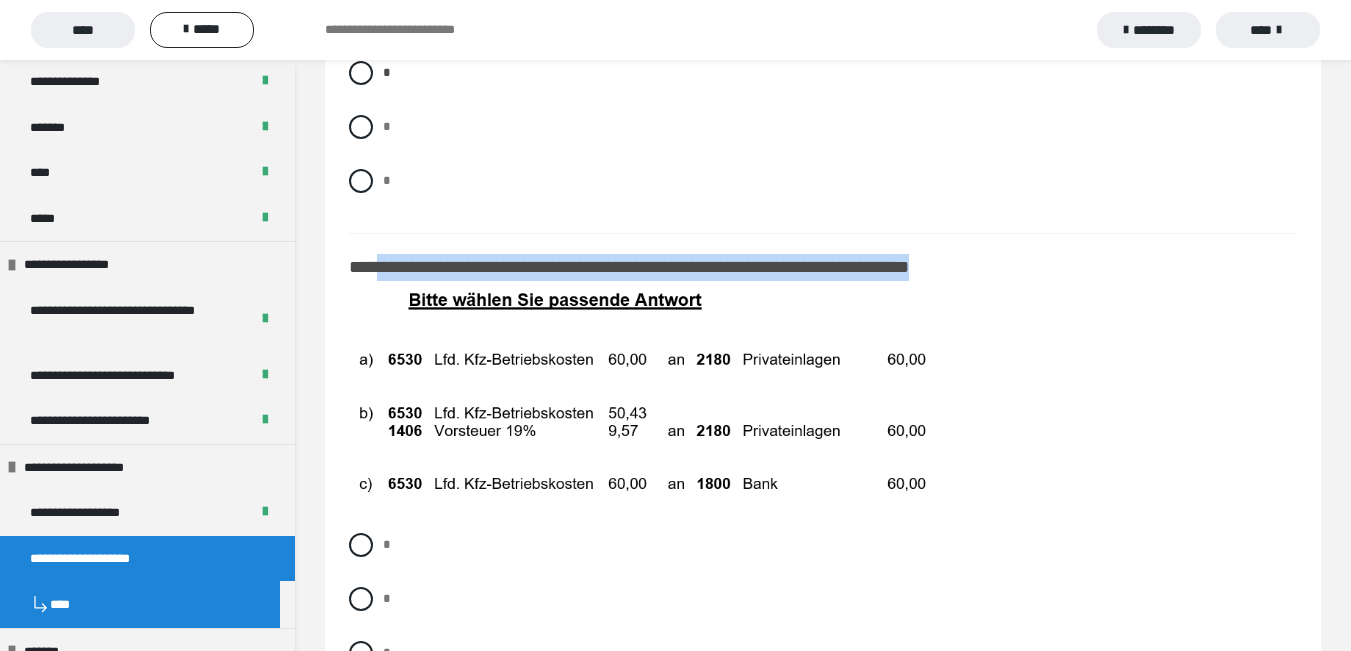 drag, startPoint x: 383, startPoint y: 292, endPoint x: 1013, endPoint y: 284, distance: 630.0508 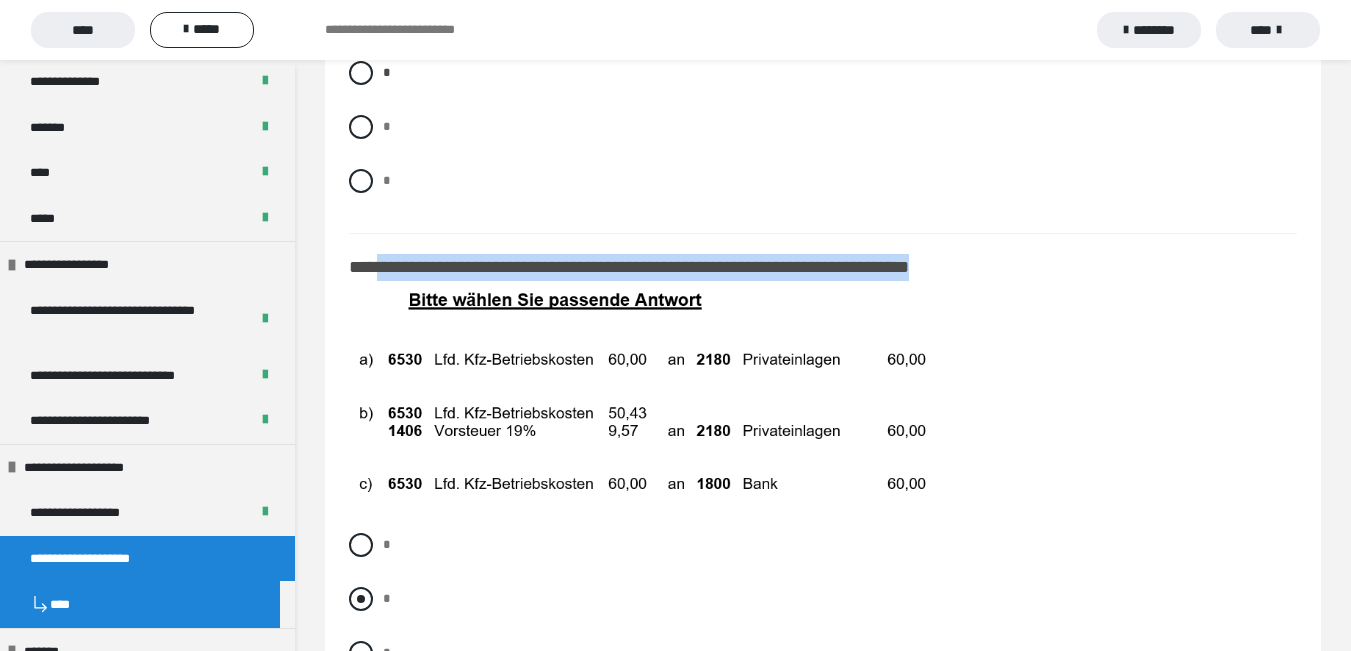 click at bounding box center [361, 599] 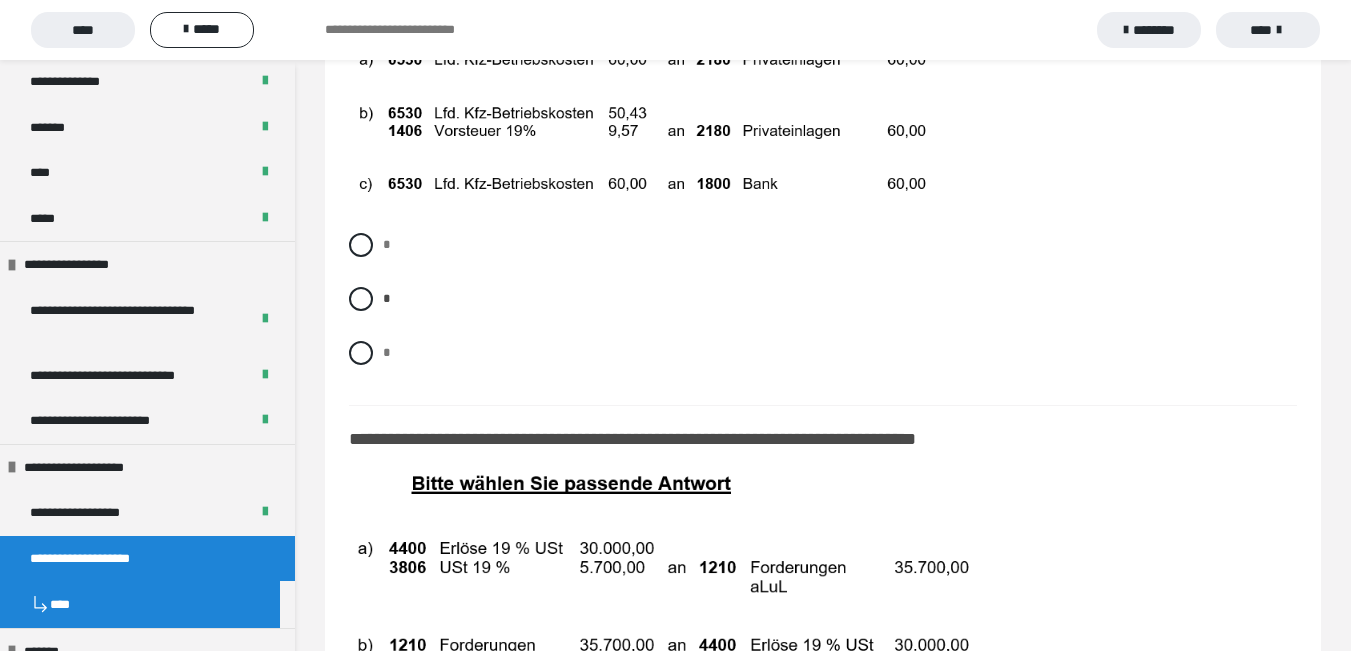 scroll, scrollTop: 14315, scrollLeft: 0, axis: vertical 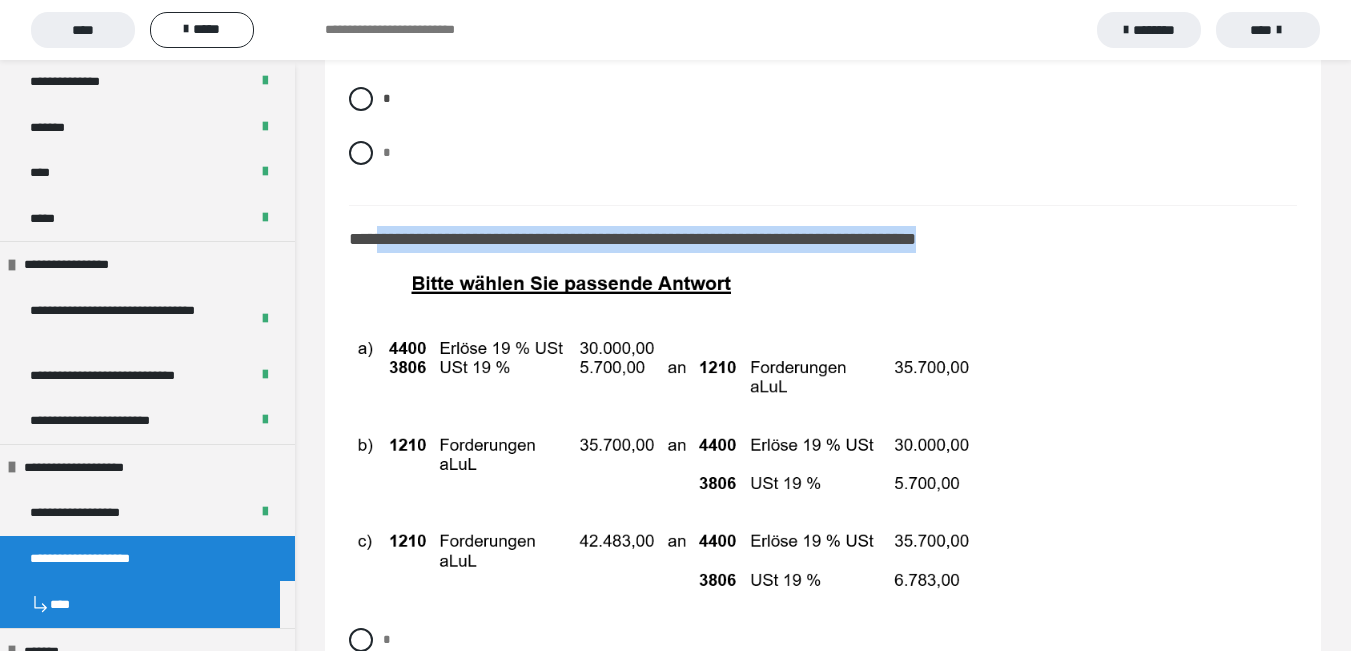 drag, startPoint x: 381, startPoint y: 272, endPoint x: 1133, endPoint y: 273, distance: 752.0007 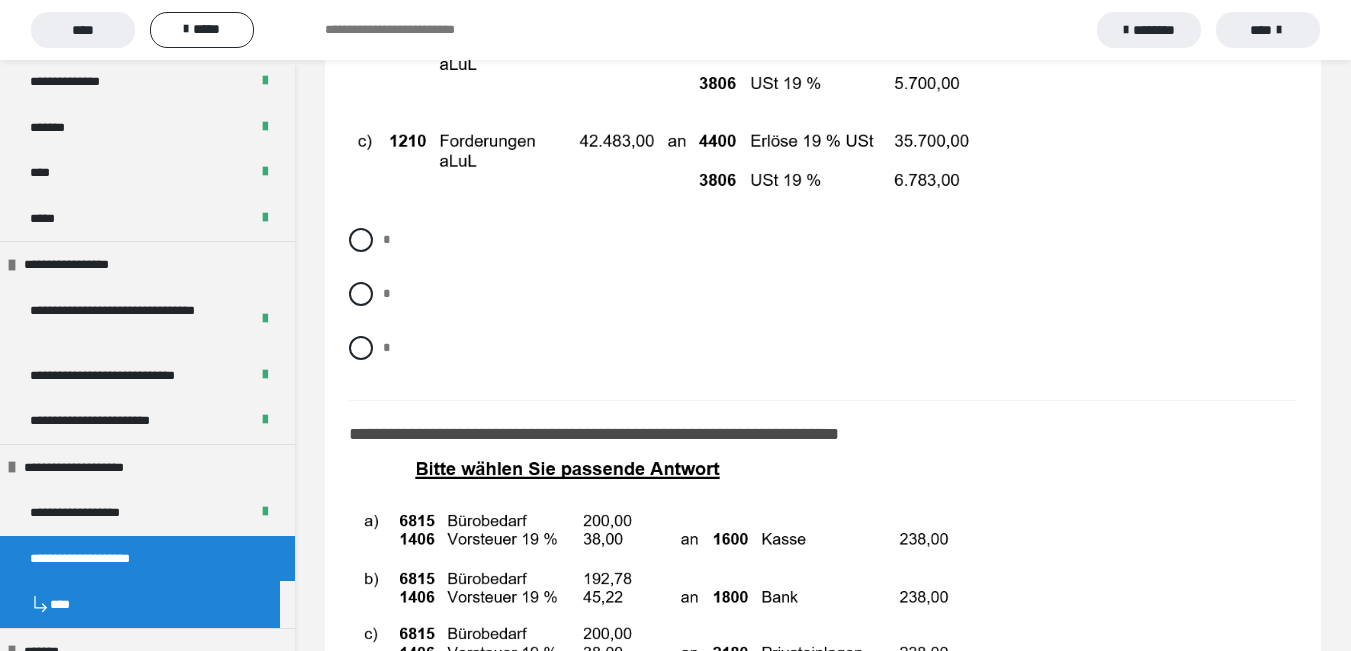 scroll, scrollTop: 14815, scrollLeft: 0, axis: vertical 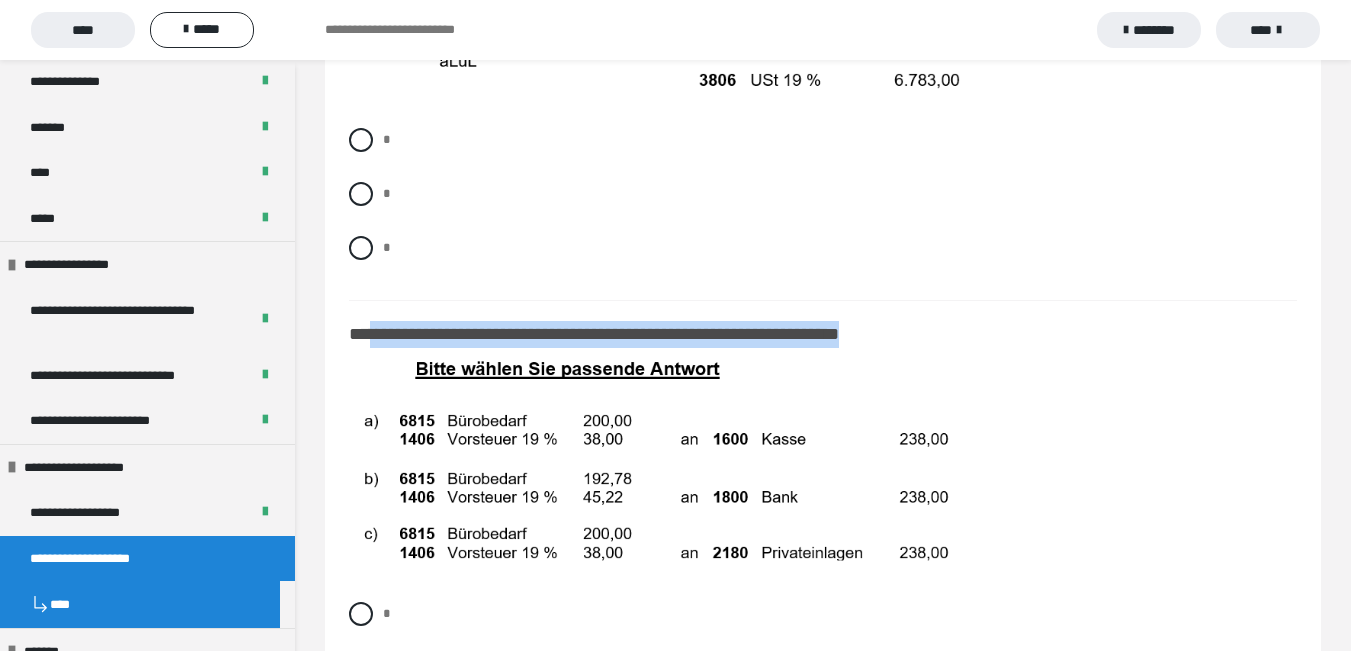 drag, startPoint x: 377, startPoint y: 372, endPoint x: 1010, endPoint y: 369, distance: 633.0071 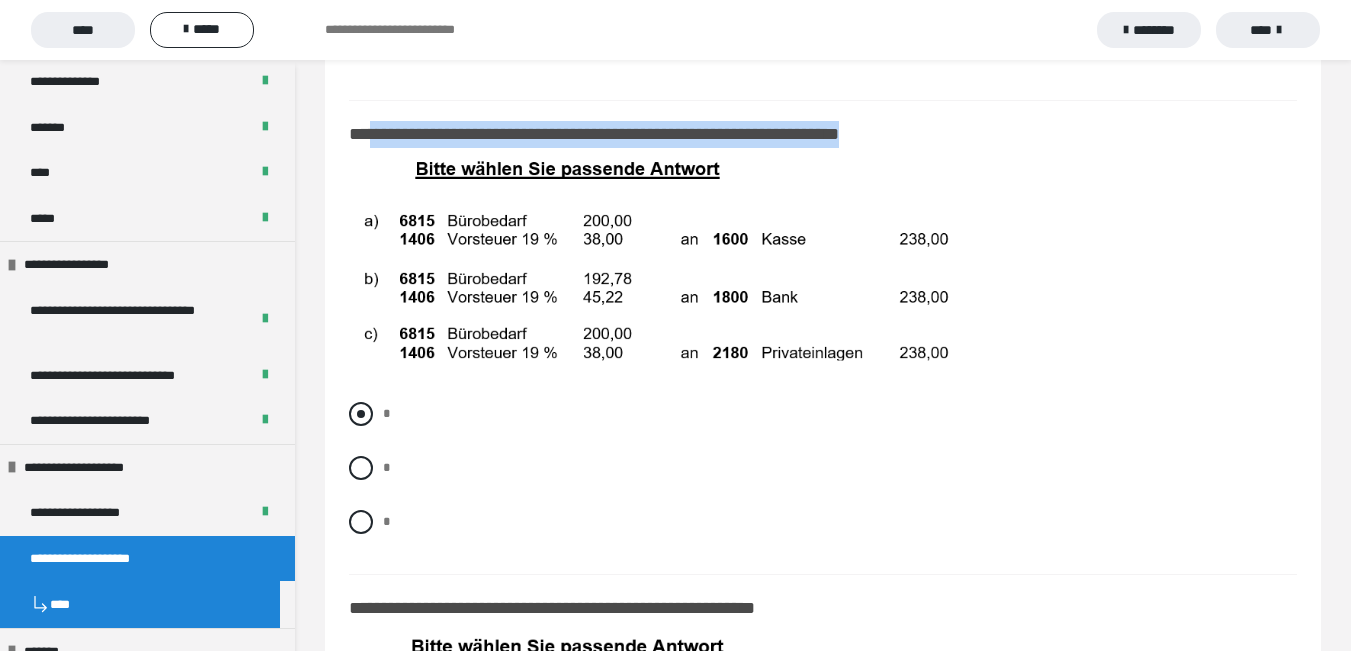click at bounding box center [361, 414] 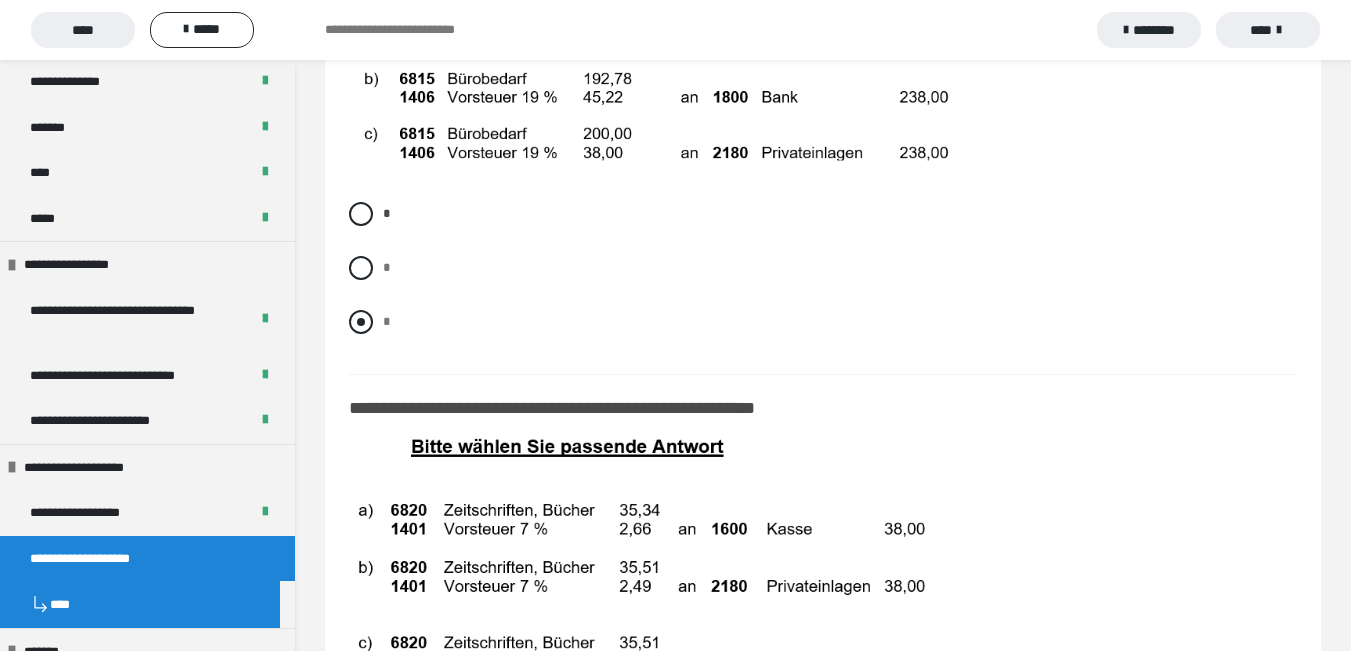 scroll, scrollTop: 15315, scrollLeft: 0, axis: vertical 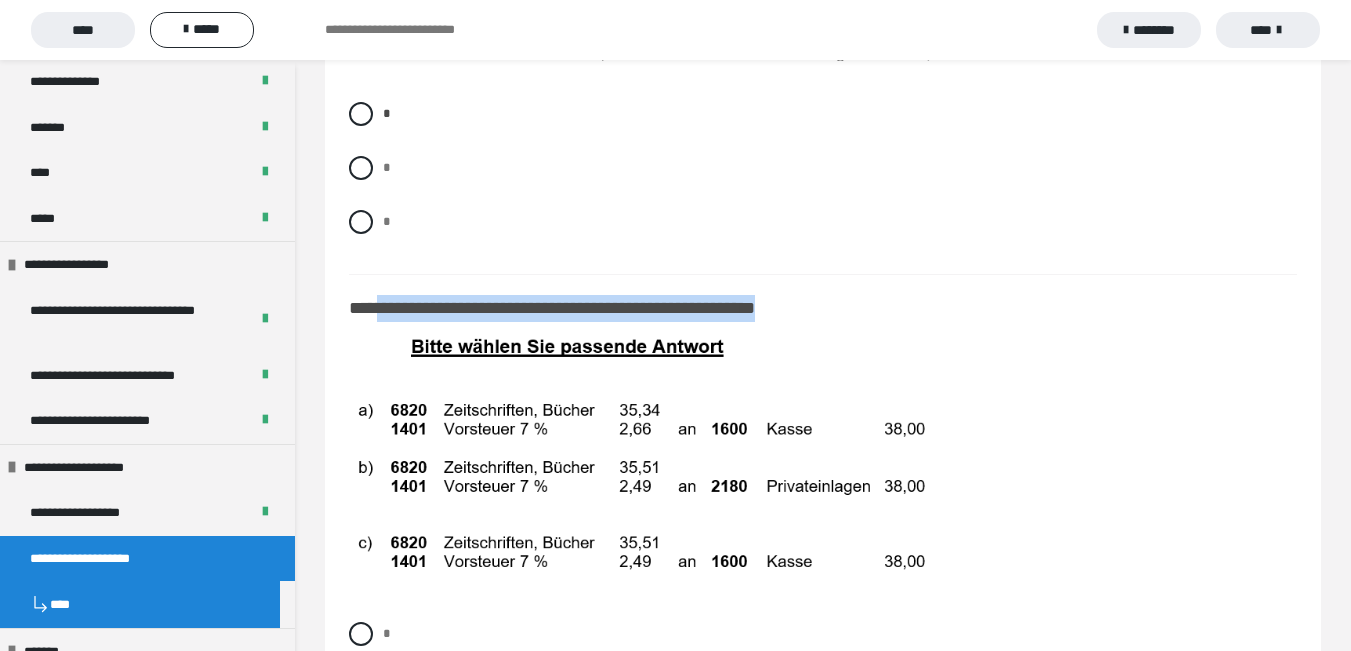 drag, startPoint x: 379, startPoint y: 352, endPoint x: 864, endPoint y: 355, distance: 485.00928 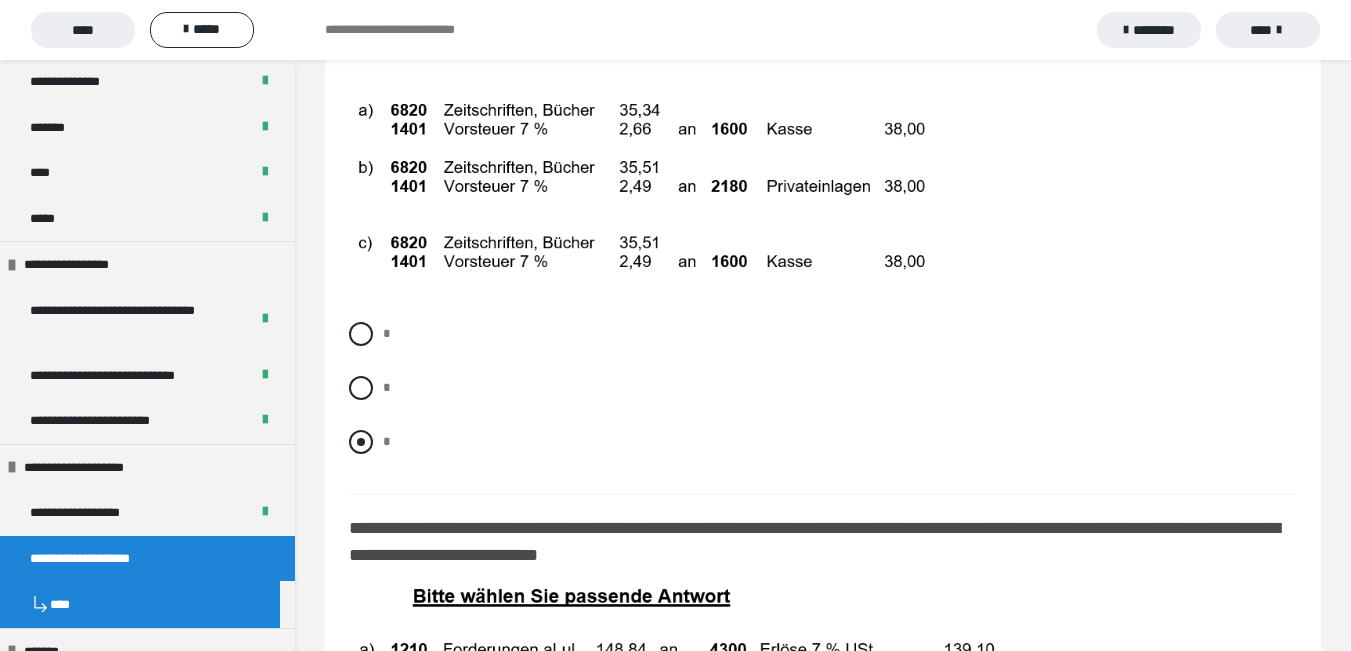 click at bounding box center [361, 442] 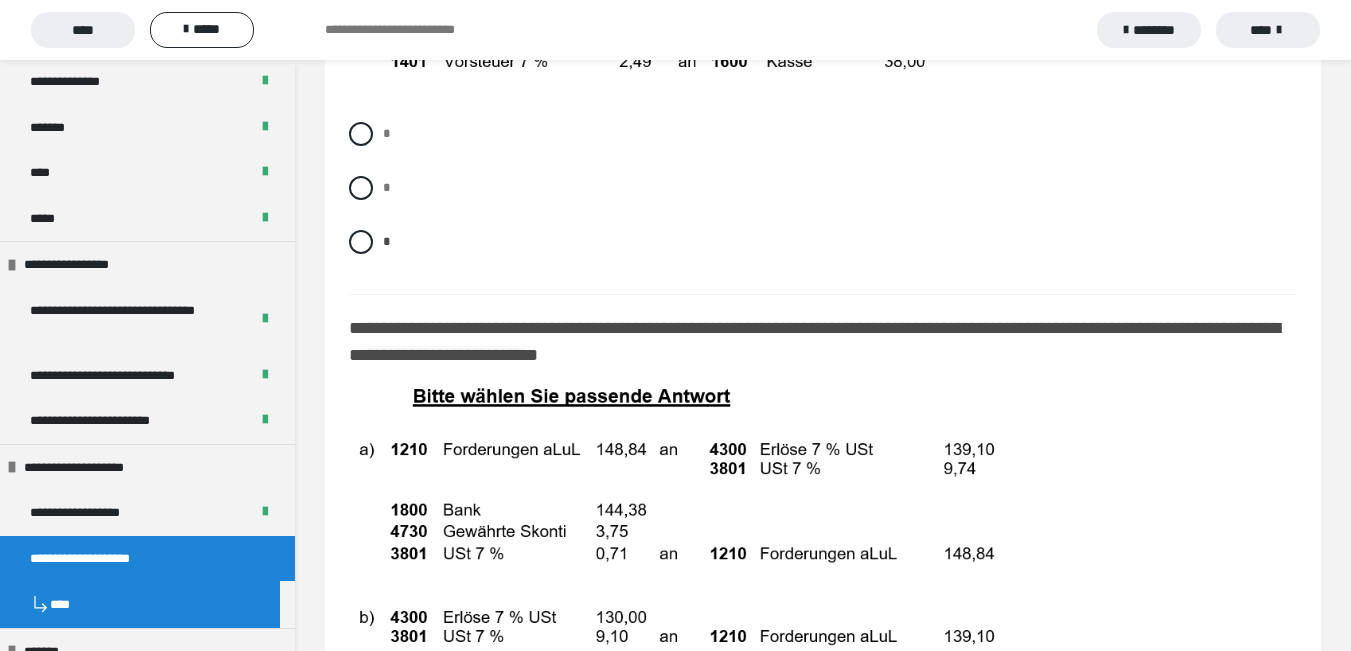 scroll, scrollTop: 15915, scrollLeft: 0, axis: vertical 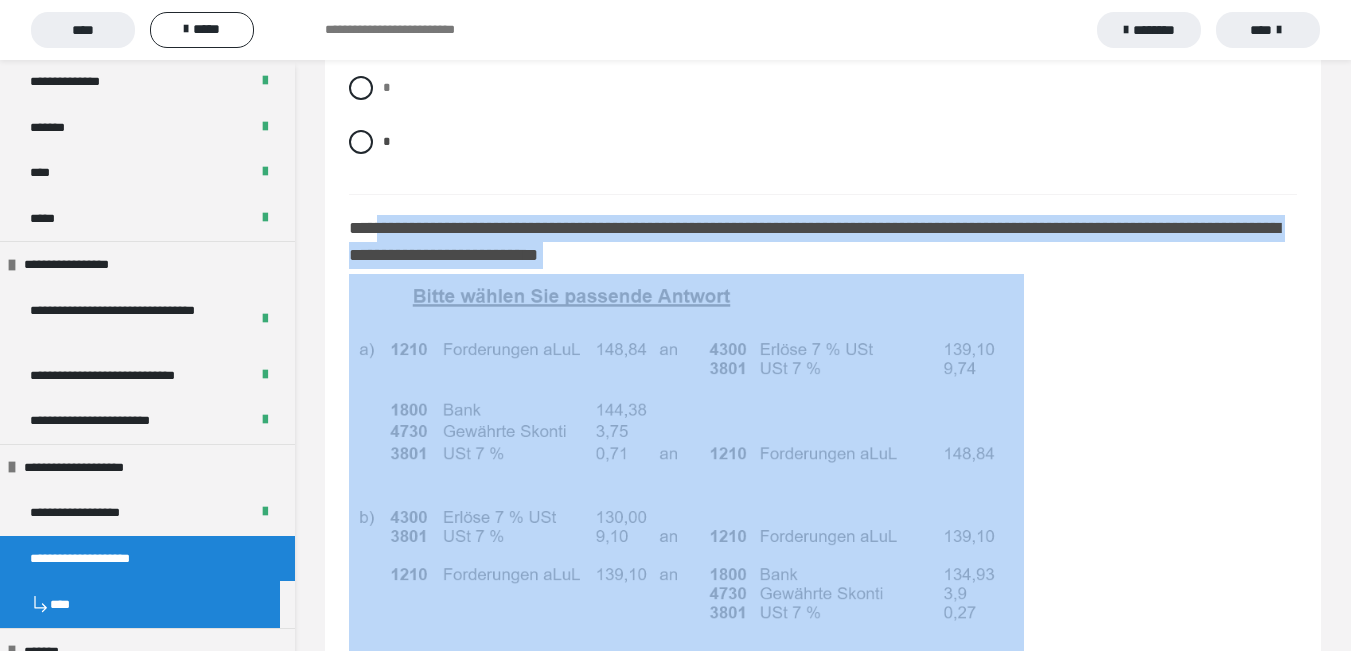 drag, startPoint x: 382, startPoint y: 272, endPoint x: 885, endPoint y: 342, distance: 507.8474 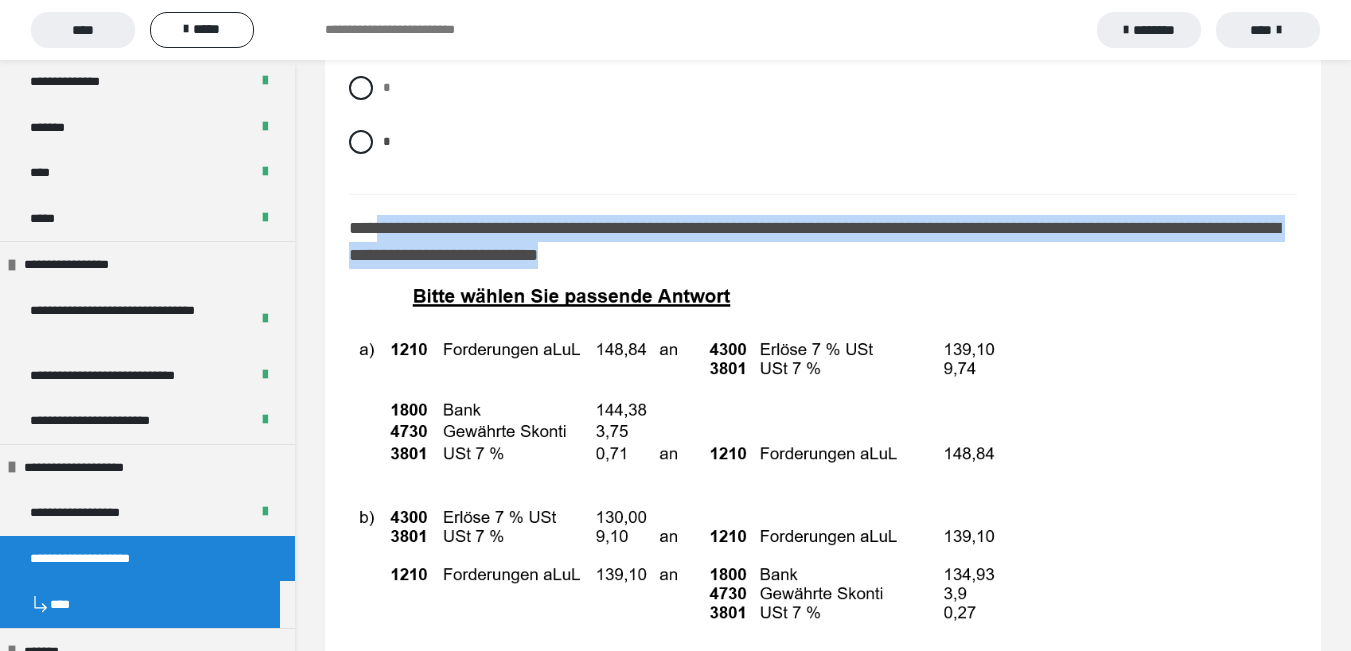 drag, startPoint x: 382, startPoint y: 274, endPoint x: 907, endPoint y: 305, distance: 525.9144 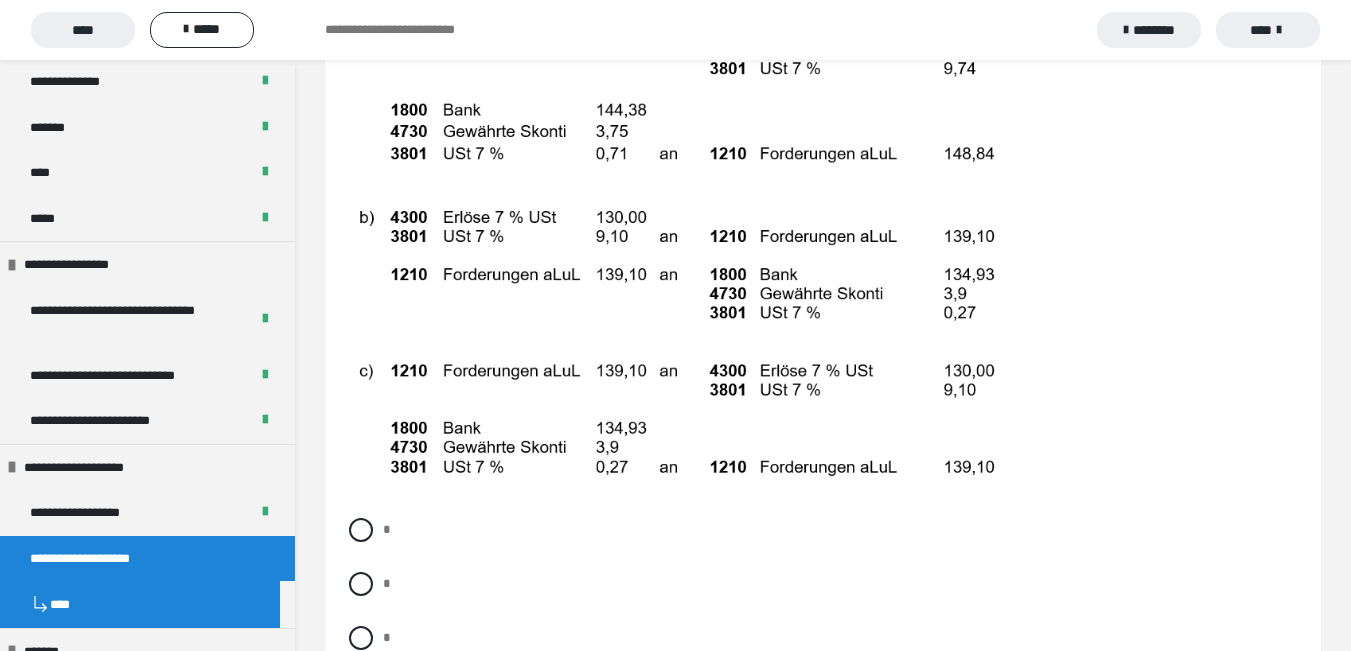 scroll, scrollTop: 16315, scrollLeft: 0, axis: vertical 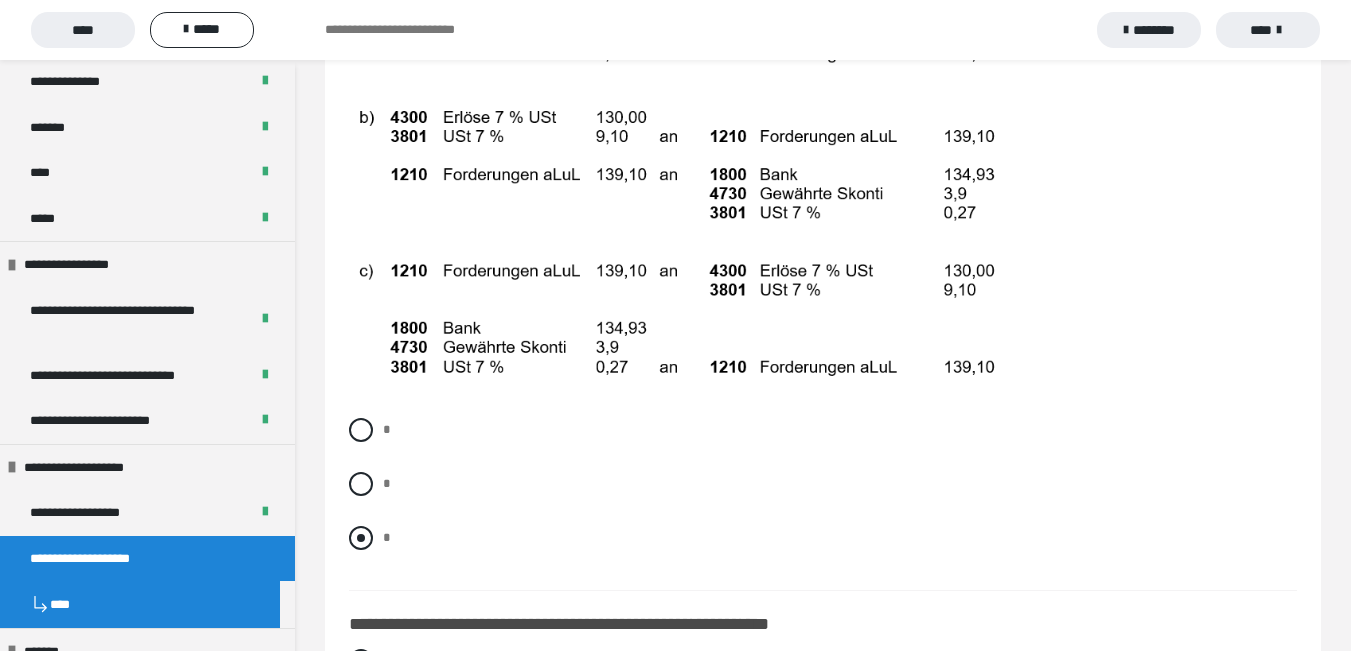 click at bounding box center (361, 538) 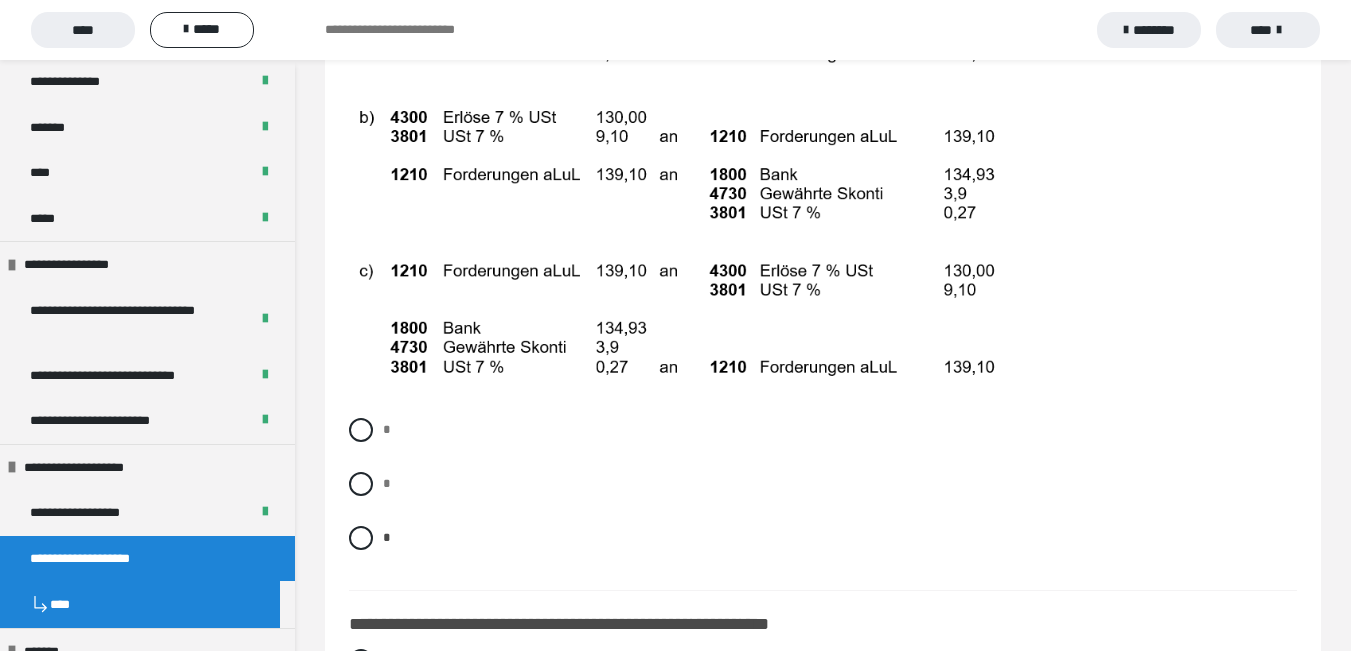 scroll, scrollTop: 16615, scrollLeft: 0, axis: vertical 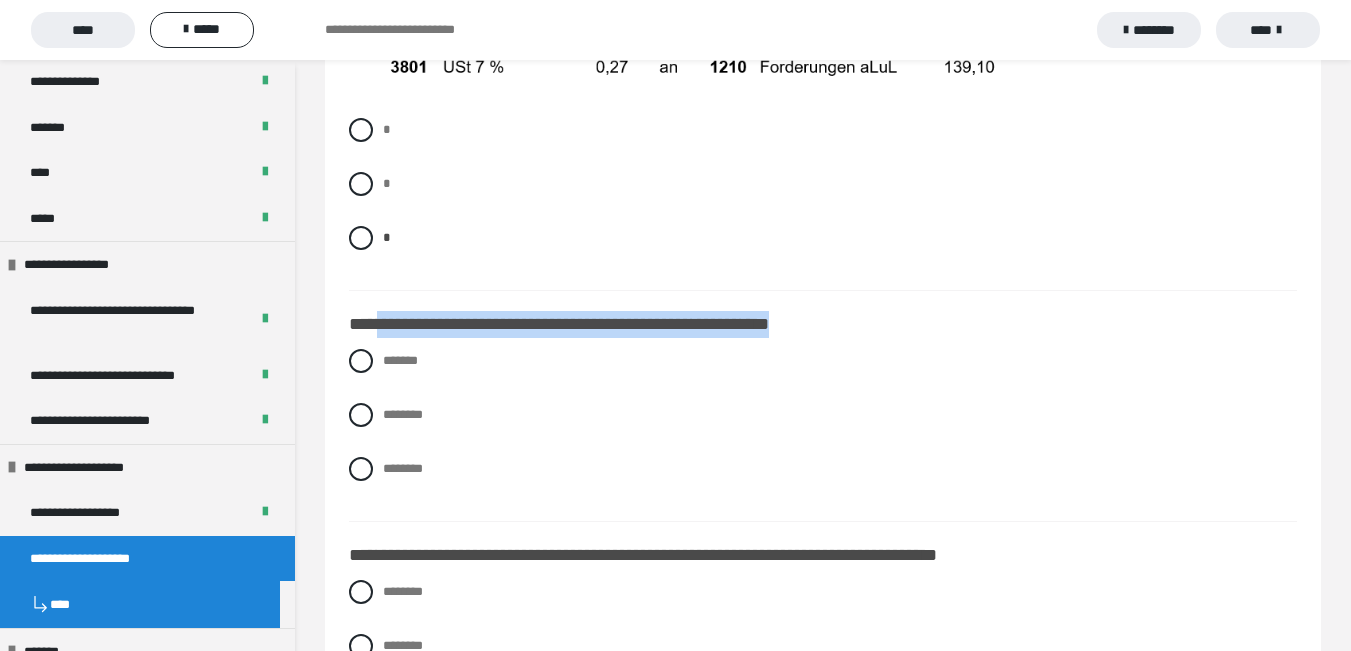 drag, startPoint x: 384, startPoint y: 375, endPoint x: 941, endPoint y: 371, distance: 557.01434 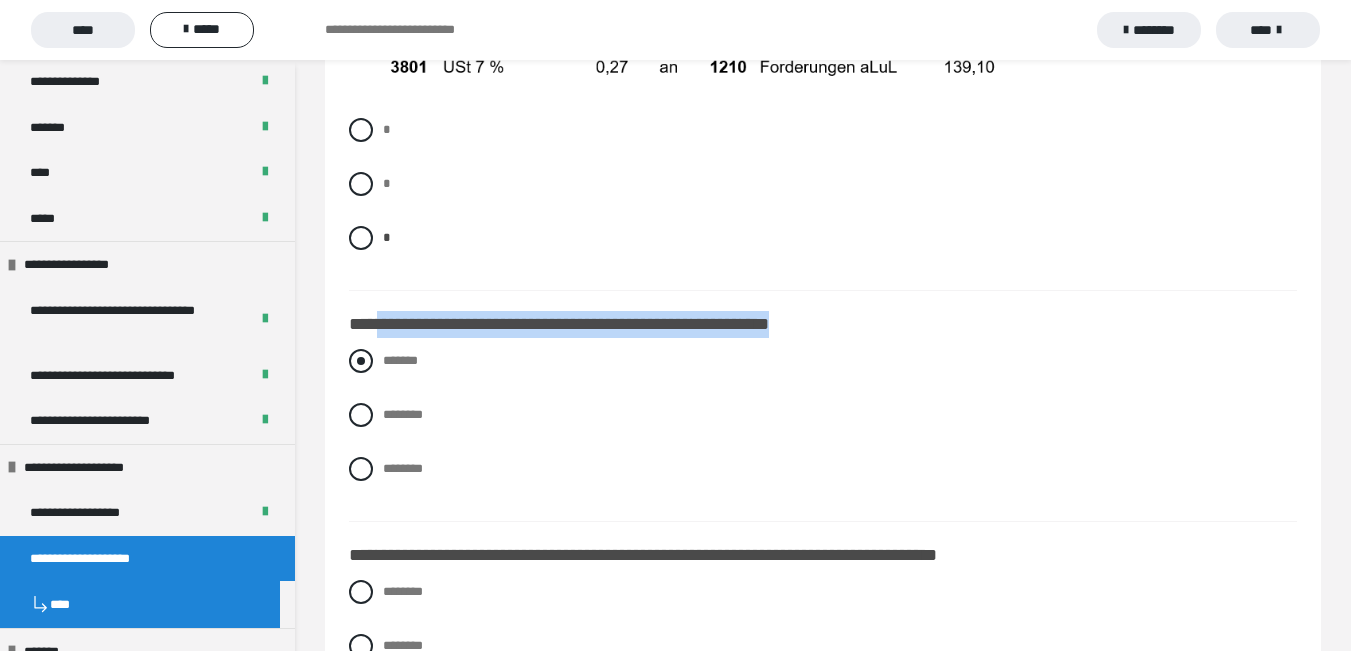 drag, startPoint x: 418, startPoint y: 410, endPoint x: 391, endPoint y: 416, distance: 27.658634 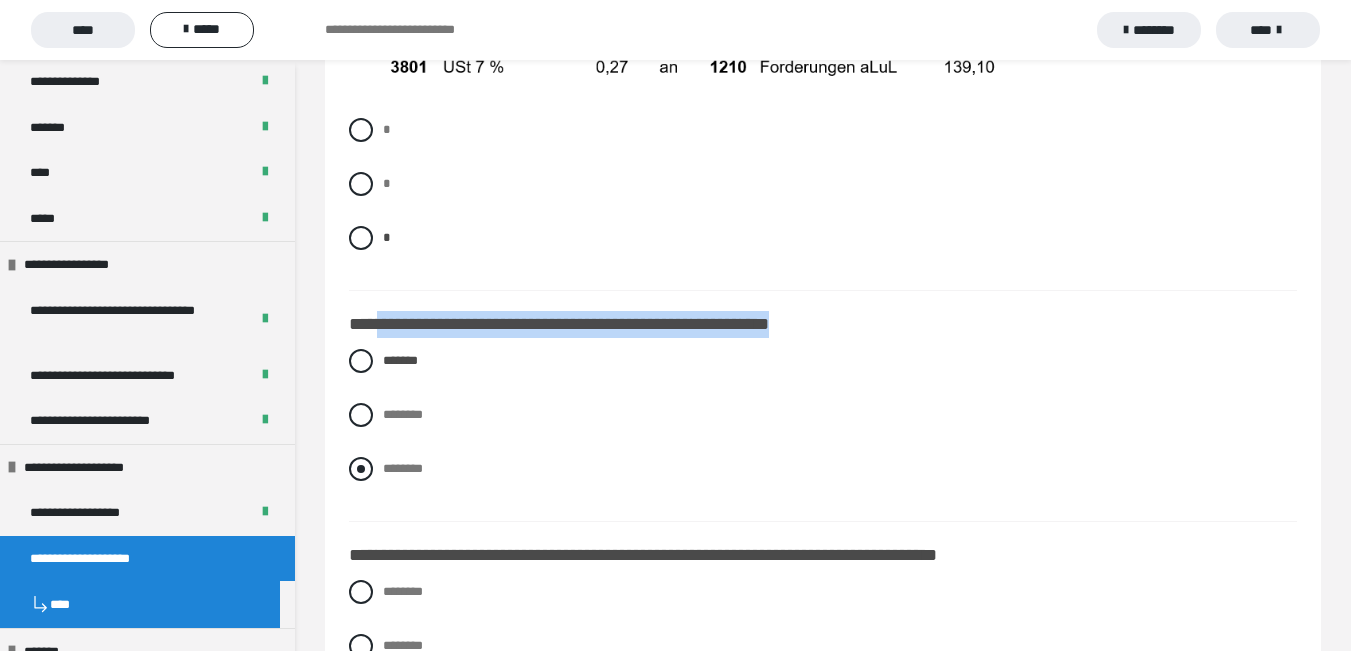 drag, startPoint x: 386, startPoint y: 406, endPoint x: 435, endPoint y: 527, distance: 130.54501 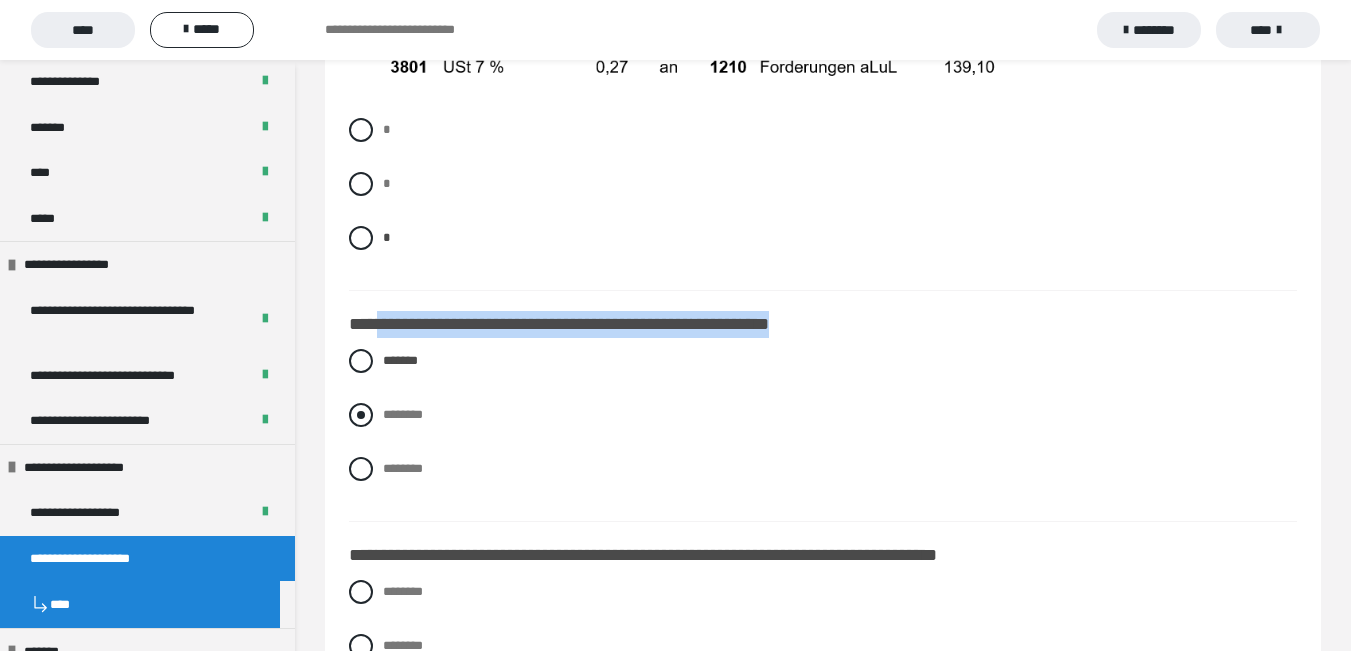 drag, startPoint x: 410, startPoint y: 409, endPoint x: 537, endPoint y: 470, distance: 140.89003 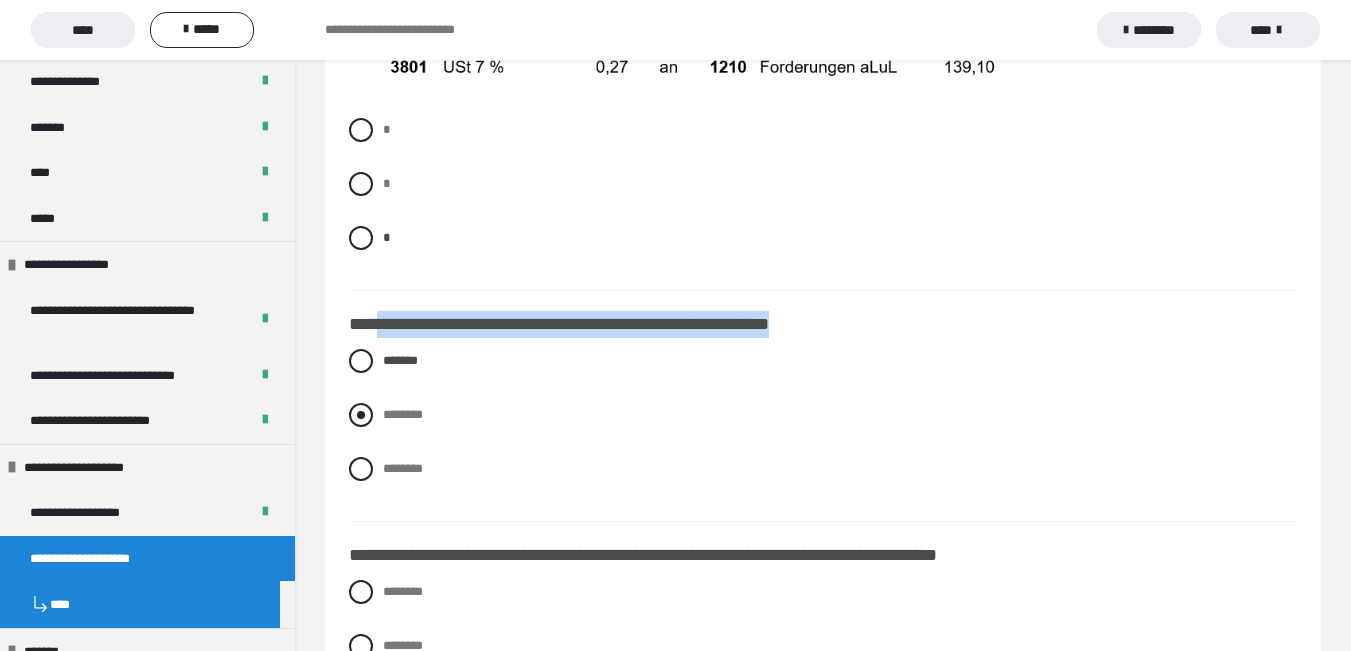 radio on "****" 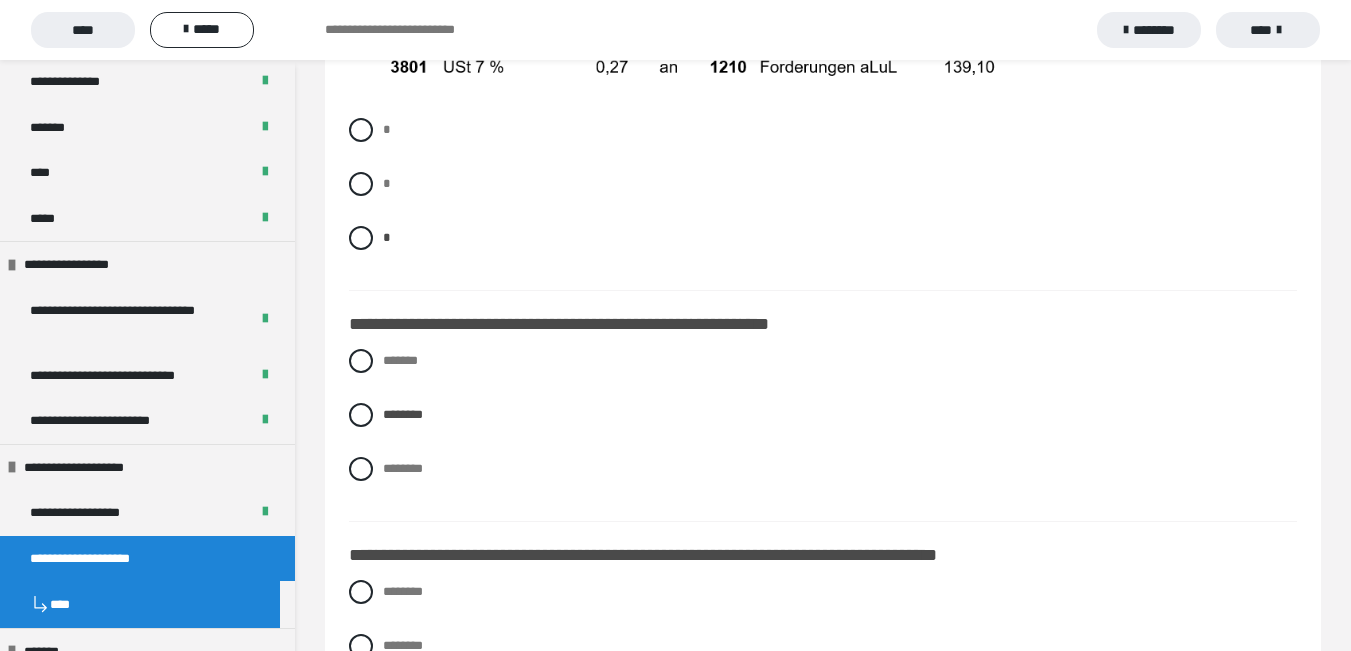 click on "******* ******** ********" at bounding box center [823, 430] 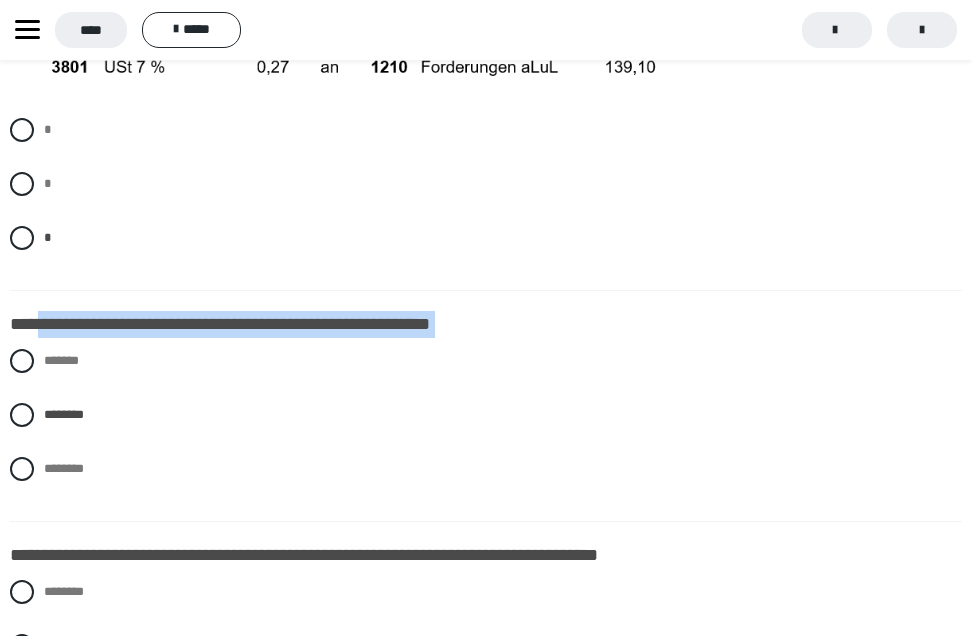 drag, startPoint x: 41, startPoint y: 373, endPoint x: 124, endPoint y: 532, distance: 179.35997 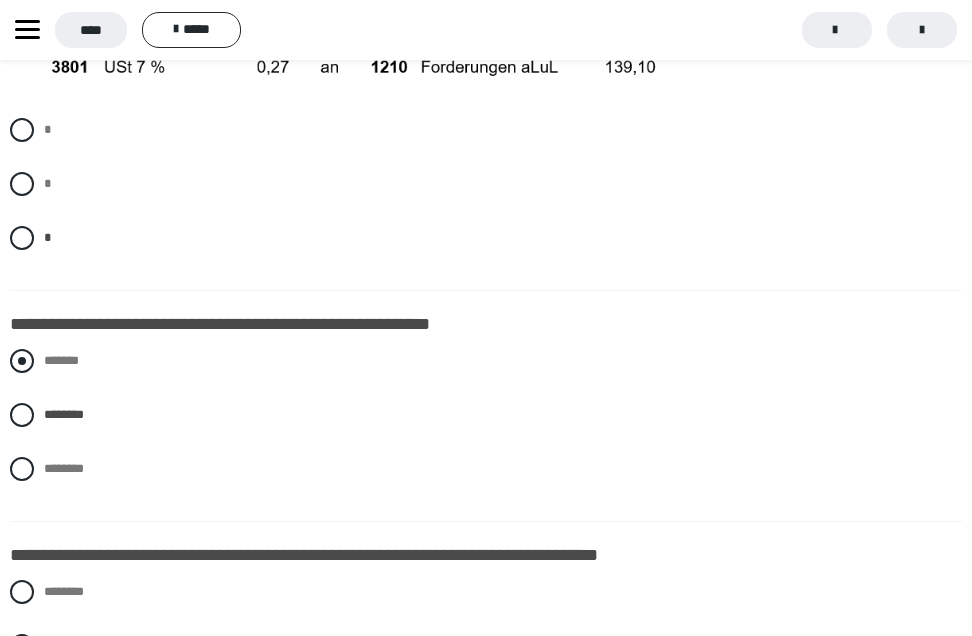 click on "*******" at bounding box center [486, 361] 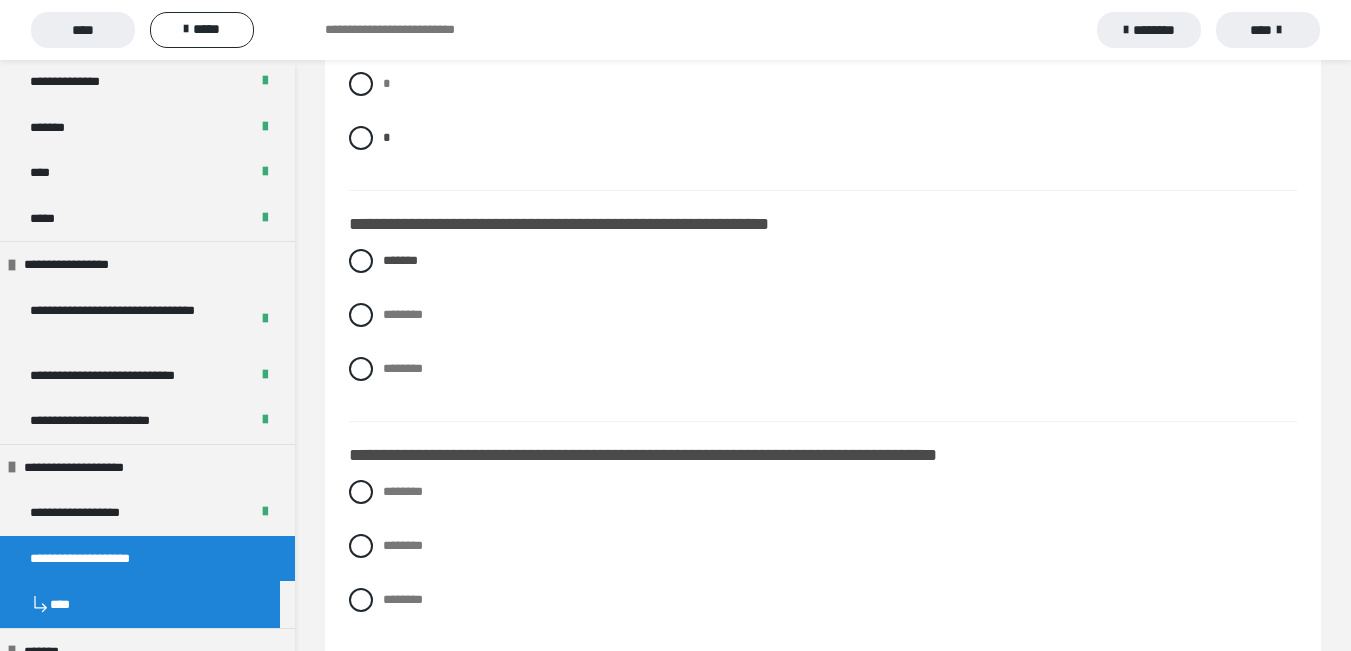 scroll, scrollTop: 16815, scrollLeft: 0, axis: vertical 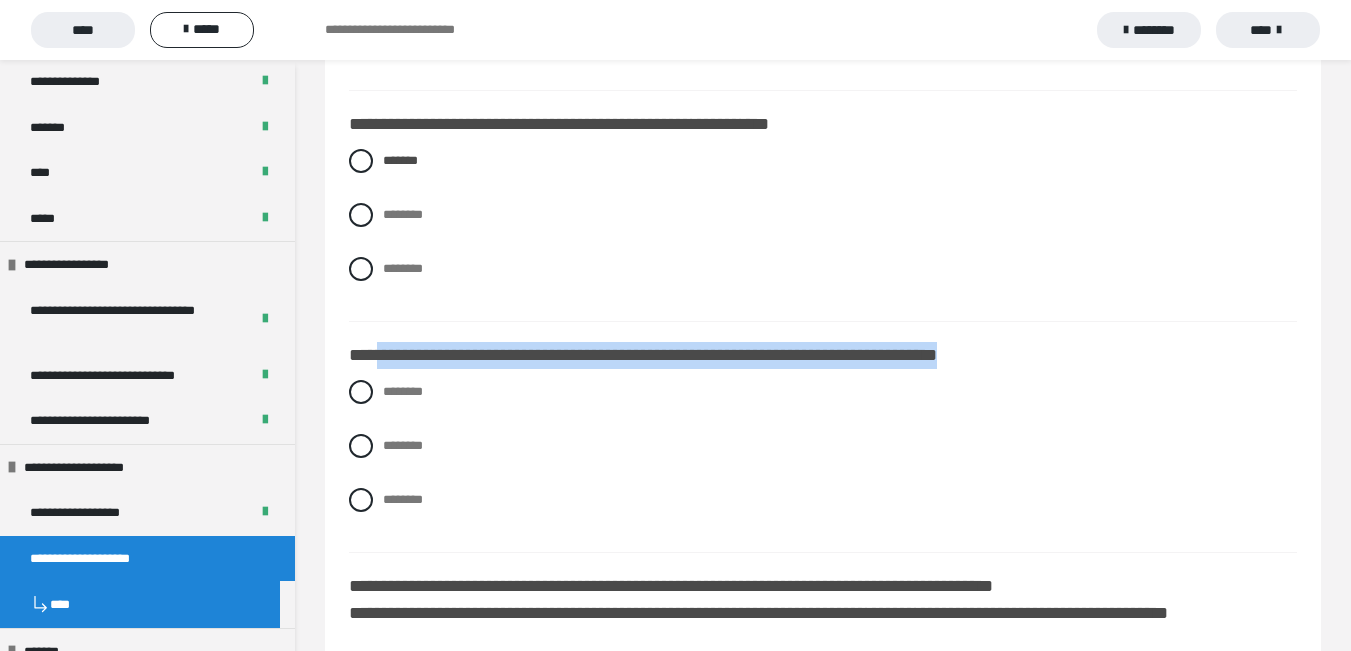 drag, startPoint x: 381, startPoint y: 403, endPoint x: 1288, endPoint y: 407, distance: 907.00885 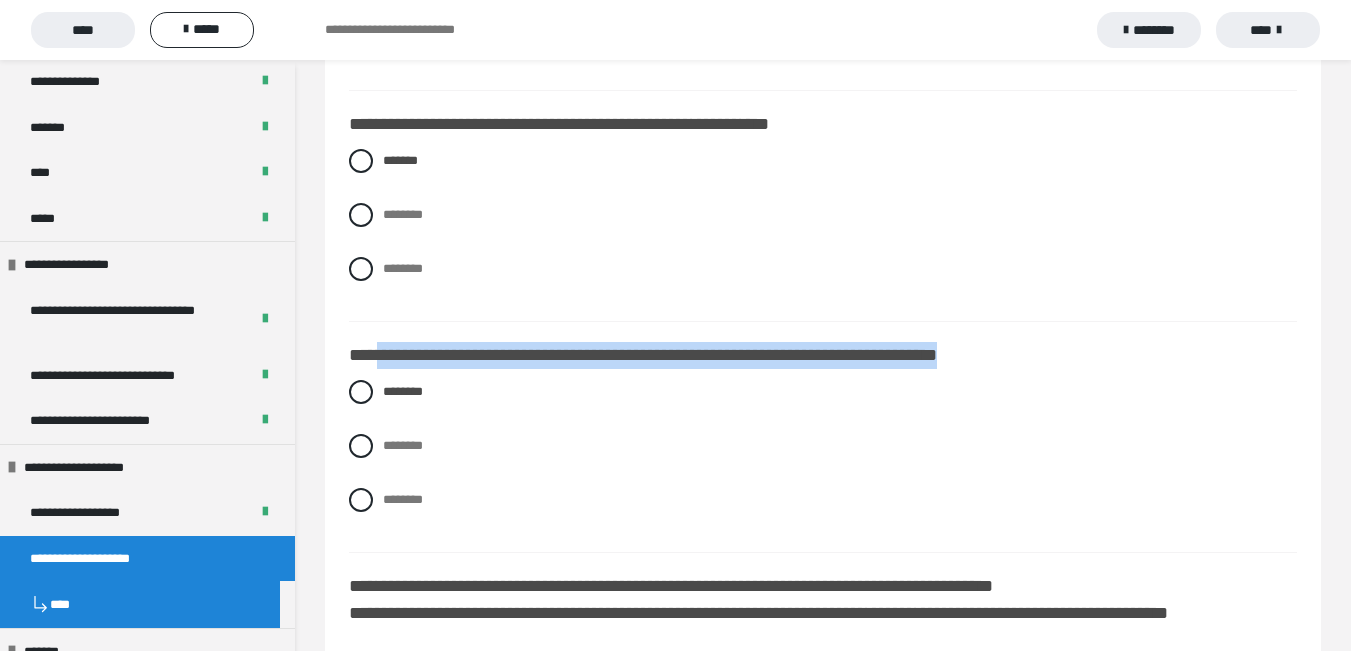 scroll, scrollTop: 17215, scrollLeft: 0, axis: vertical 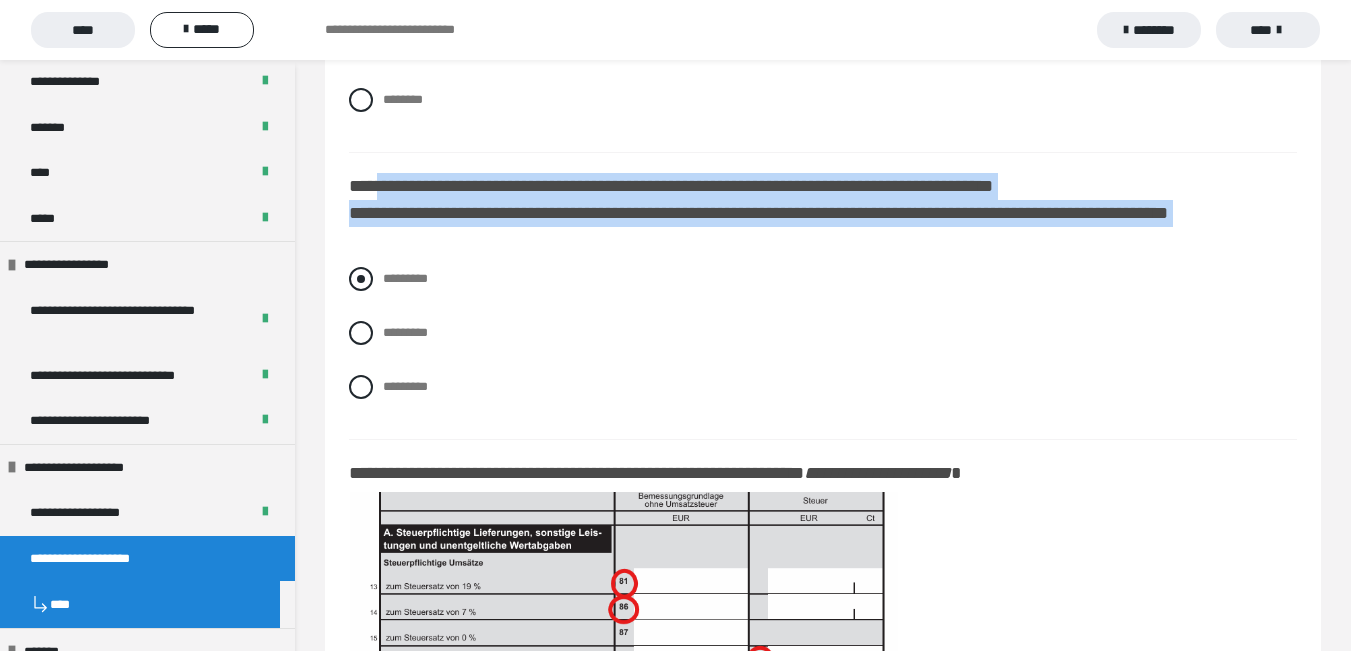 drag, startPoint x: 385, startPoint y: 233, endPoint x: 664, endPoint y: 320, distance: 292.24988 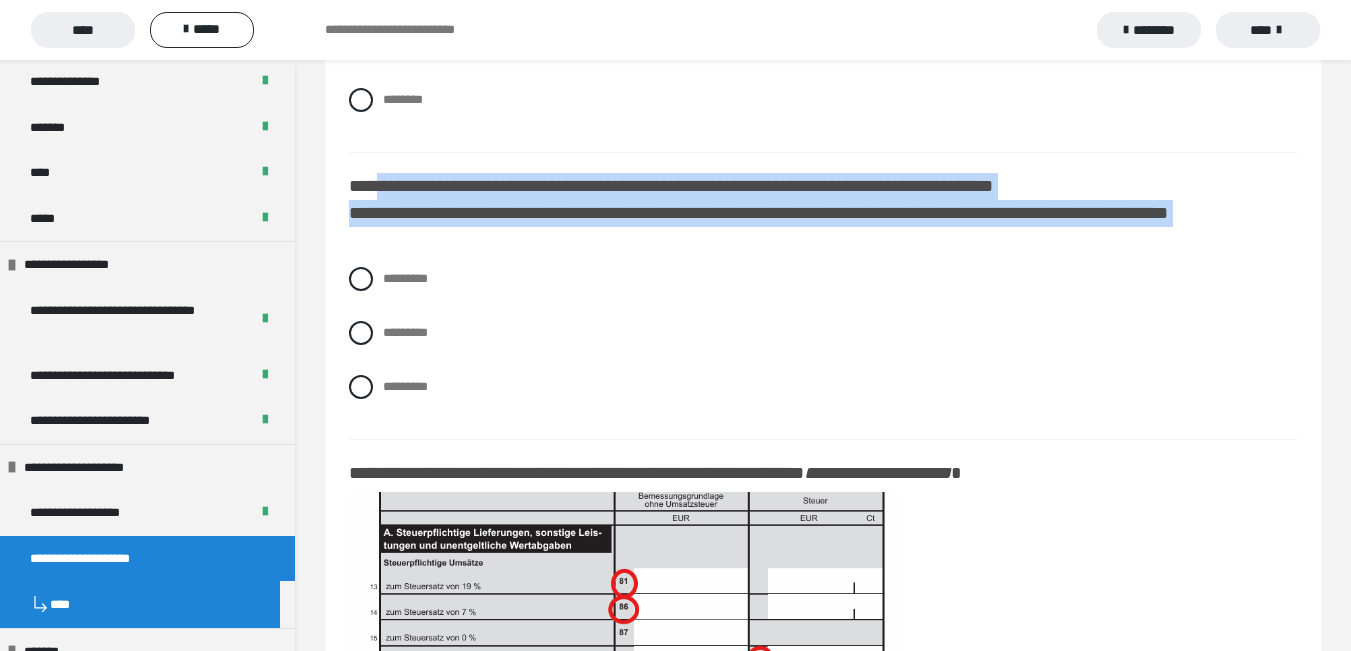 click on "********* ********* *********" at bounding box center [823, 348] 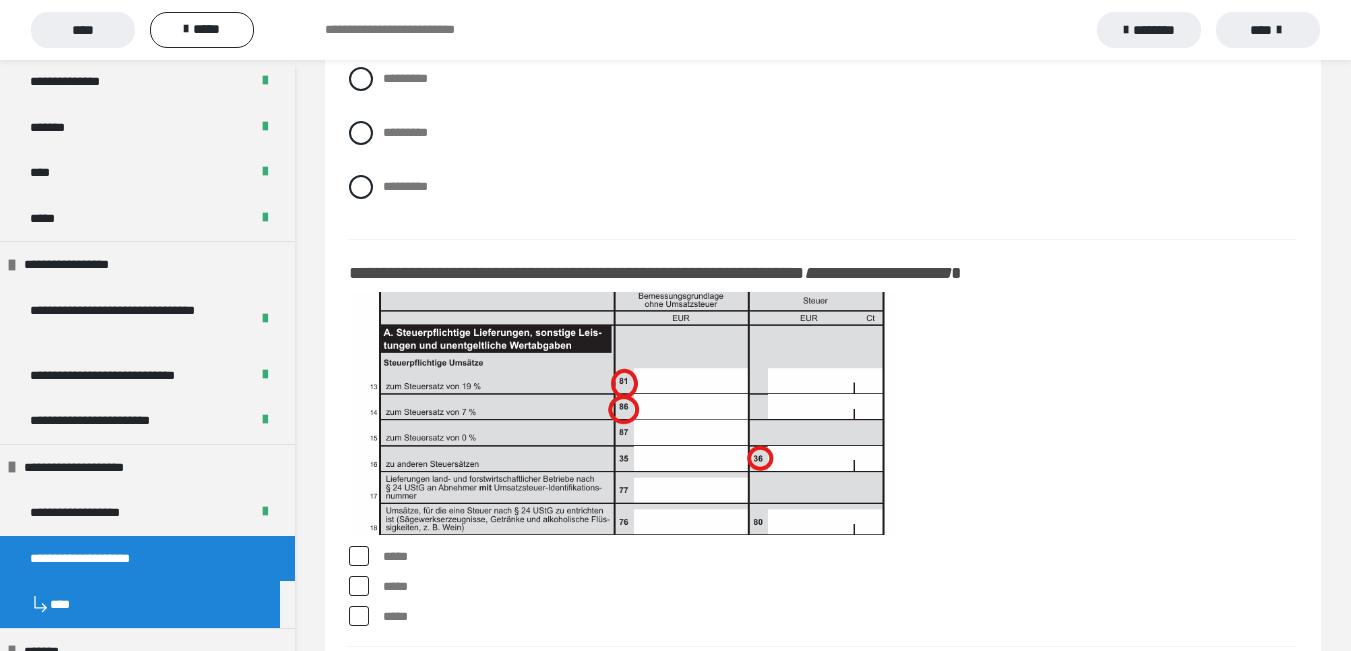 scroll, scrollTop: 17315, scrollLeft: 0, axis: vertical 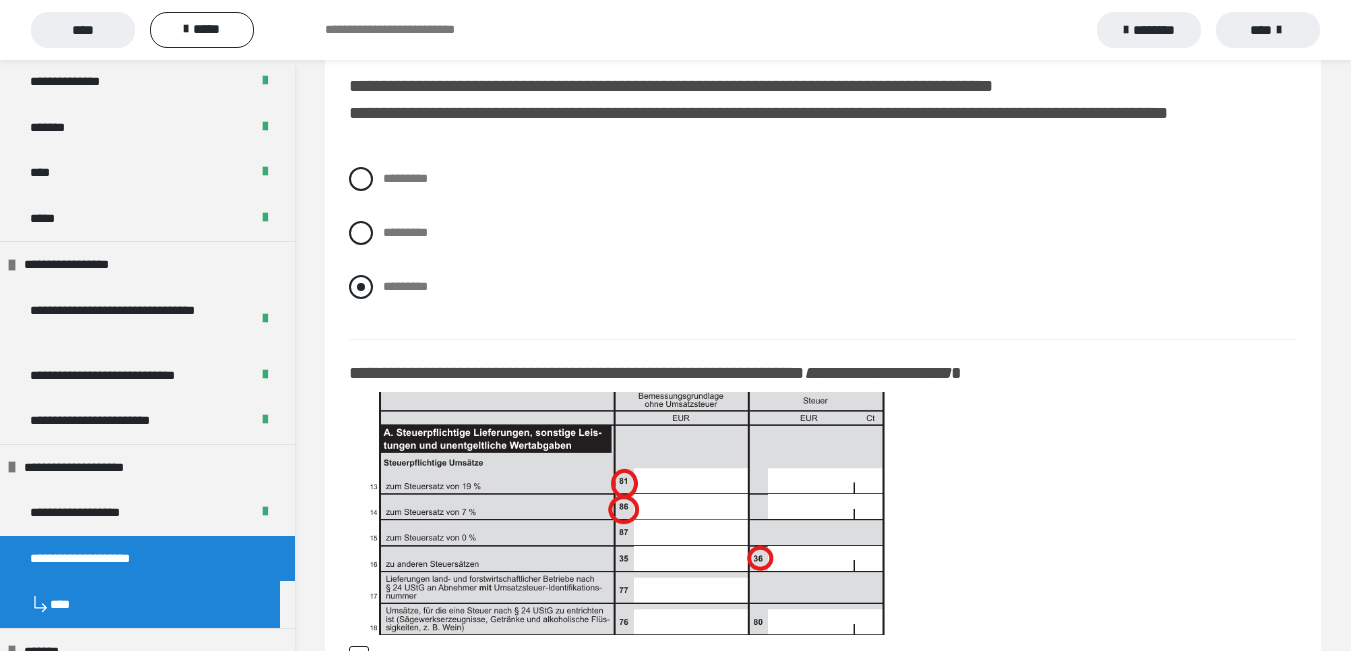 drag, startPoint x: 365, startPoint y: 222, endPoint x: 847, endPoint y: 330, distance: 493.95142 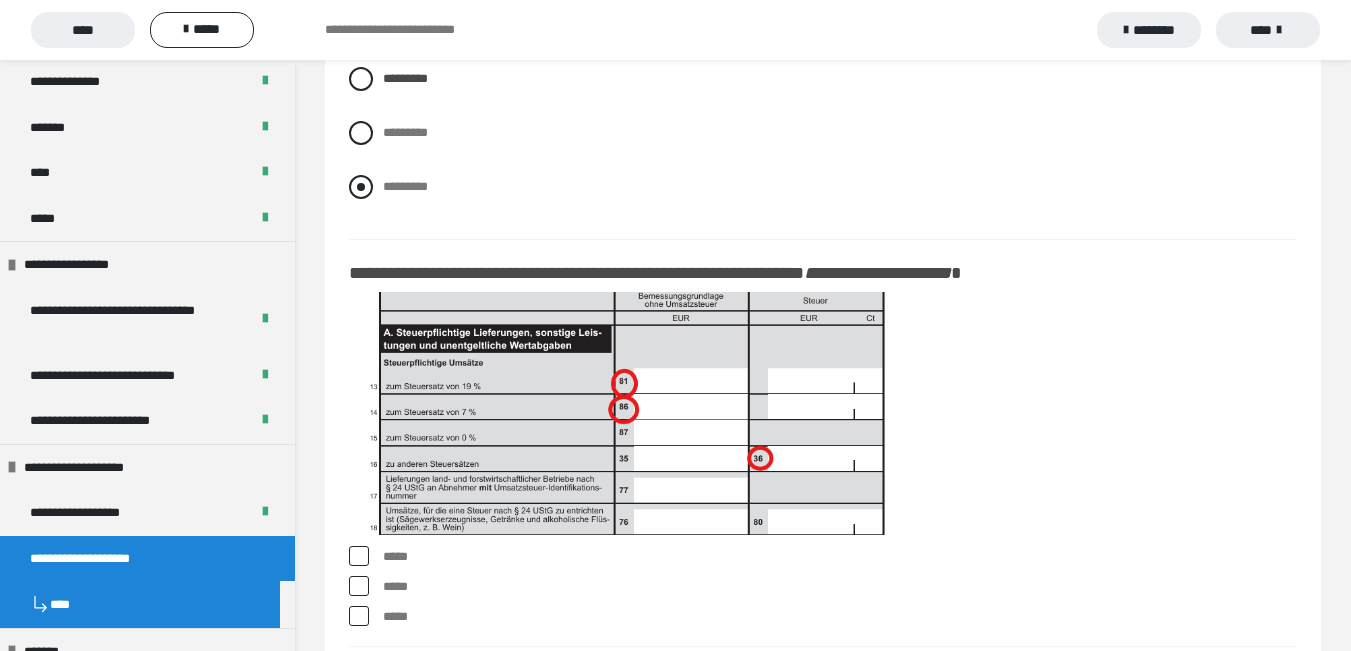 scroll, scrollTop: 17615, scrollLeft: 0, axis: vertical 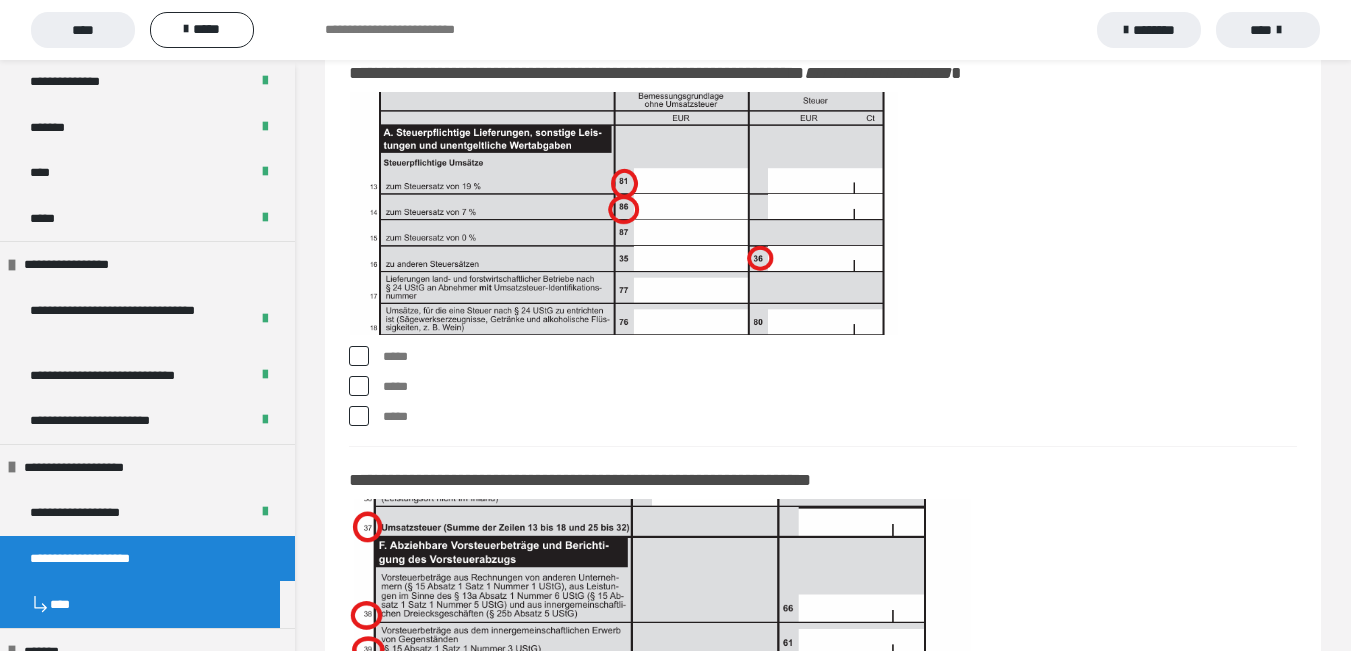 click at bounding box center [359, 356] 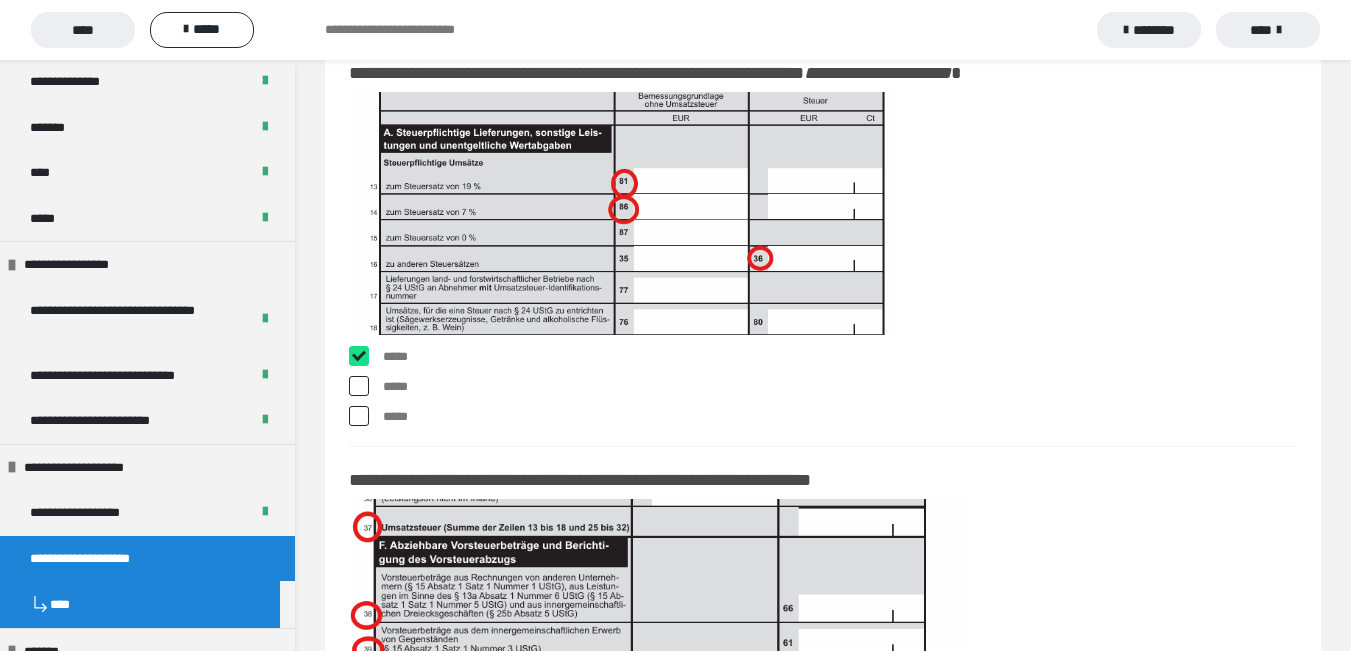 checkbox on "****" 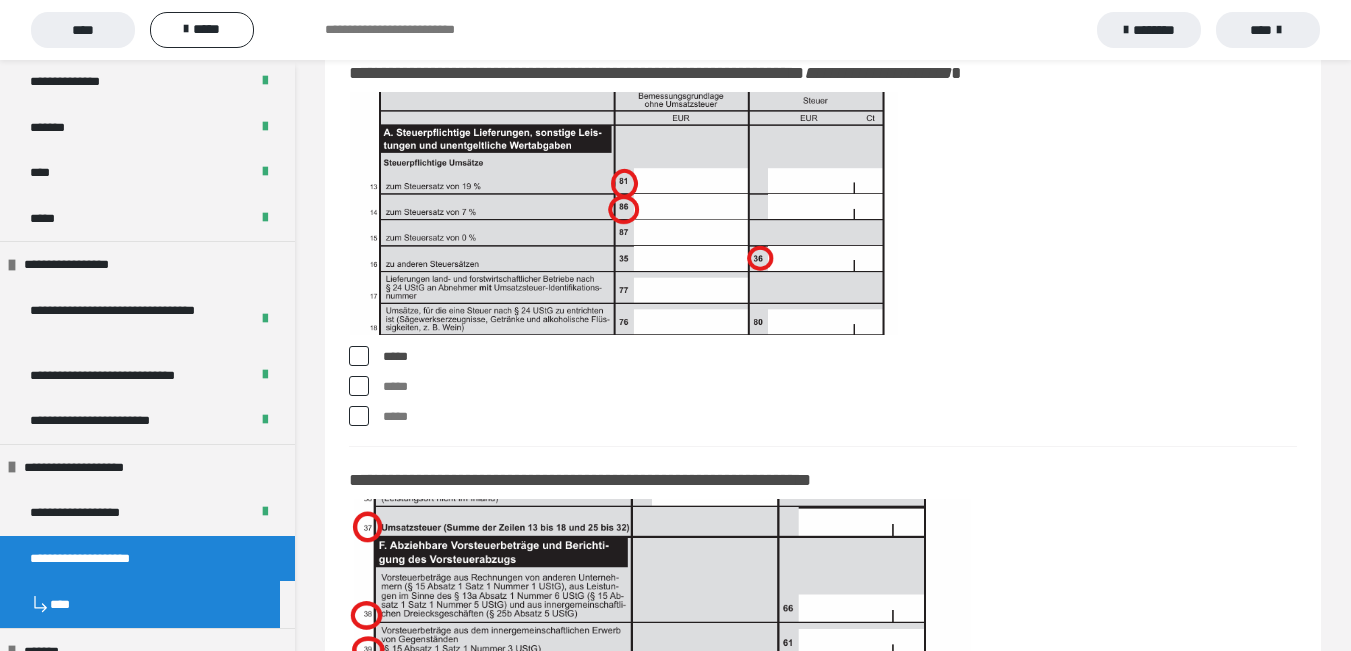 click at bounding box center (359, 416) 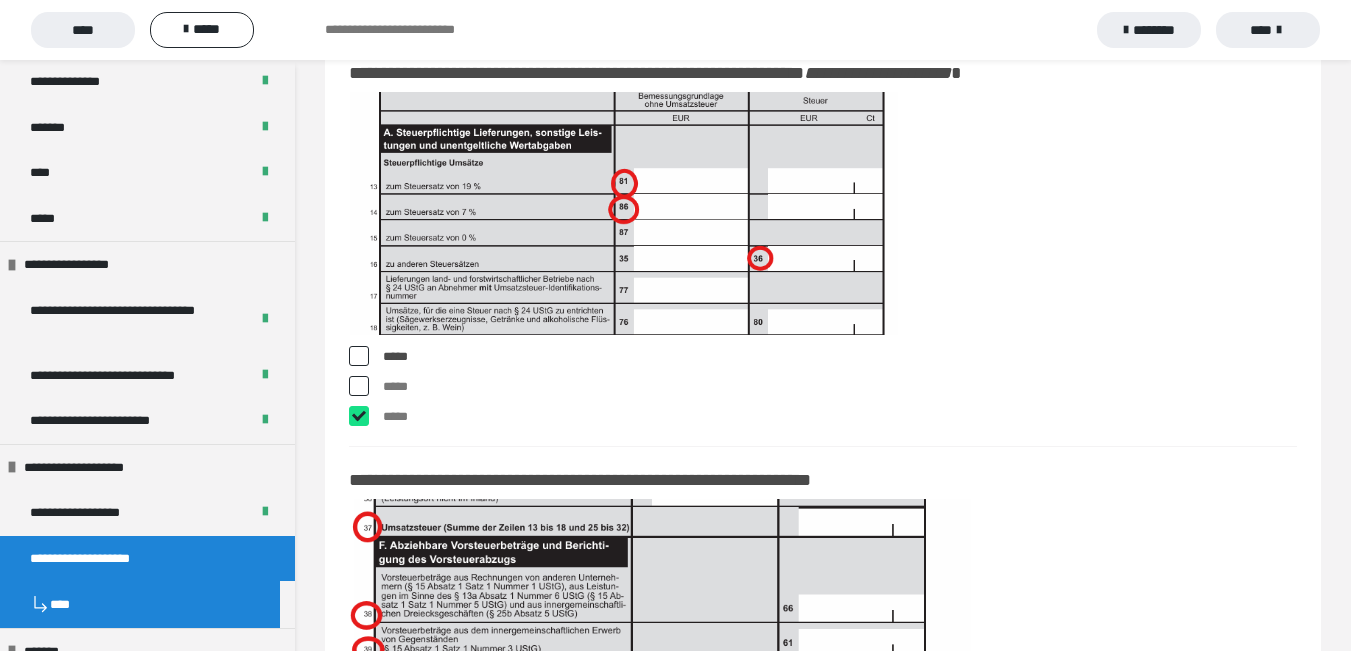 checkbox on "****" 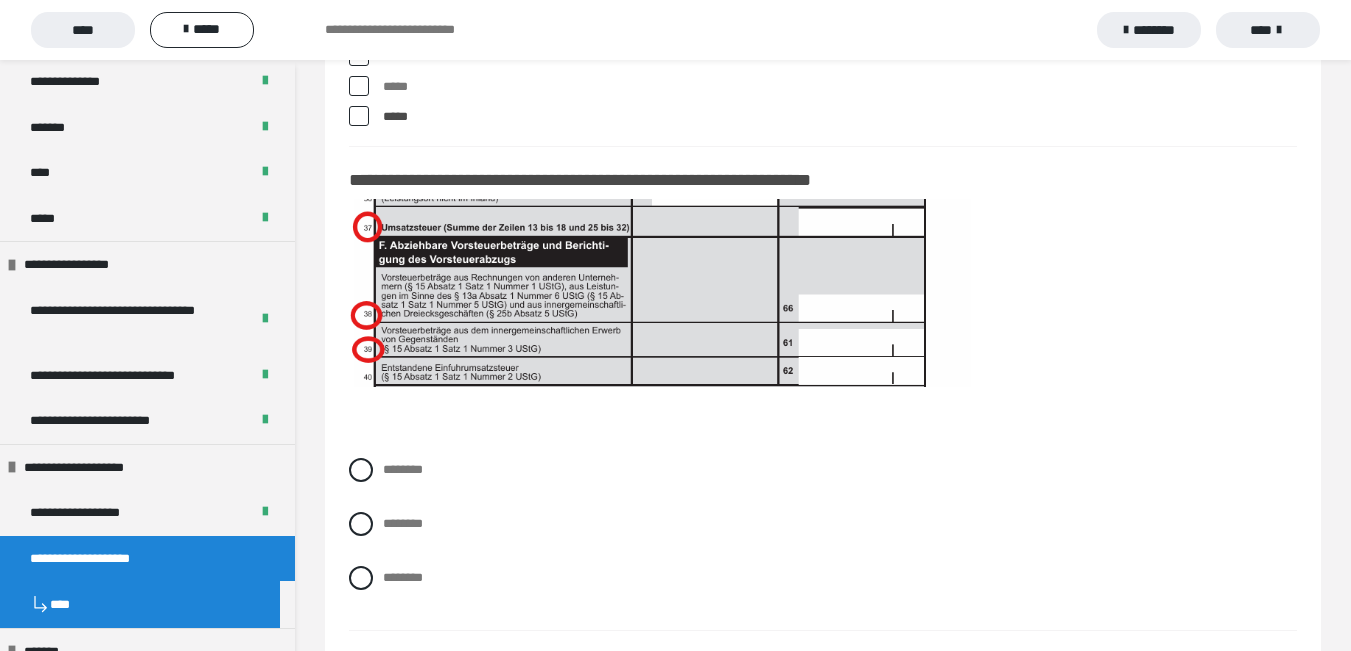 scroll, scrollTop: 18015, scrollLeft: 0, axis: vertical 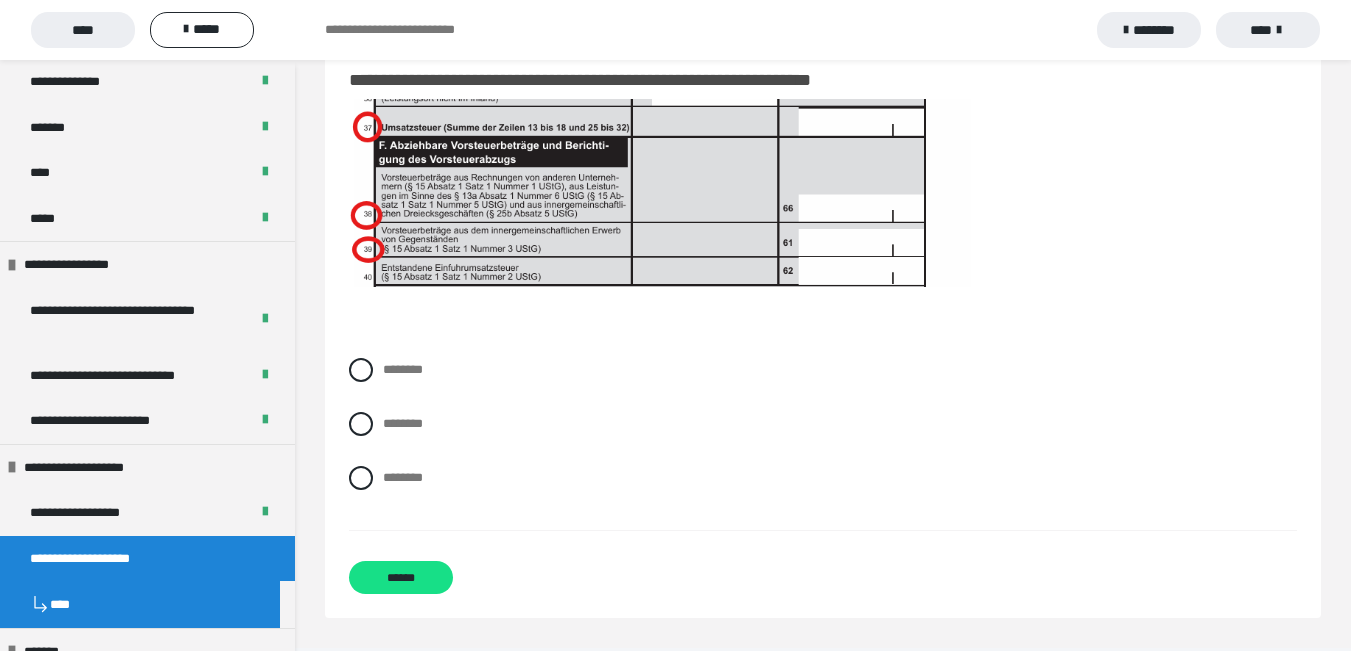 click at bounding box center [361, 424] 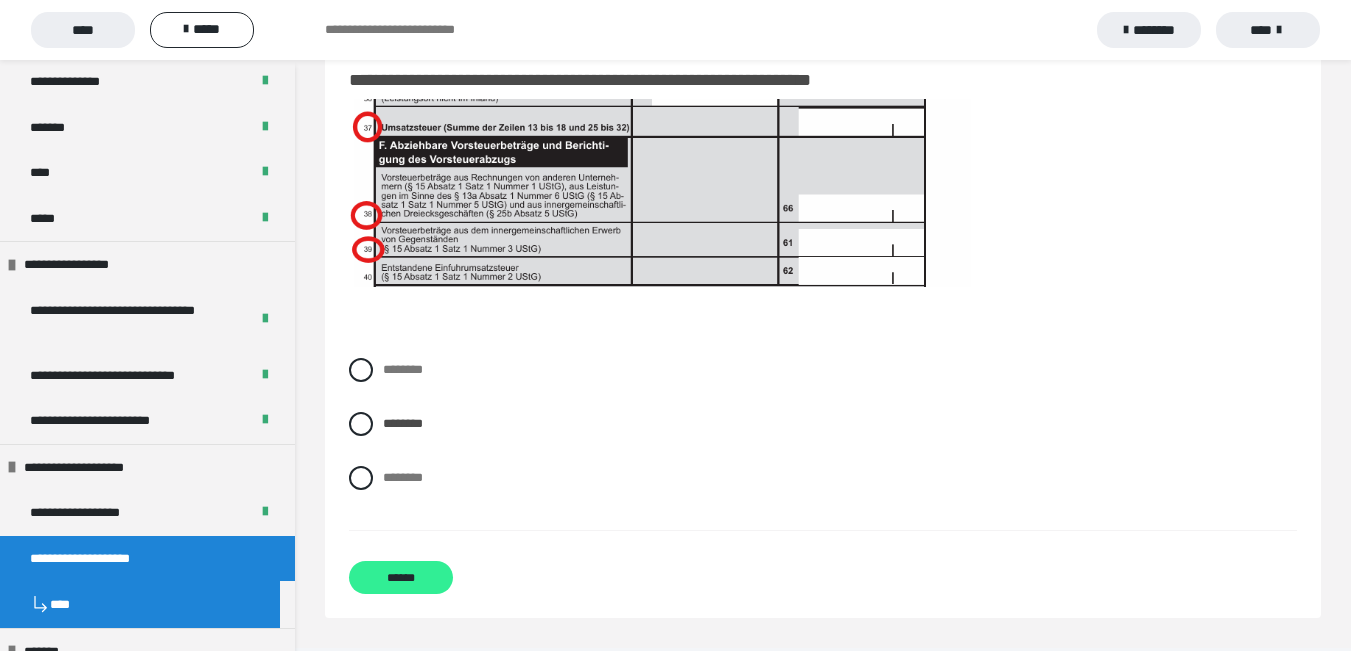click on "******" at bounding box center [401, 577] 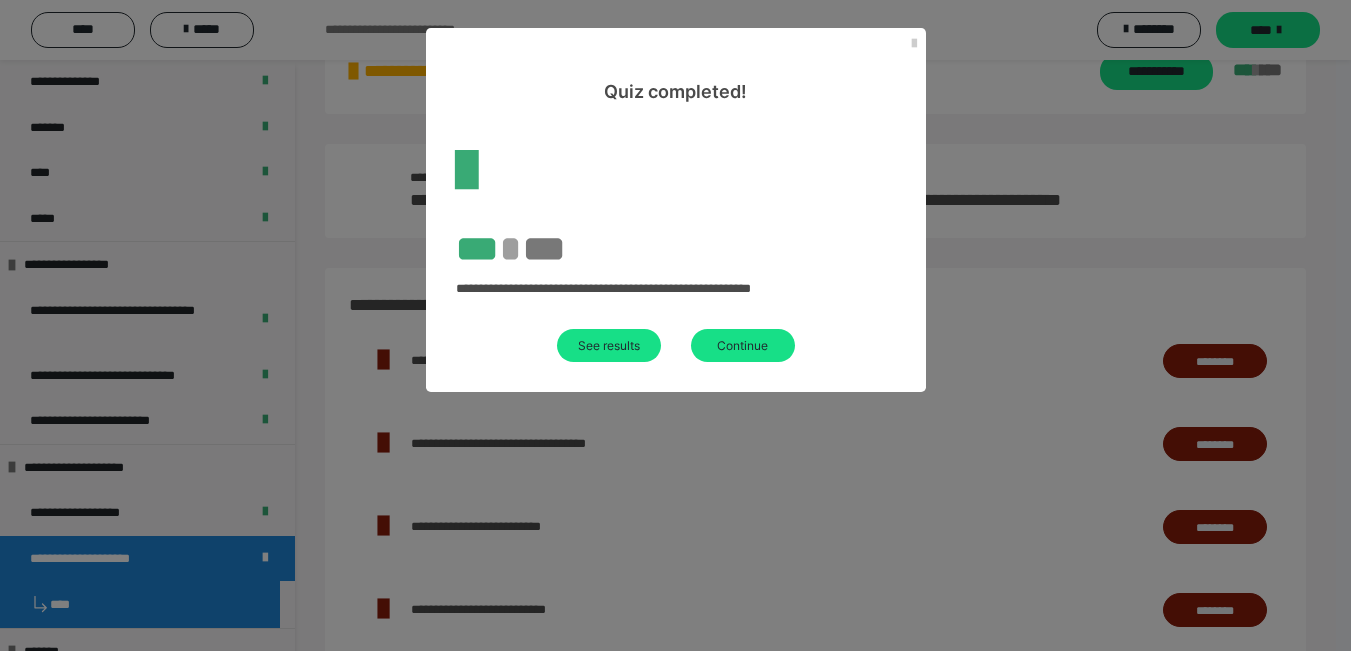 scroll, scrollTop: 114, scrollLeft: 0, axis: vertical 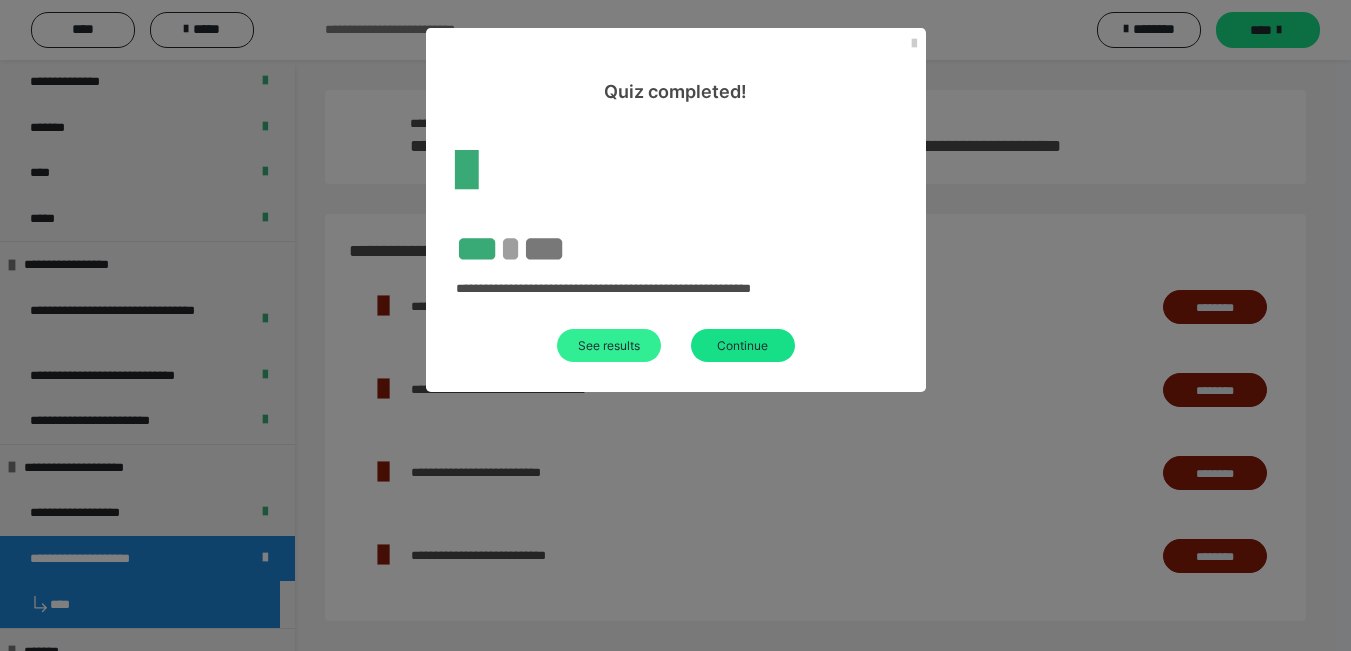click on "See results" at bounding box center (609, 345) 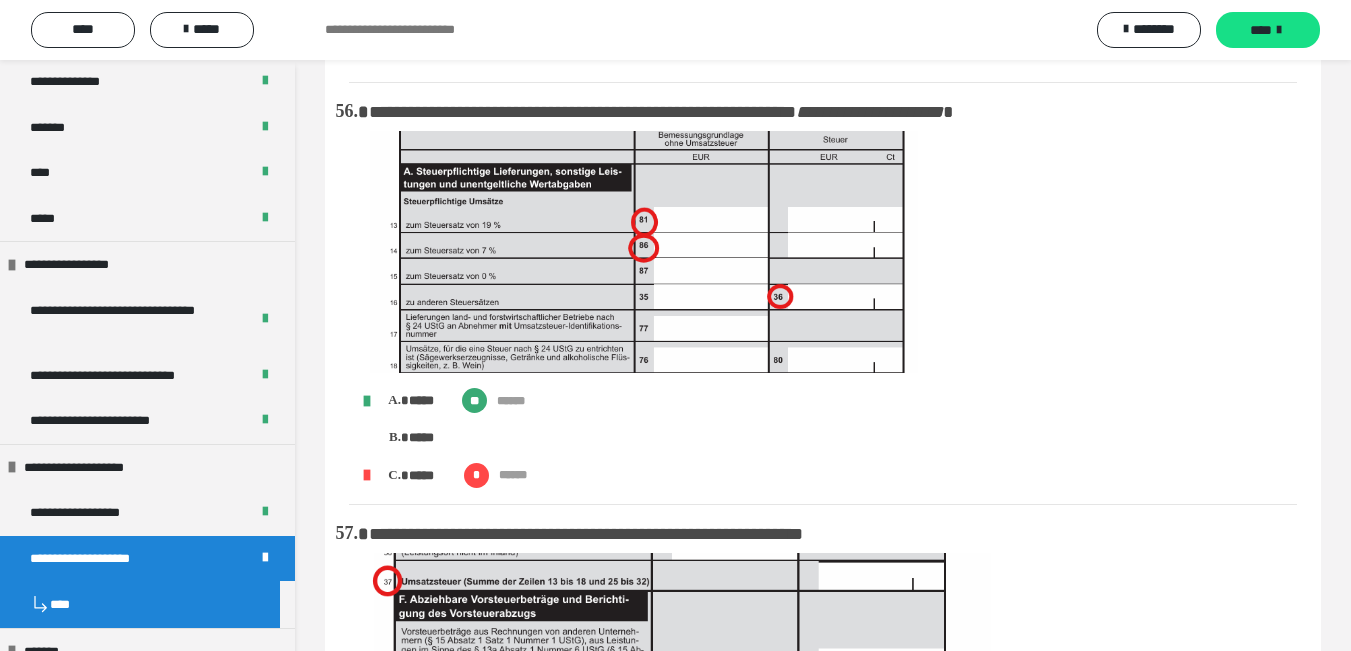 scroll, scrollTop: 14509, scrollLeft: 0, axis: vertical 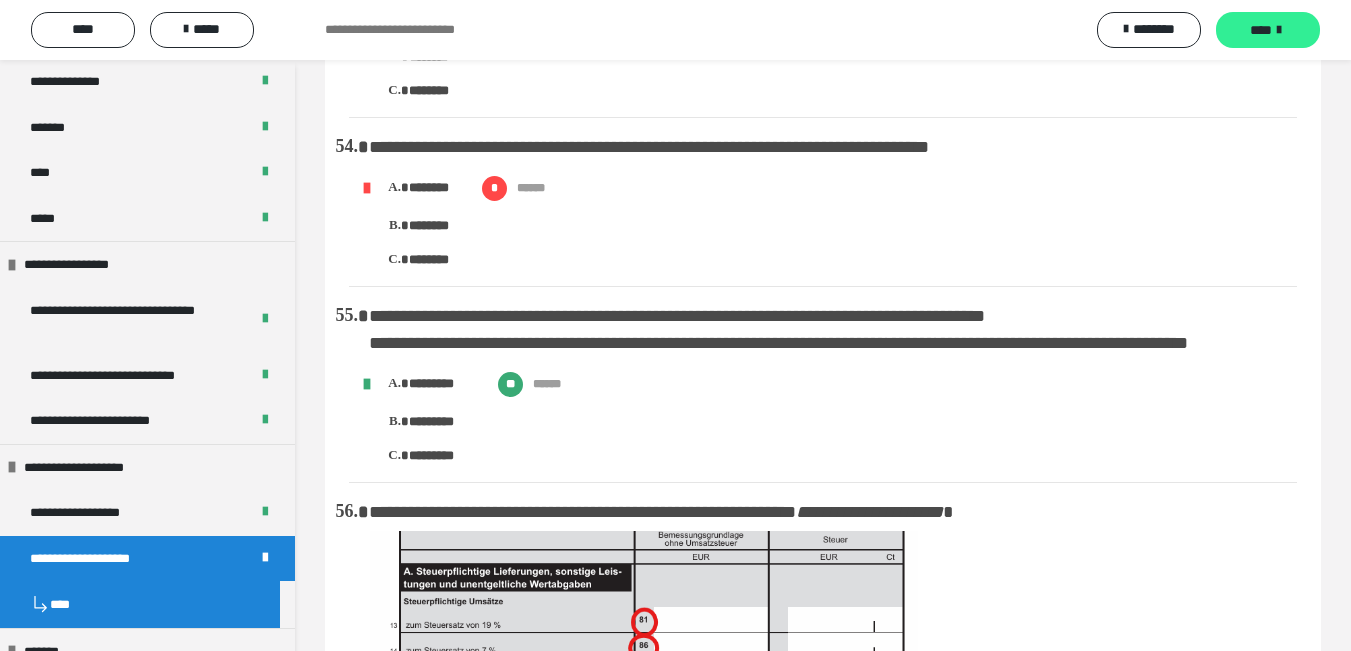 click on "****" at bounding box center [1261, 30] 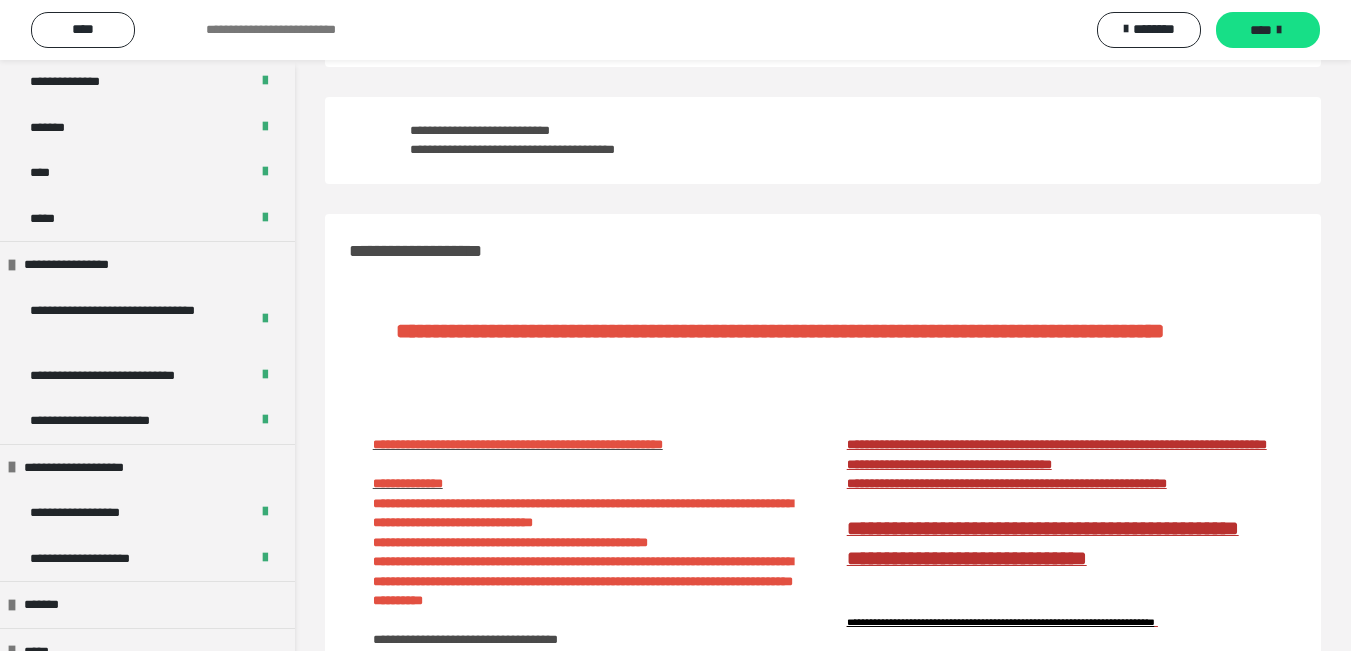 scroll, scrollTop: 709, scrollLeft: 0, axis: vertical 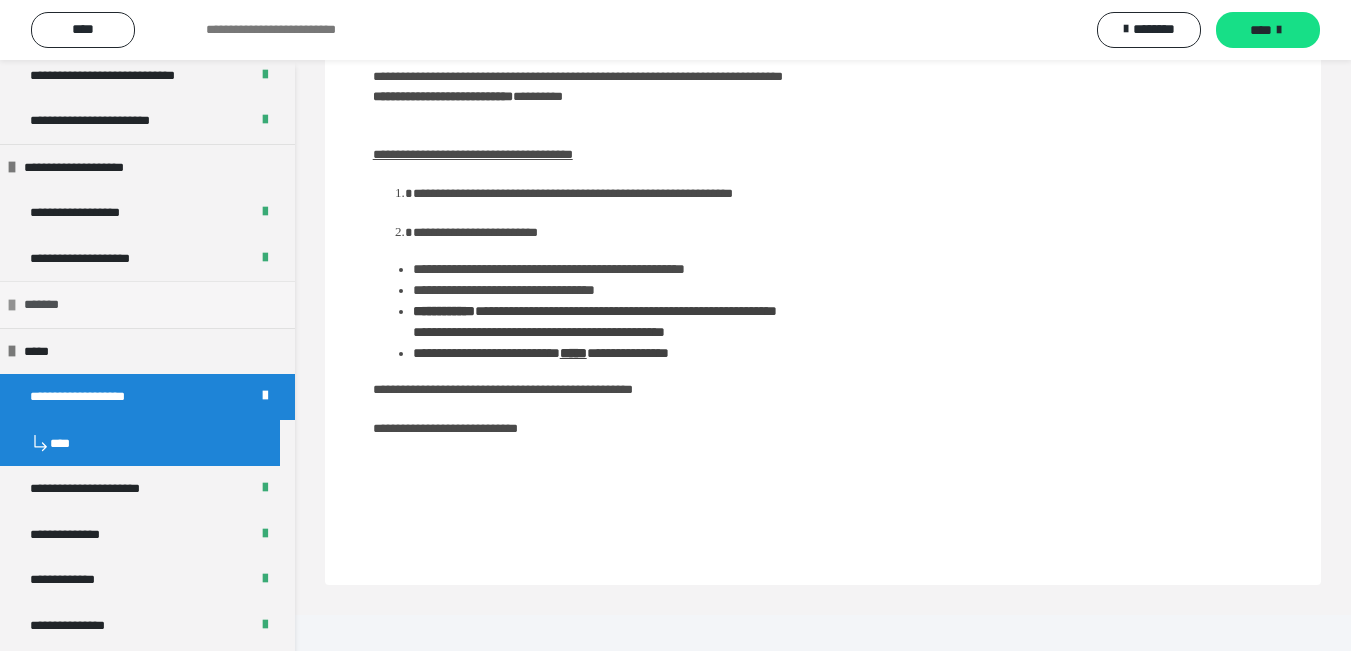 click on "*******" at bounding box center (48, 305) 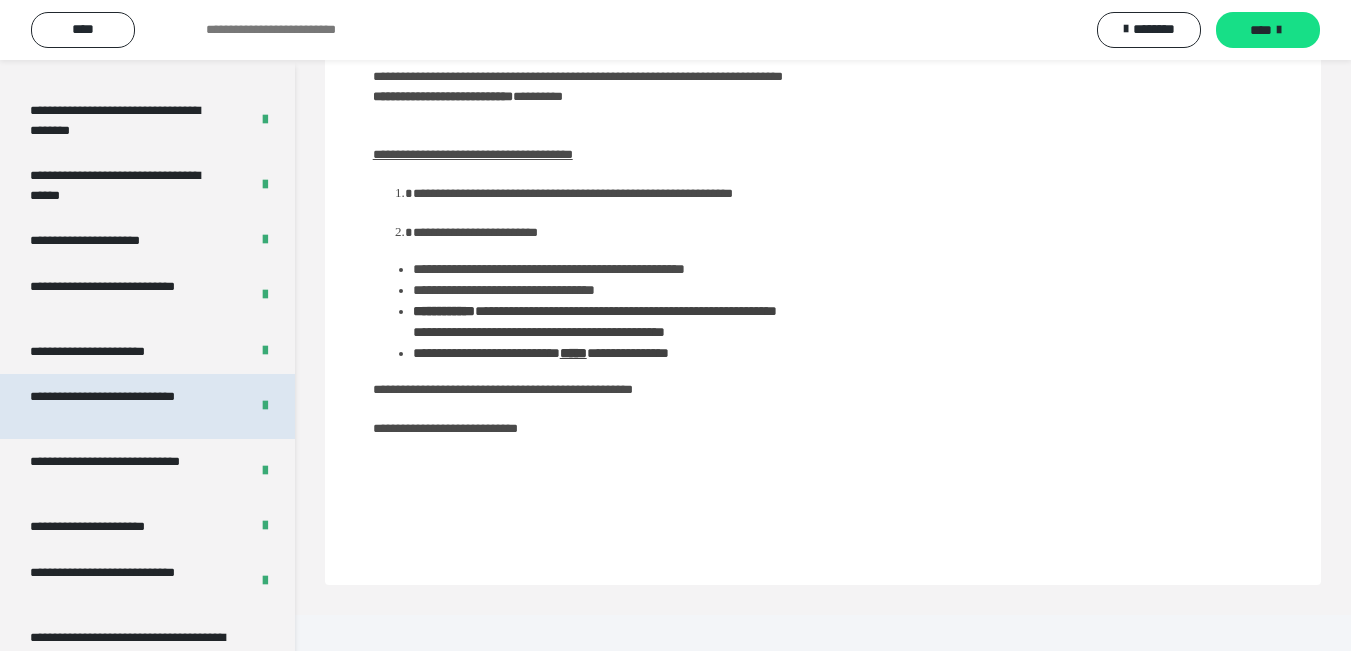 scroll, scrollTop: 3955, scrollLeft: 0, axis: vertical 